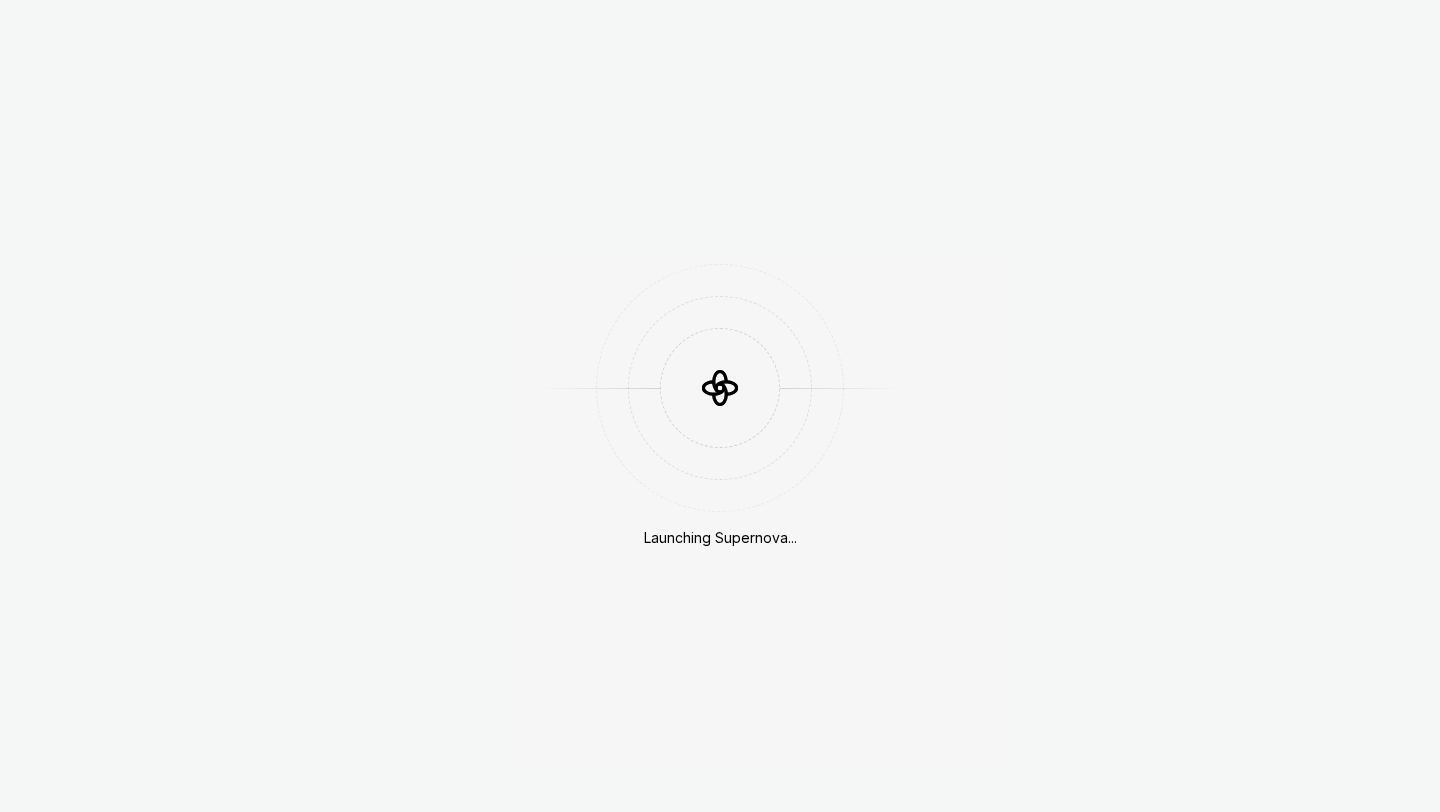 scroll, scrollTop: 0, scrollLeft: 0, axis: both 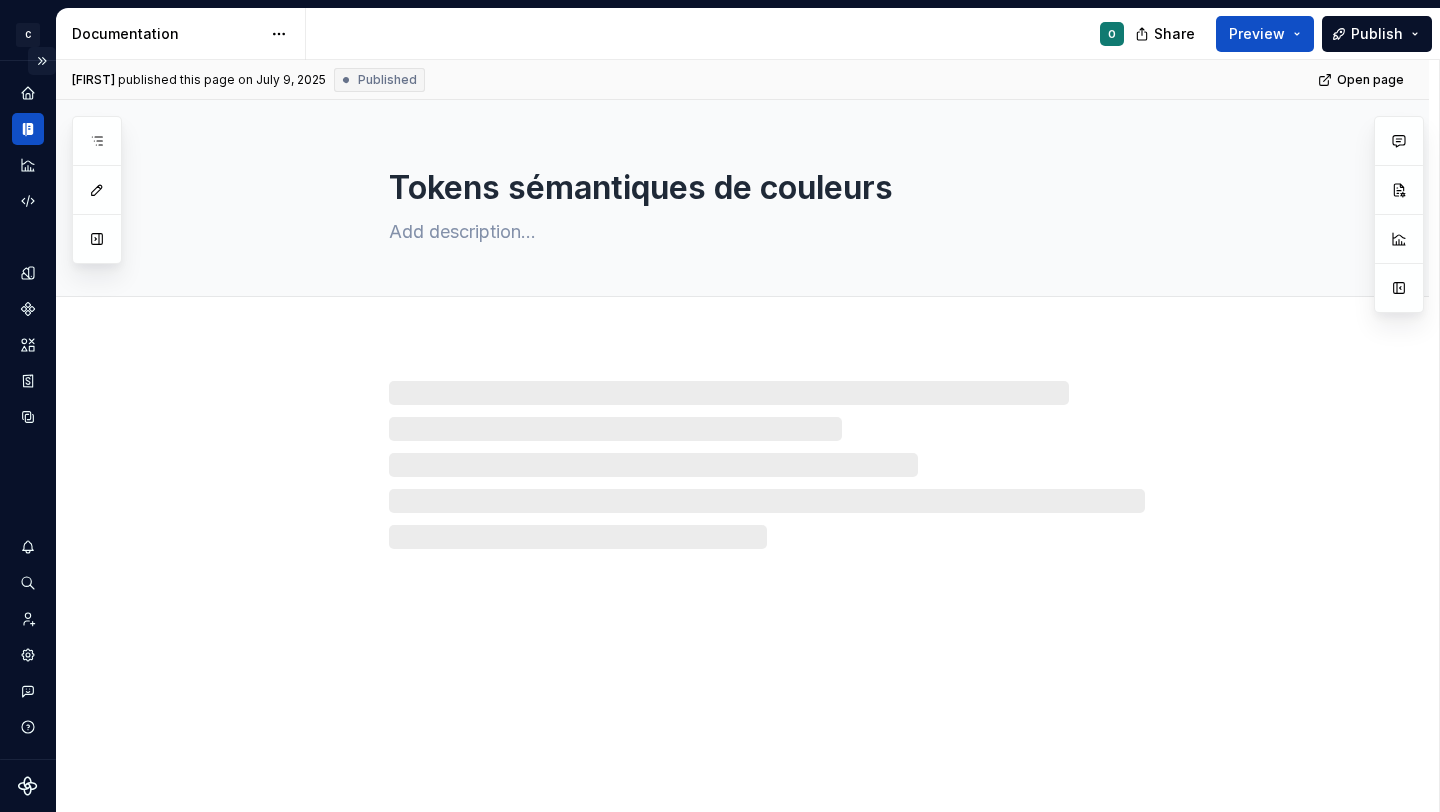 click at bounding box center (42, 61) 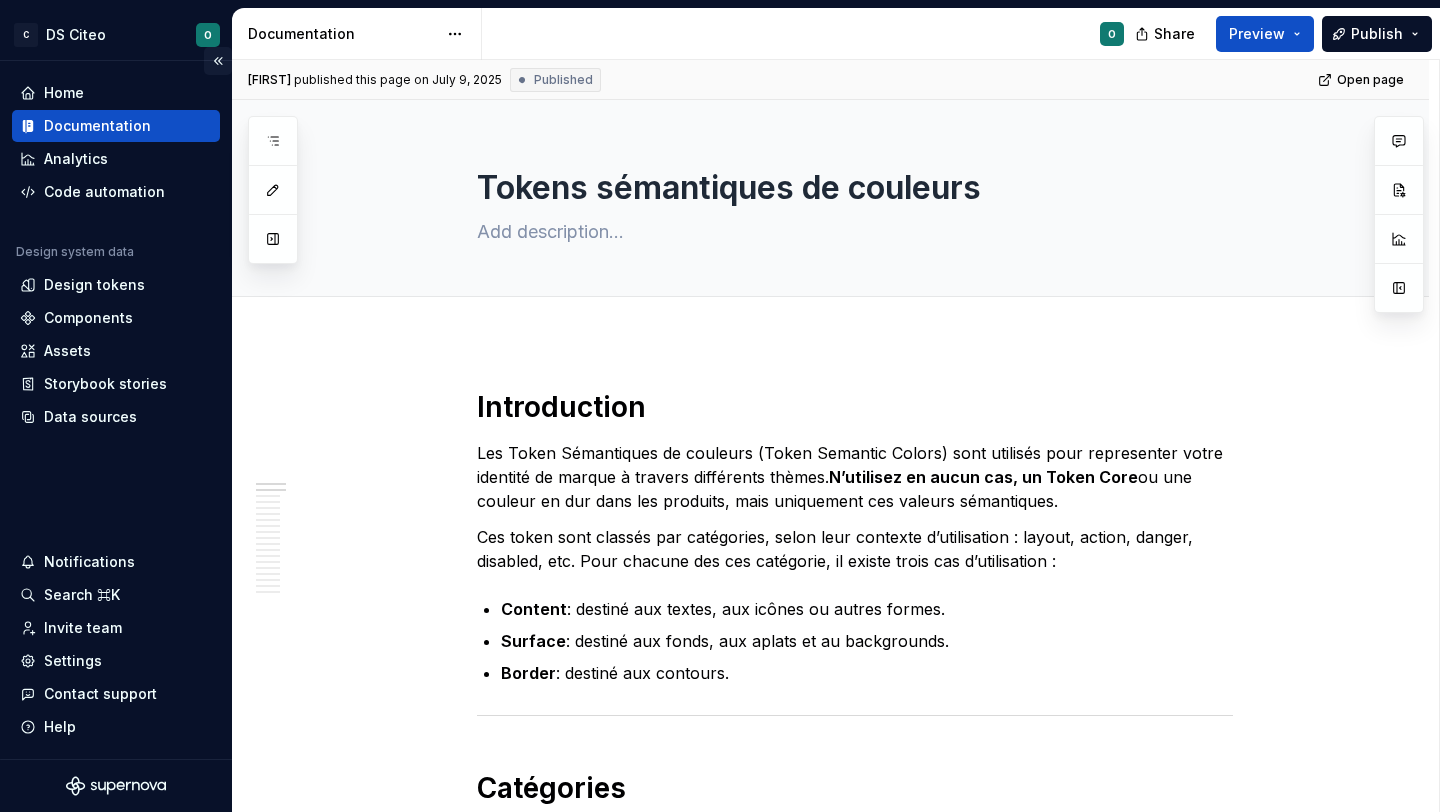 type on "*" 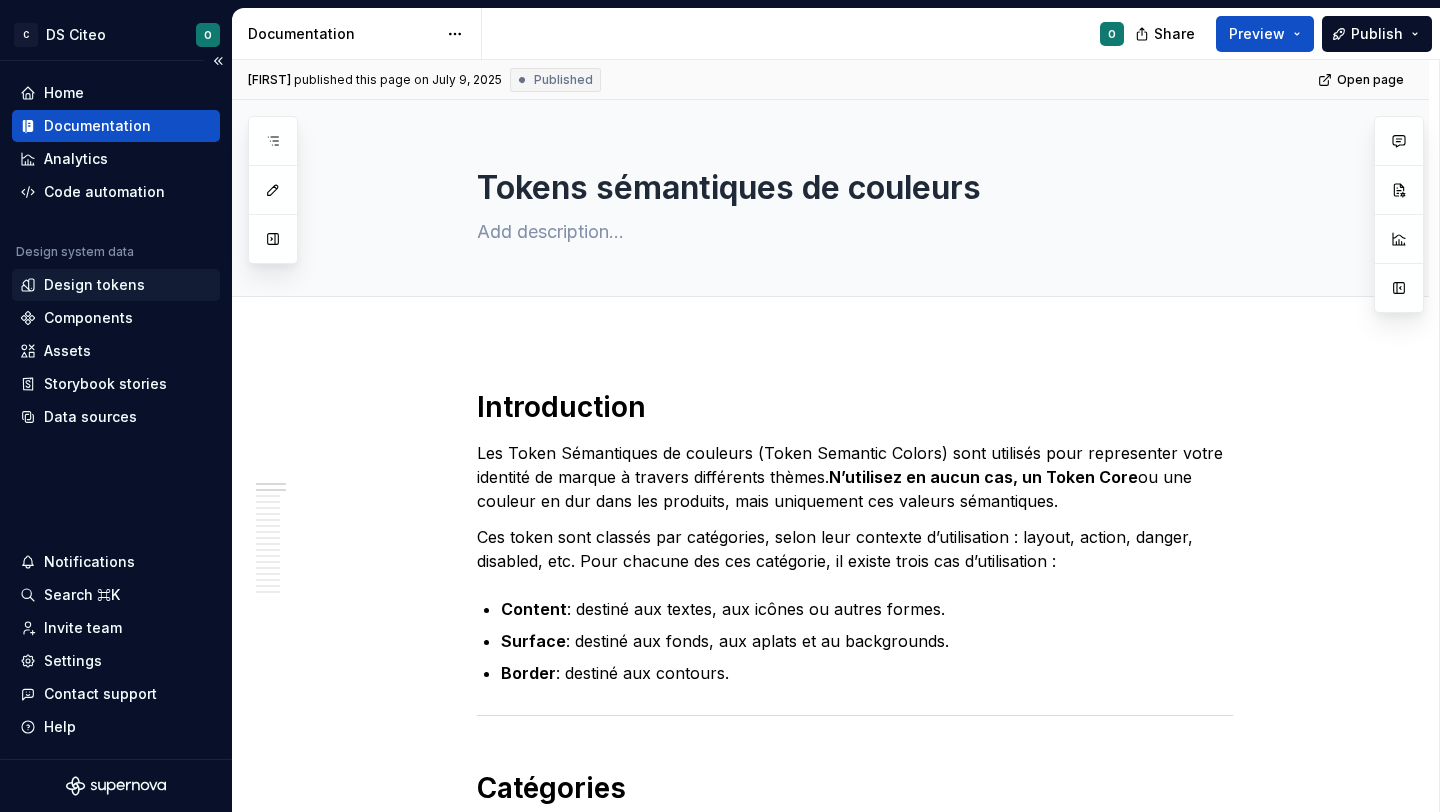 click on "Design tokens" at bounding box center (94, 285) 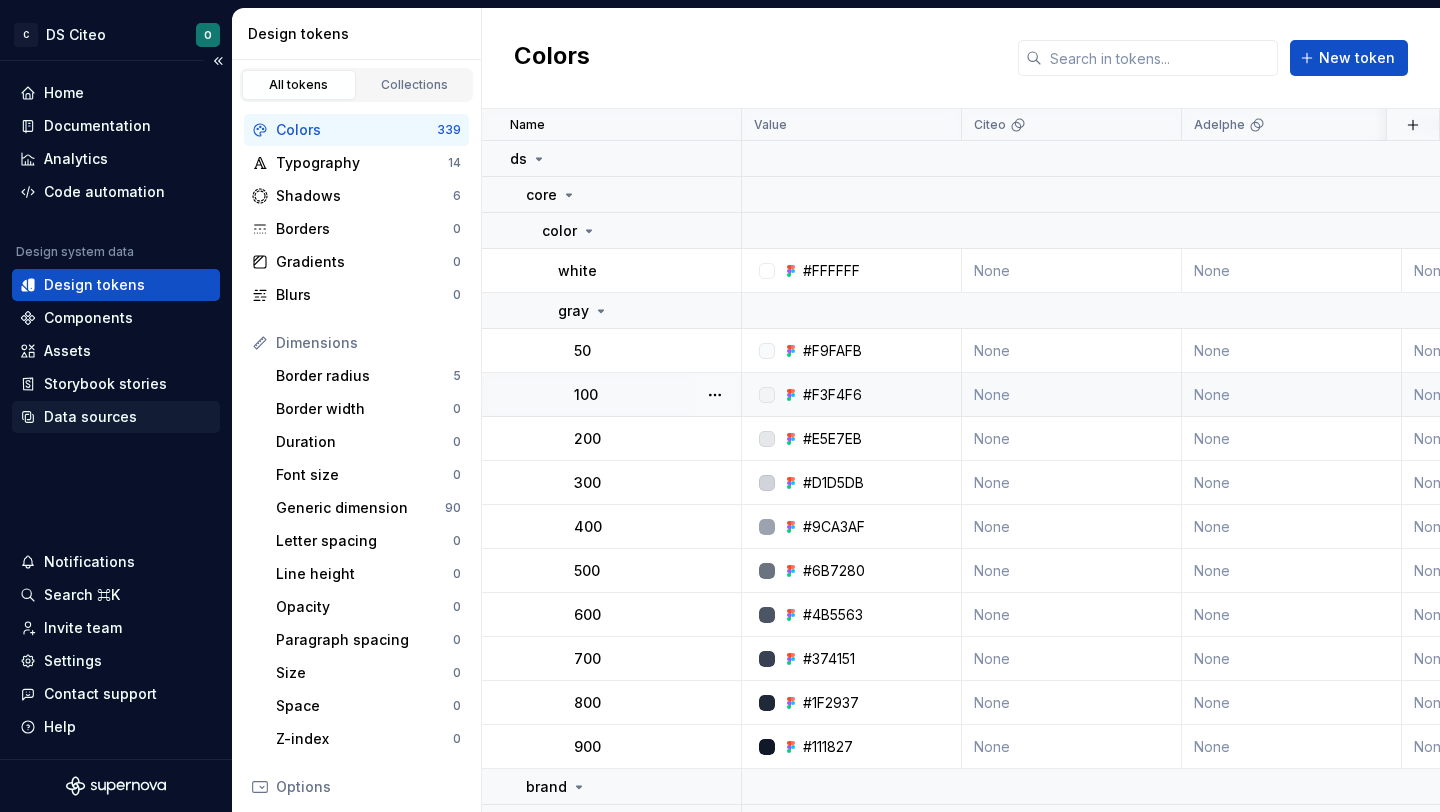 click on "Data sources" at bounding box center [90, 417] 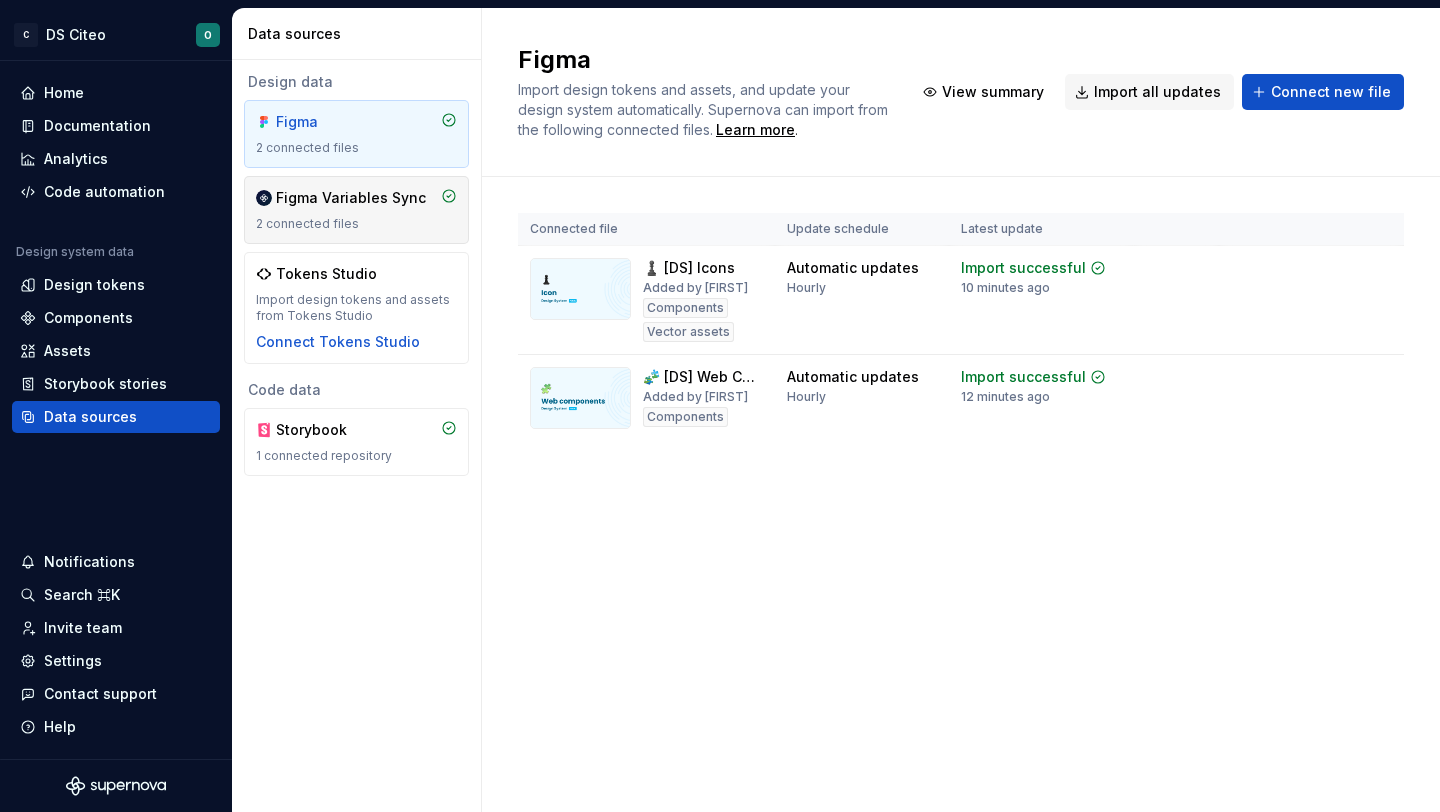 click on "Figma Variables Sync 2 connected files" at bounding box center (356, 210) 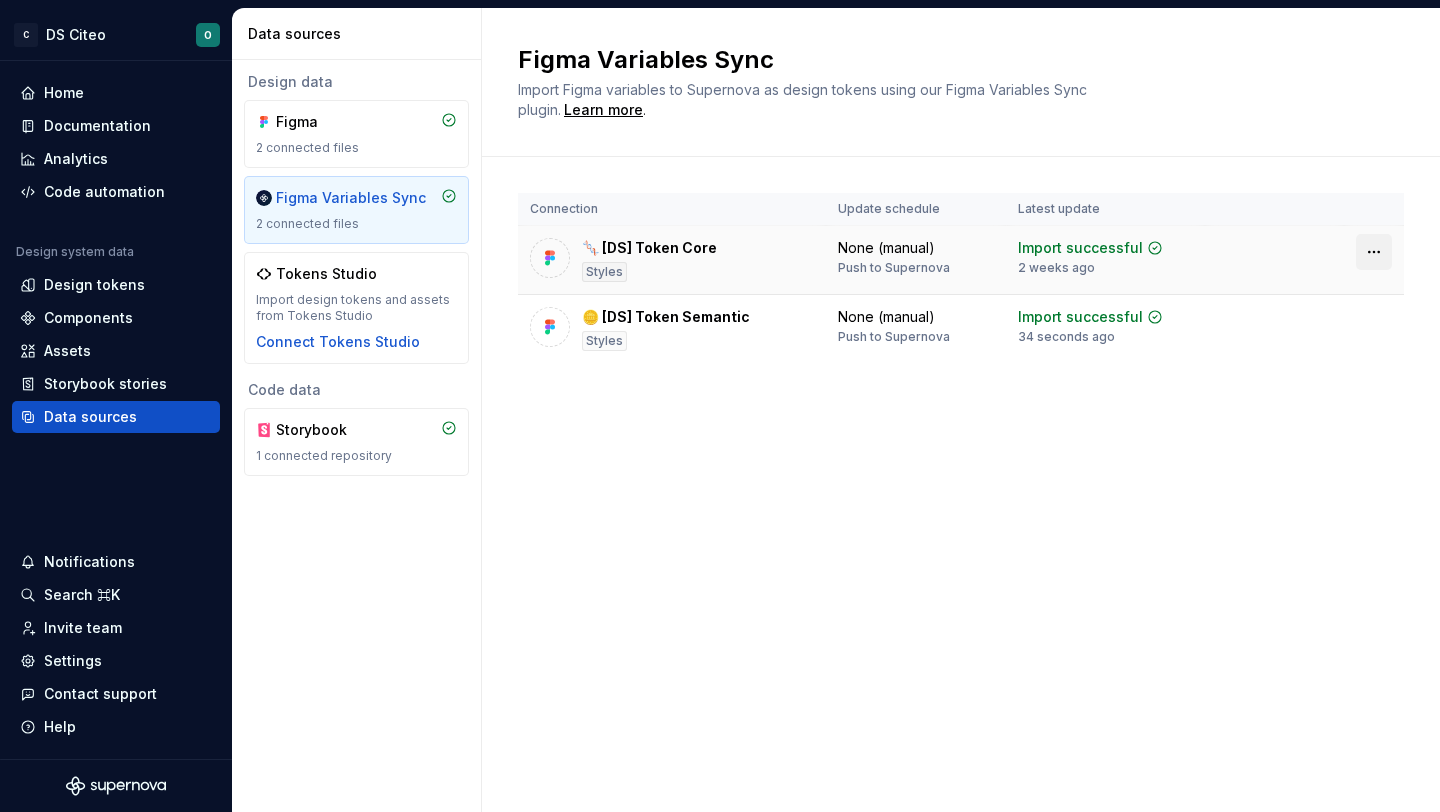 click on "C DS Citeo O Home Documentation Analytics Code automation Design system data Design tokens Components Assets Storybook stories Data sources Notifications Search ⌘K Invite team Settings Contact support Help Data sources Design data Figma 2 connected files Figma Variables Sync 2 connected files Tokens Studio Import design tokens and assets from Tokens Studio Connect Tokens Studio Code data Storybook 1 connected repository Figma Variables Sync Import Figma variables to Supernova as design tokens using our Figma Variables Sync plugin.   Learn more . Connection Update schedule Latest update 🧬 [DS] Token Core Styles None (manual) Push to Supernova Import successful 2 weeks ago 🪙 [DS] Token Semantic Styles None (manual) Push to Supernova Import successful 34 seconds ago   *" at bounding box center (720, 406) 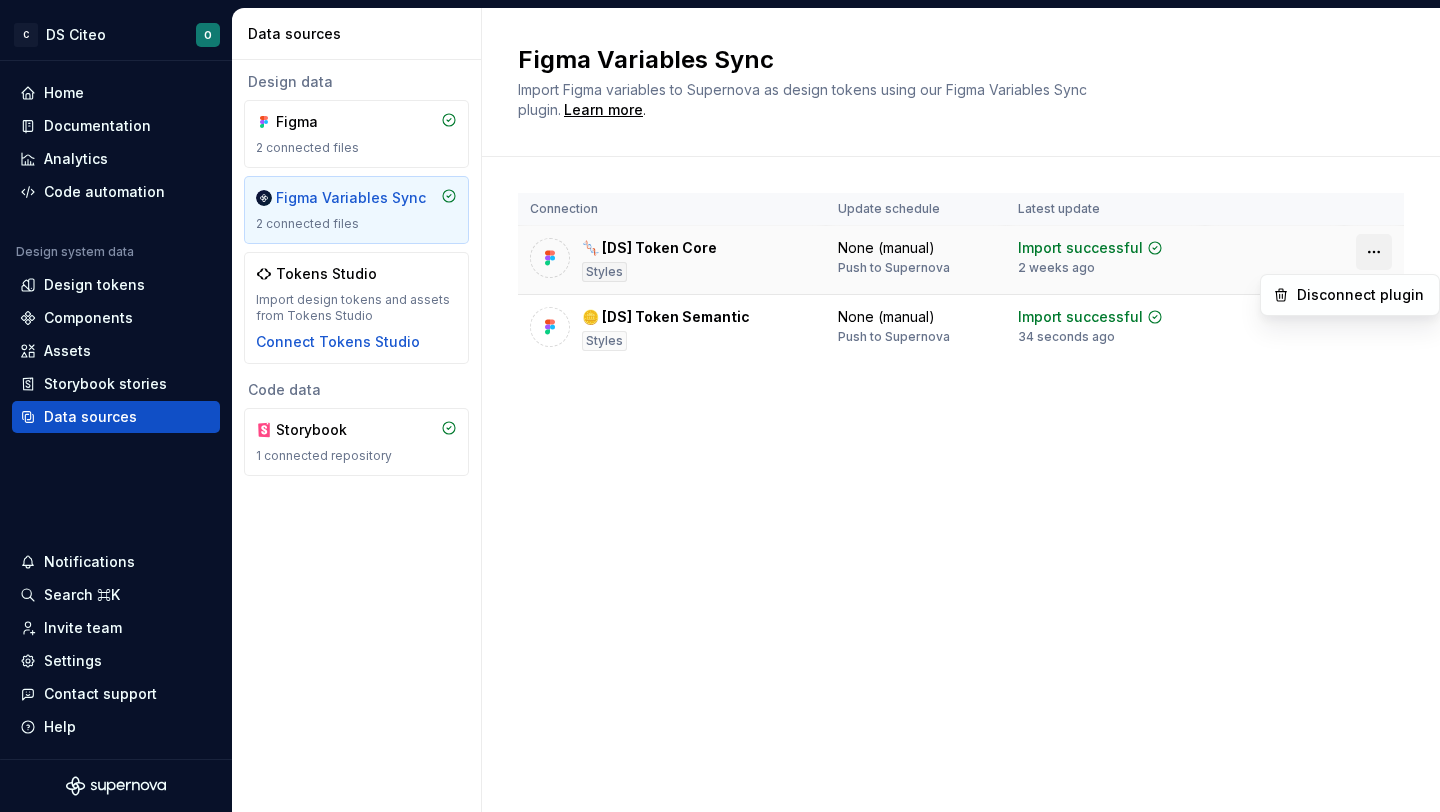click on "C DS Citeo O Home Documentation Analytics Code automation Design system data Design tokens Components Assets Storybook stories Data sources Notifications Search ⌘K Invite team Settings Contact support Help Data sources Design data Figma 2 connected files Figma Variables Sync 2 connected files Tokens Studio Import design tokens and assets from Tokens Studio Connect Tokens Studio Code data Storybook 1 connected repository Figma Variables Sync Import Figma variables to Supernova as design tokens using our Figma Variables Sync plugin.   Learn more . Connection Update schedule Latest update 🧬 [DS] Token Core Styles None (manual) Push to Supernova Import successful 2 weeks ago 🪙 [DS] Token Semantic Styles None (manual) Push to Supernova Import successful 34 seconds ago   * Disconnect plugin" at bounding box center [720, 406] 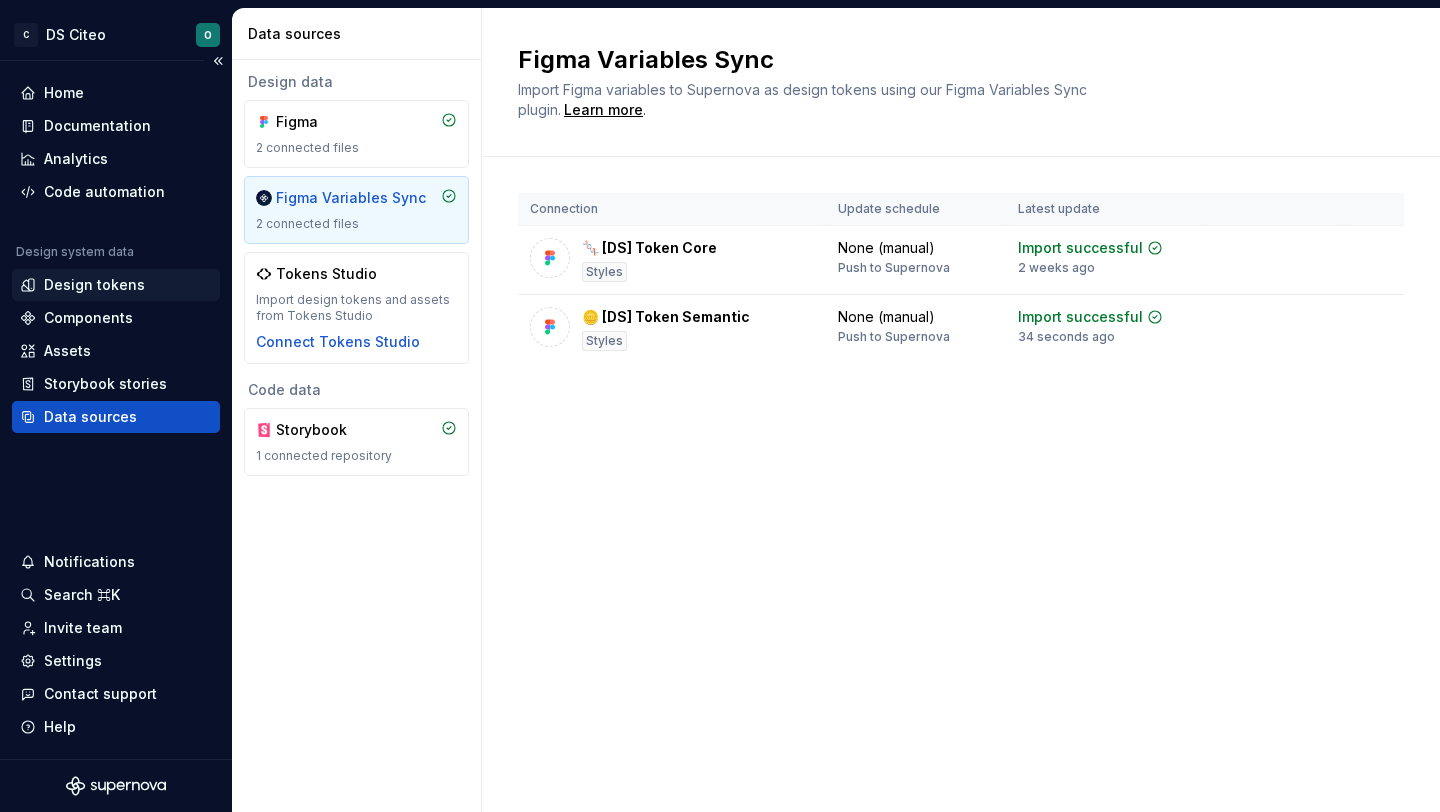 click on "Design tokens" at bounding box center (116, 285) 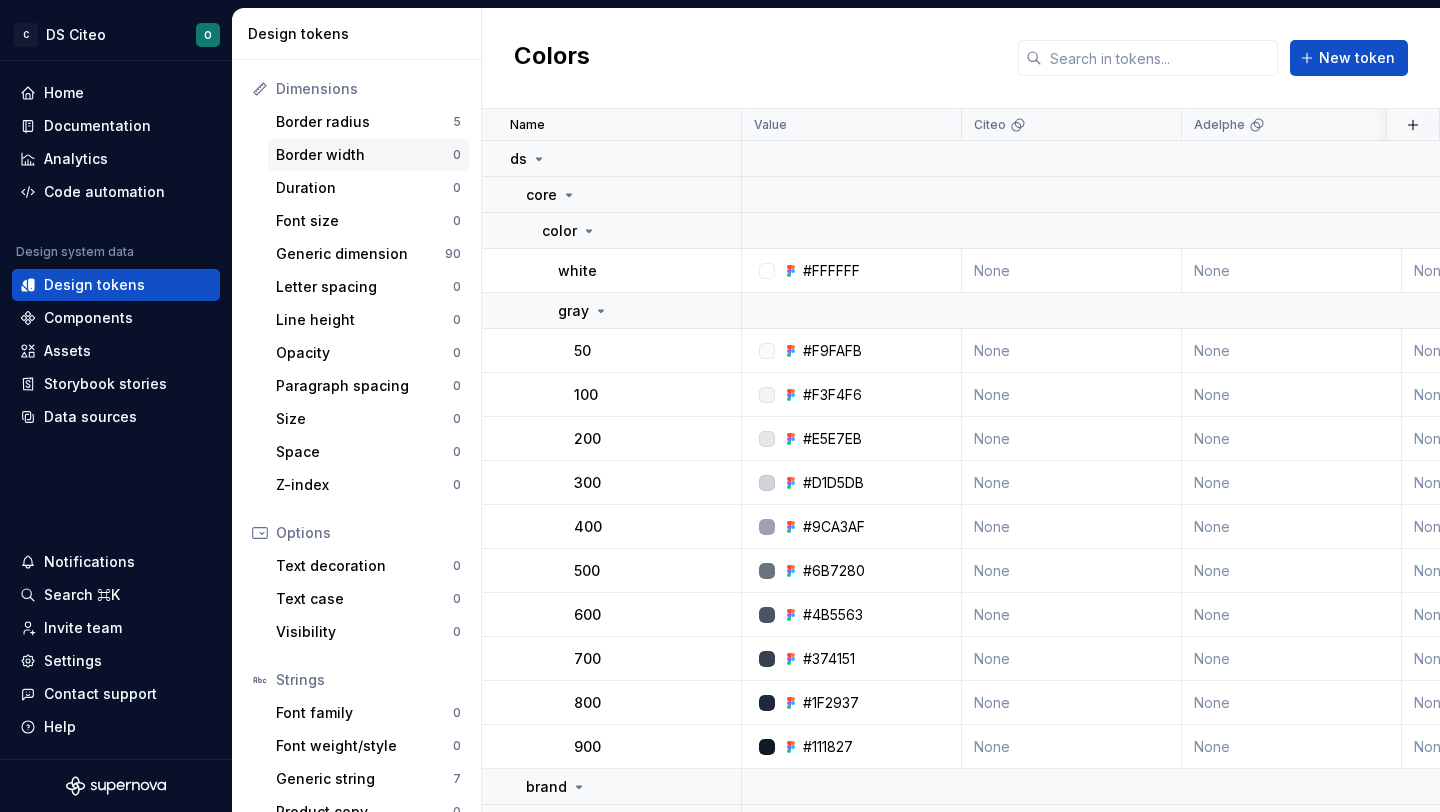 scroll, scrollTop: 282, scrollLeft: 0, axis: vertical 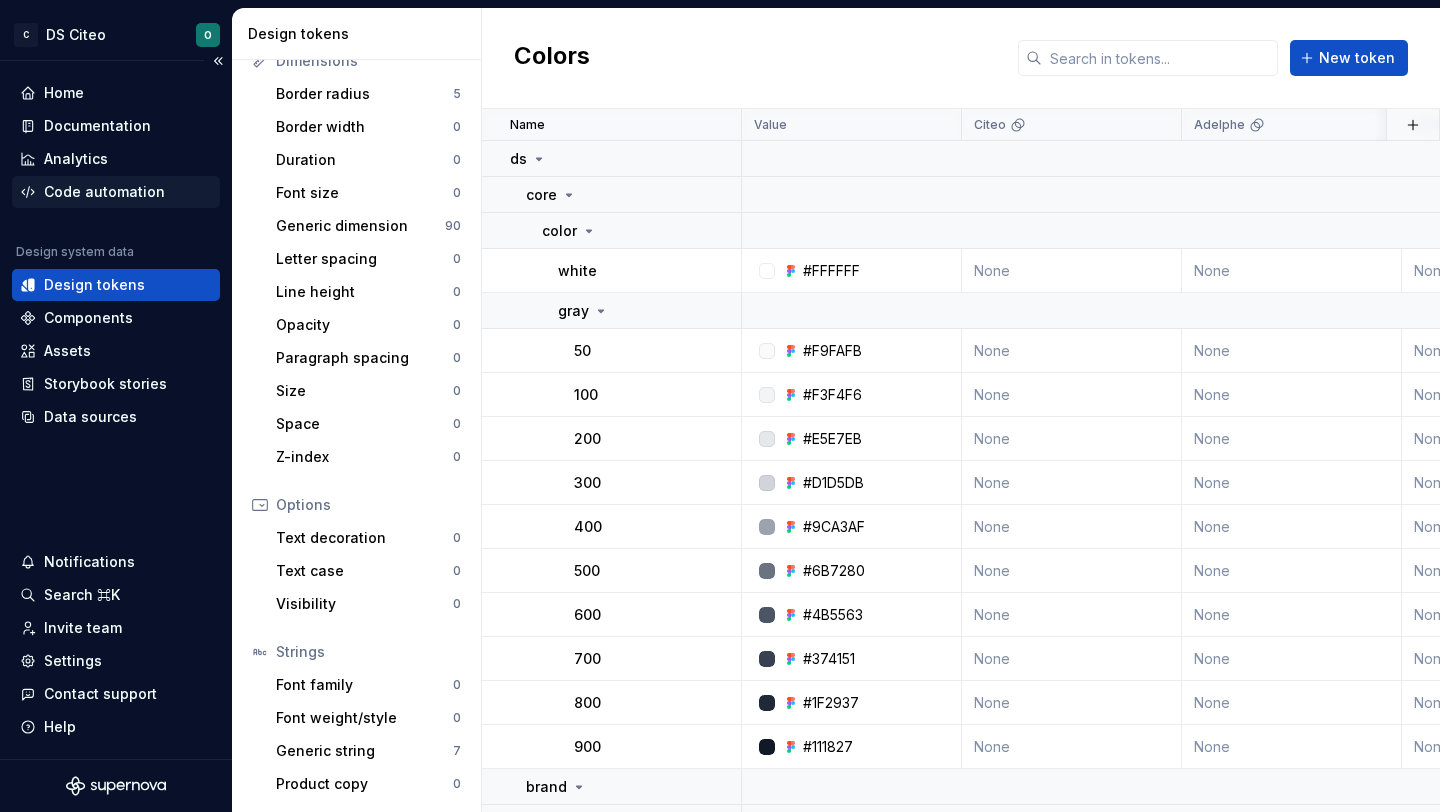 click on "Code automation" at bounding box center [104, 192] 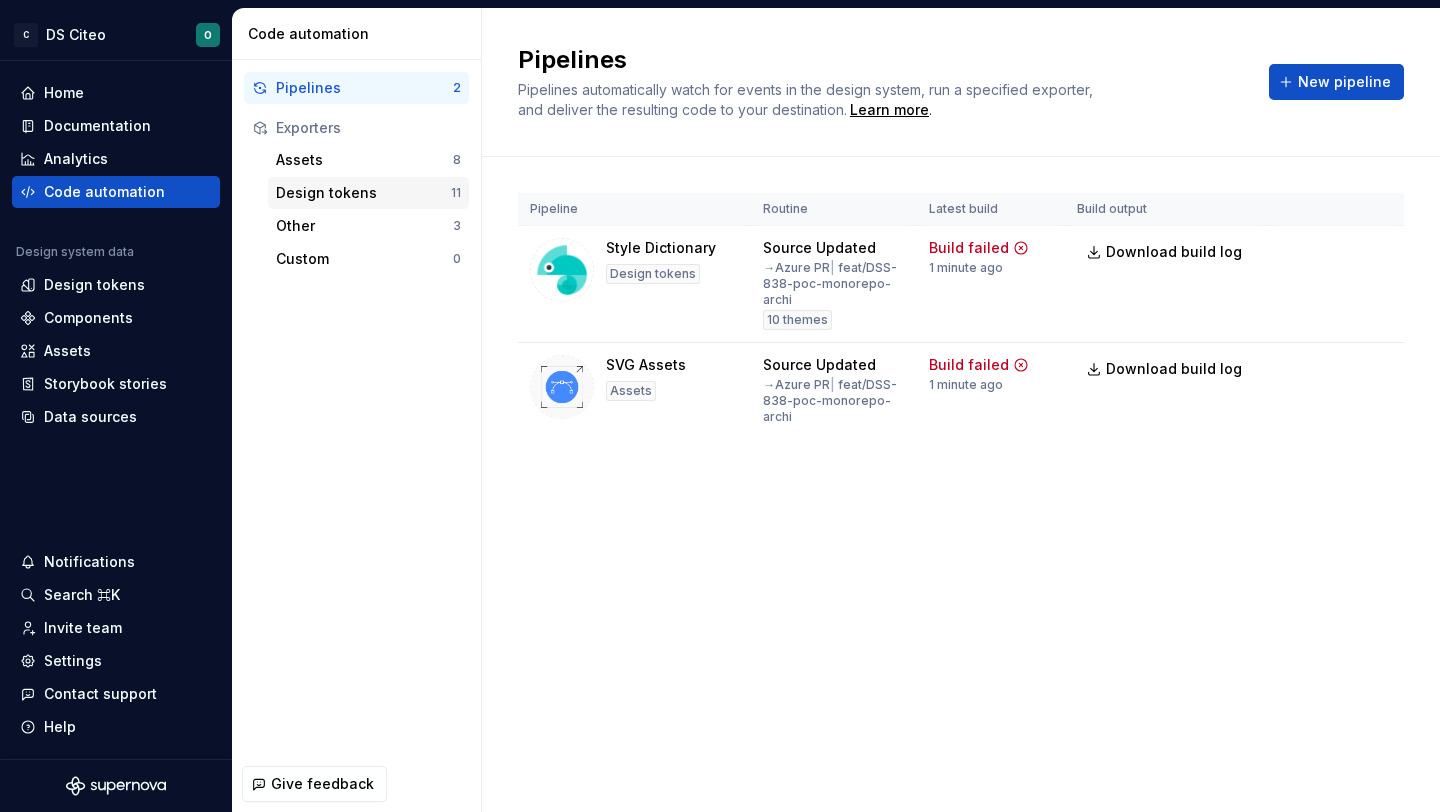 click on "Design tokens" at bounding box center (363, 193) 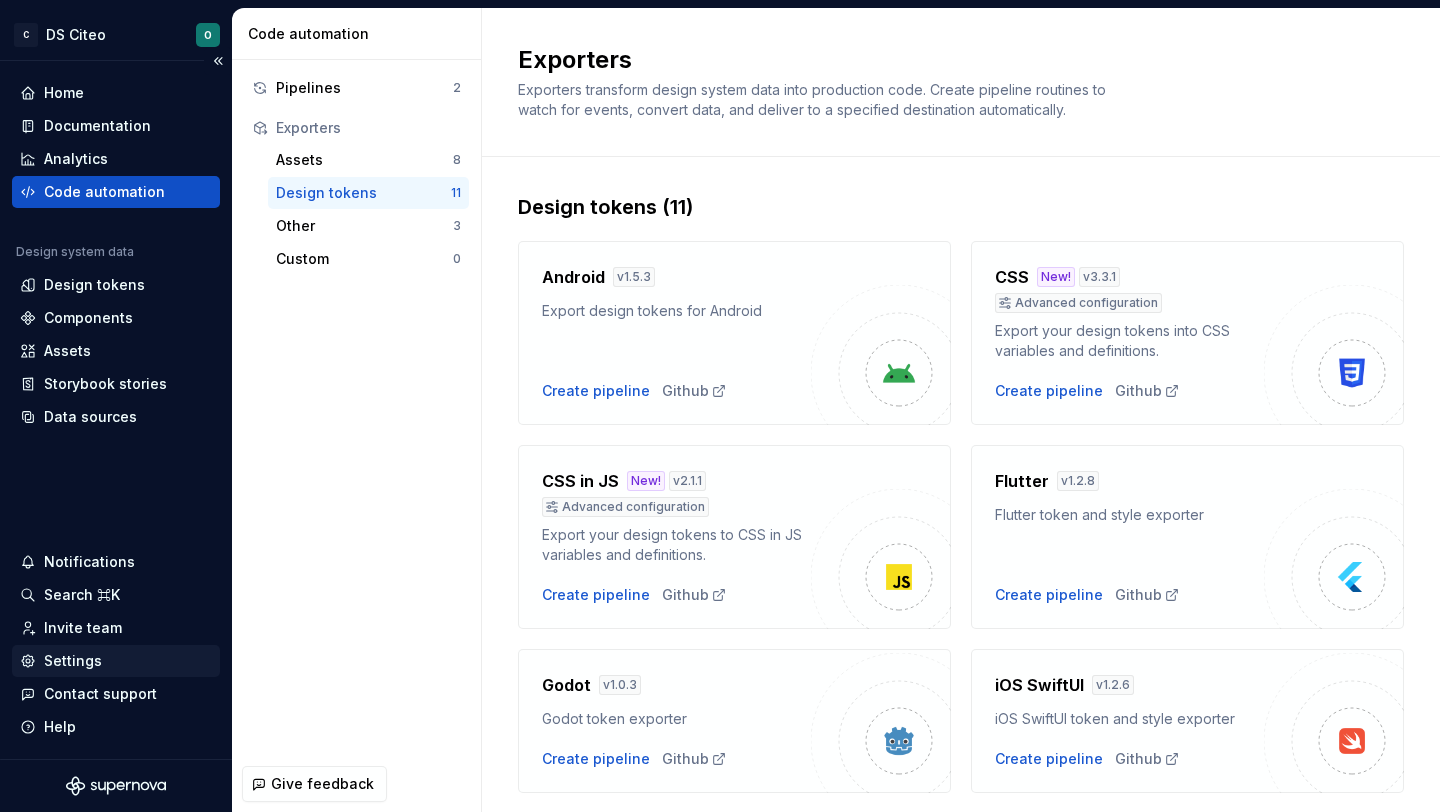 click on "Settings" at bounding box center [116, 661] 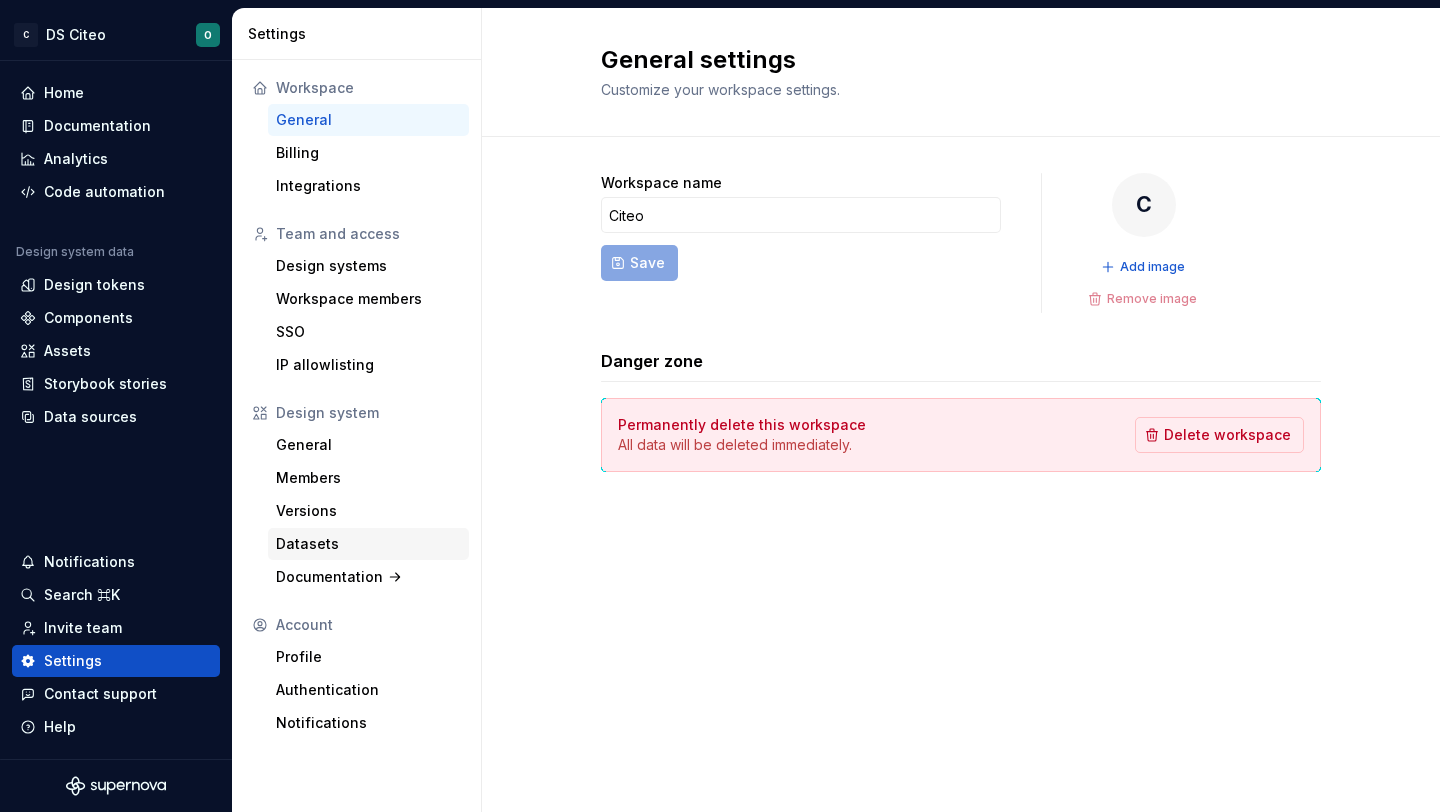 click on "Datasets" at bounding box center [368, 544] 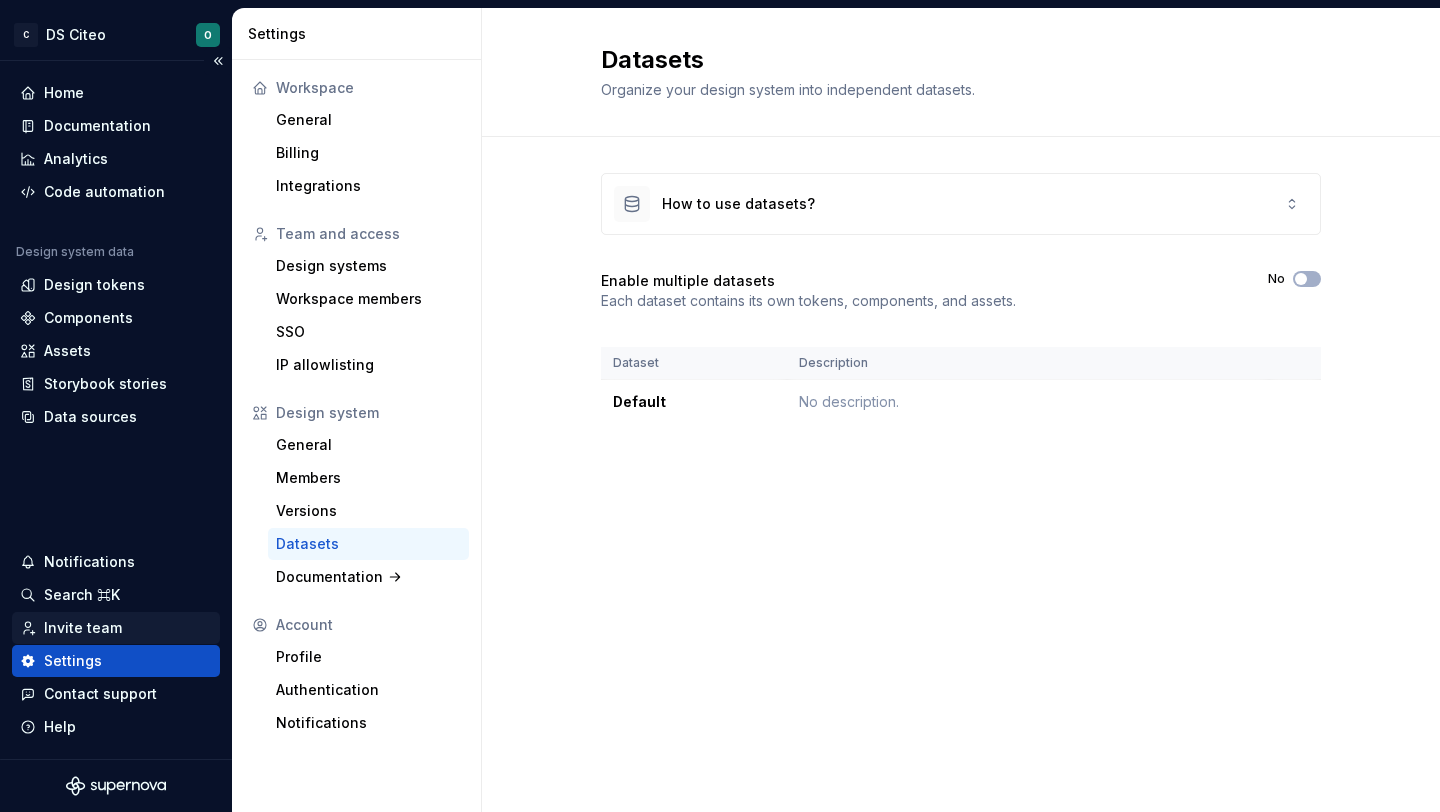 click on "Invite team" at bounding box center [116, 628] 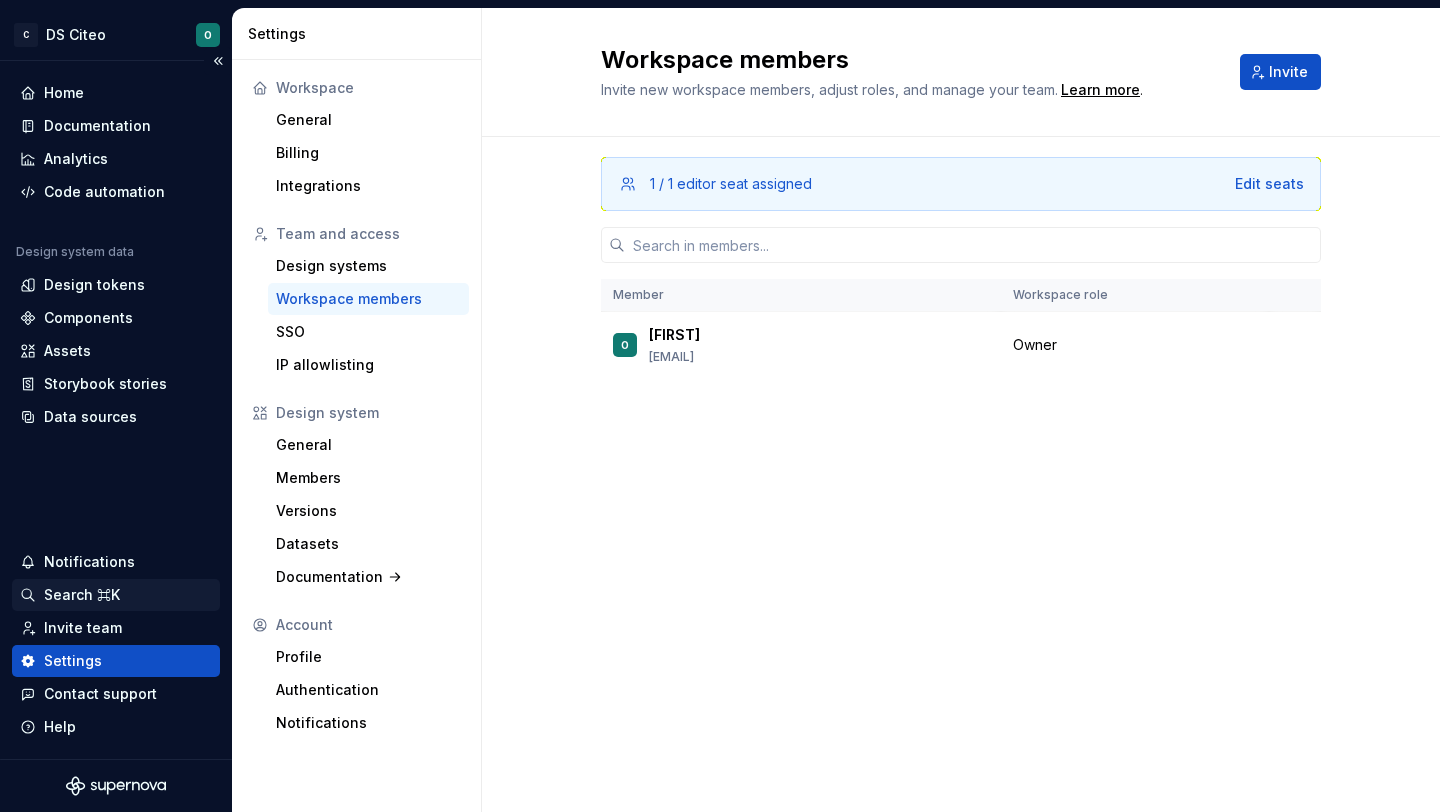 click on "Search ⌘K" at bounding box center (116, 595) 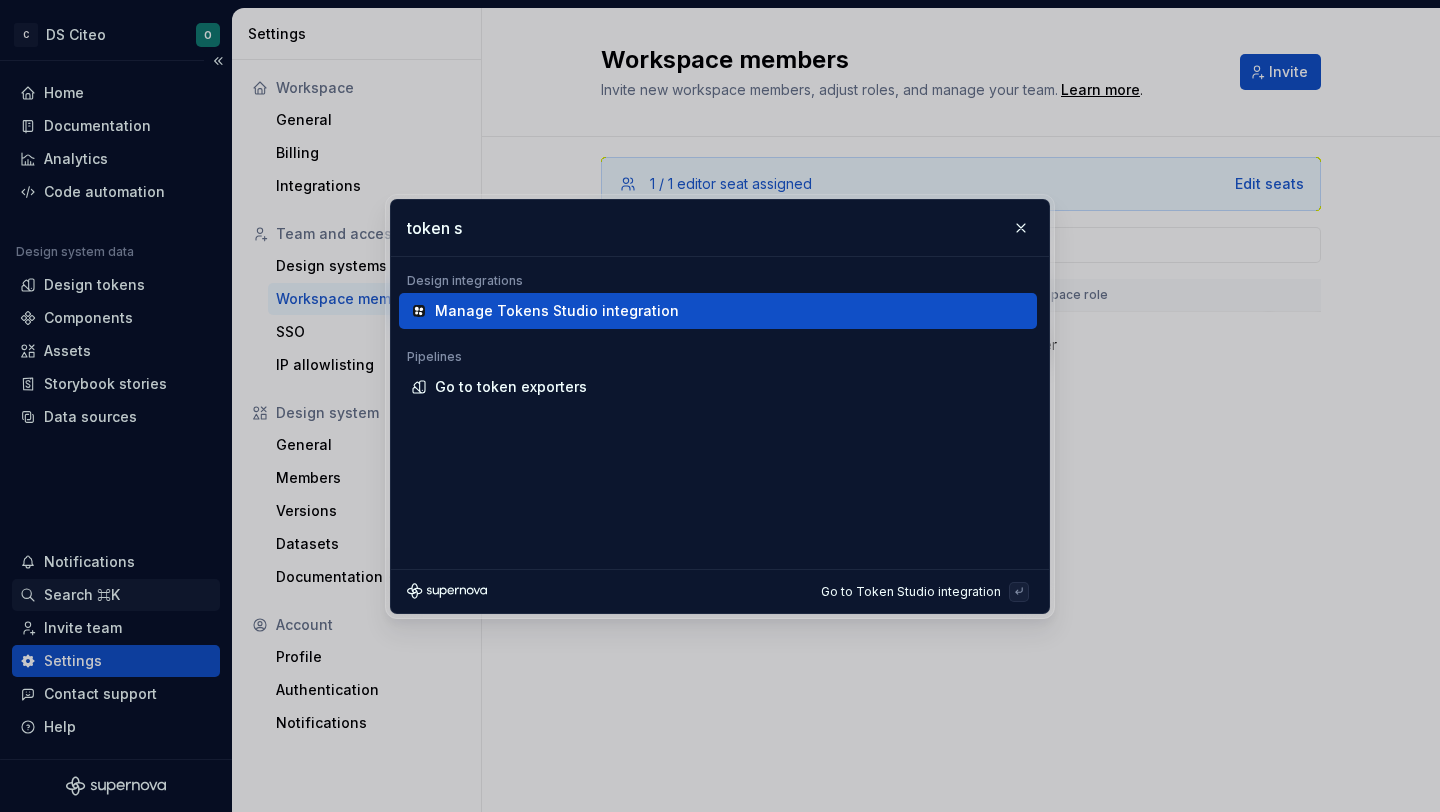 type on "token se" 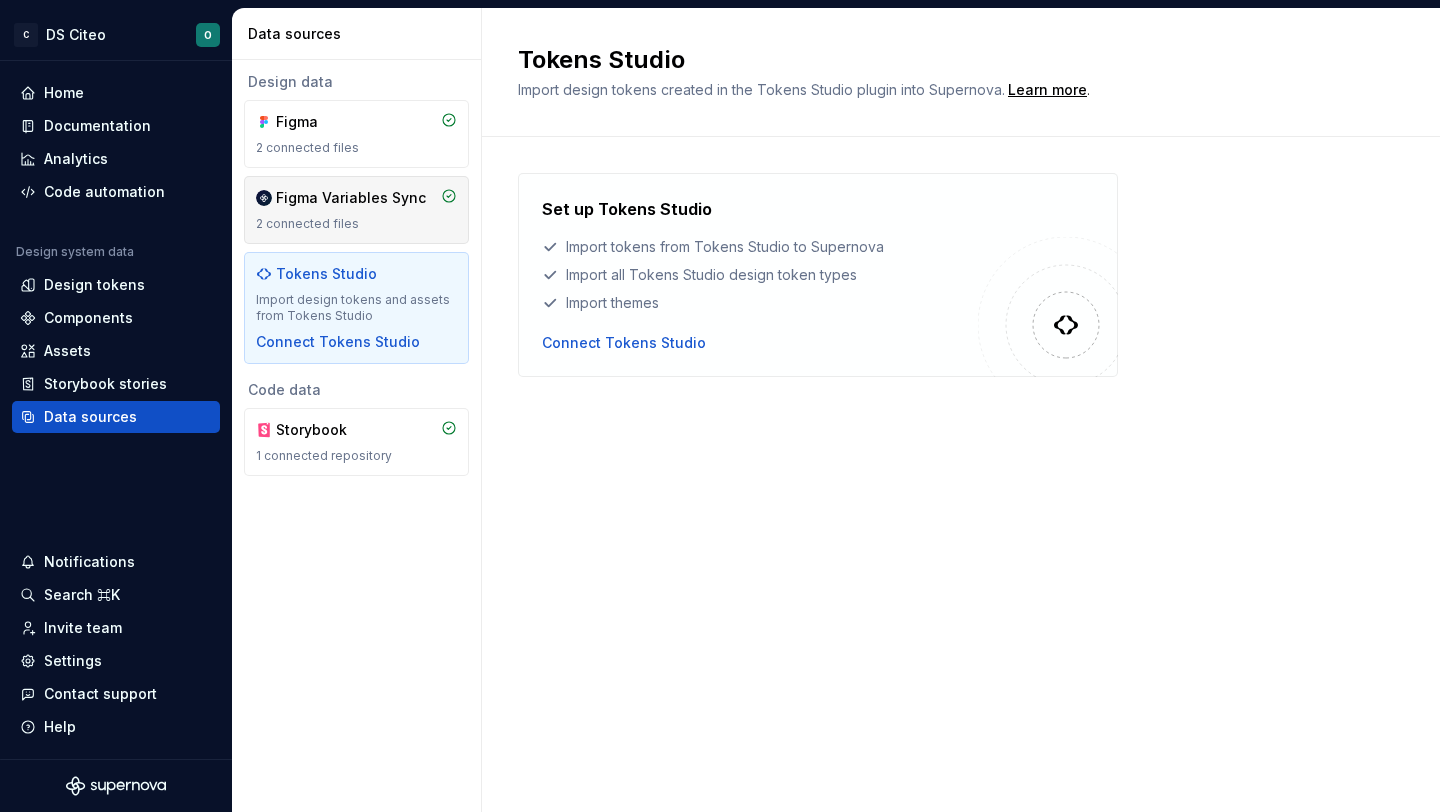 click on "Figma Variables Sync" at bounding box center [351, 198] 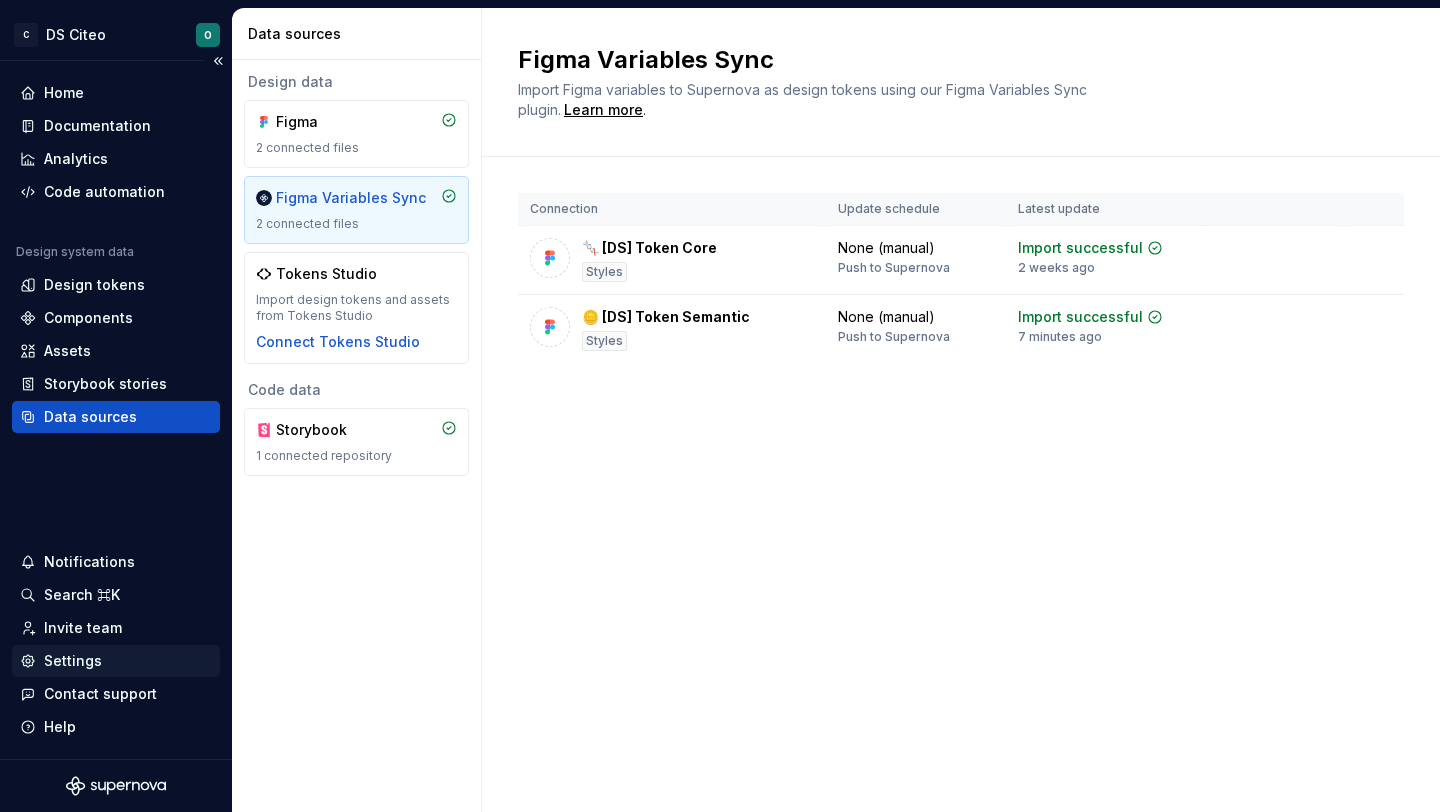 click on "Settings" at bounding box center [116, 661] 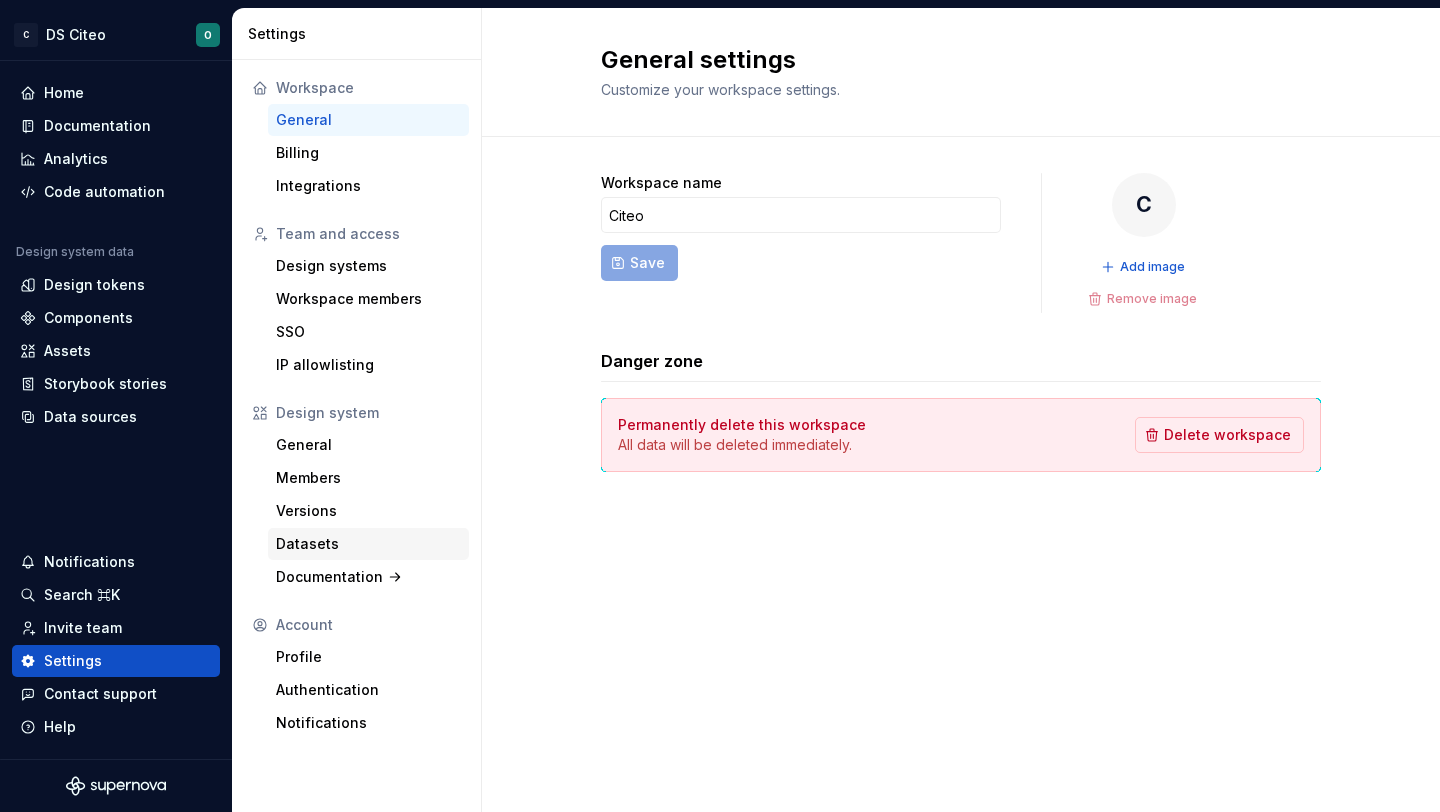 click on "Datasets" at bounding box center [368, 544] 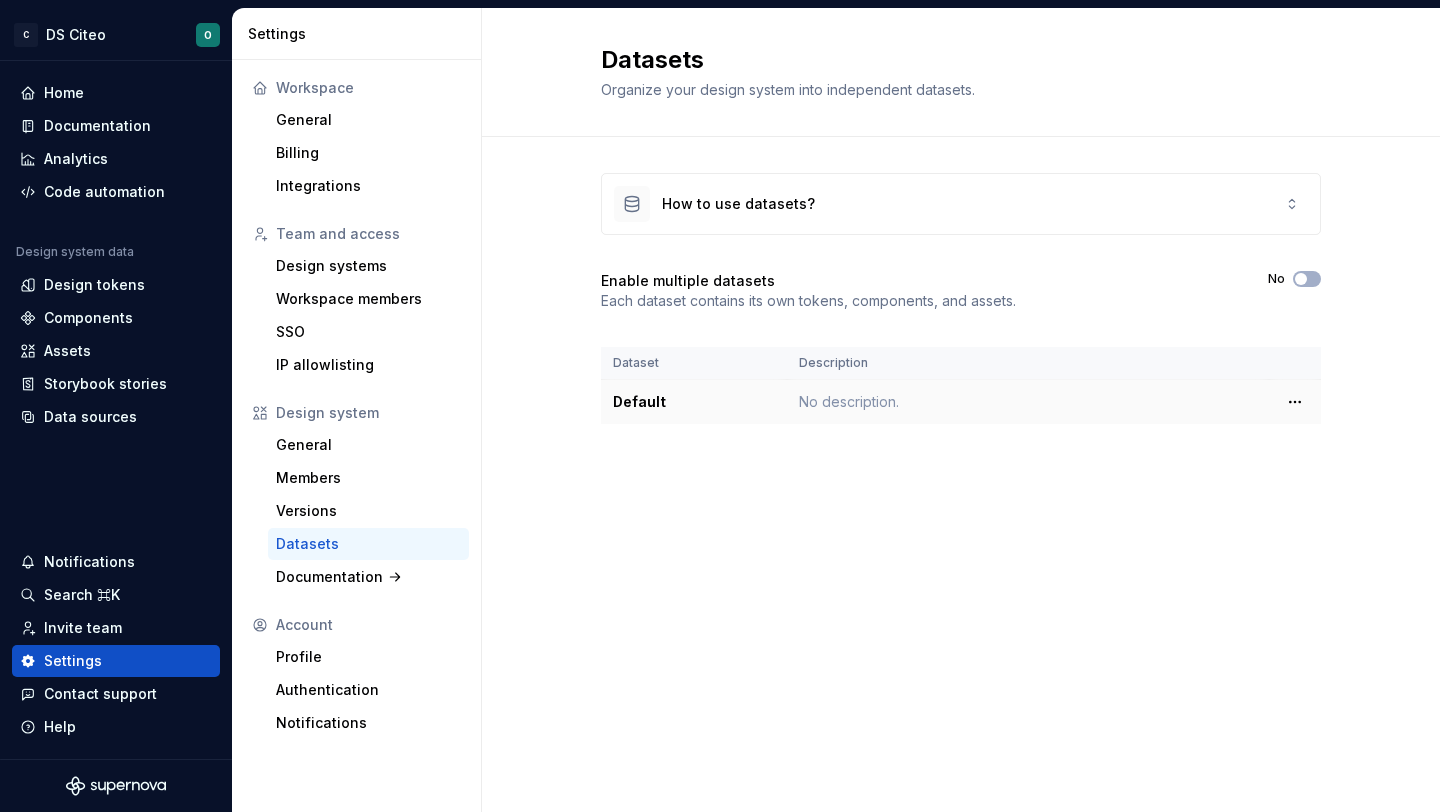 click on "No description." at bounding box center (1028, 402) 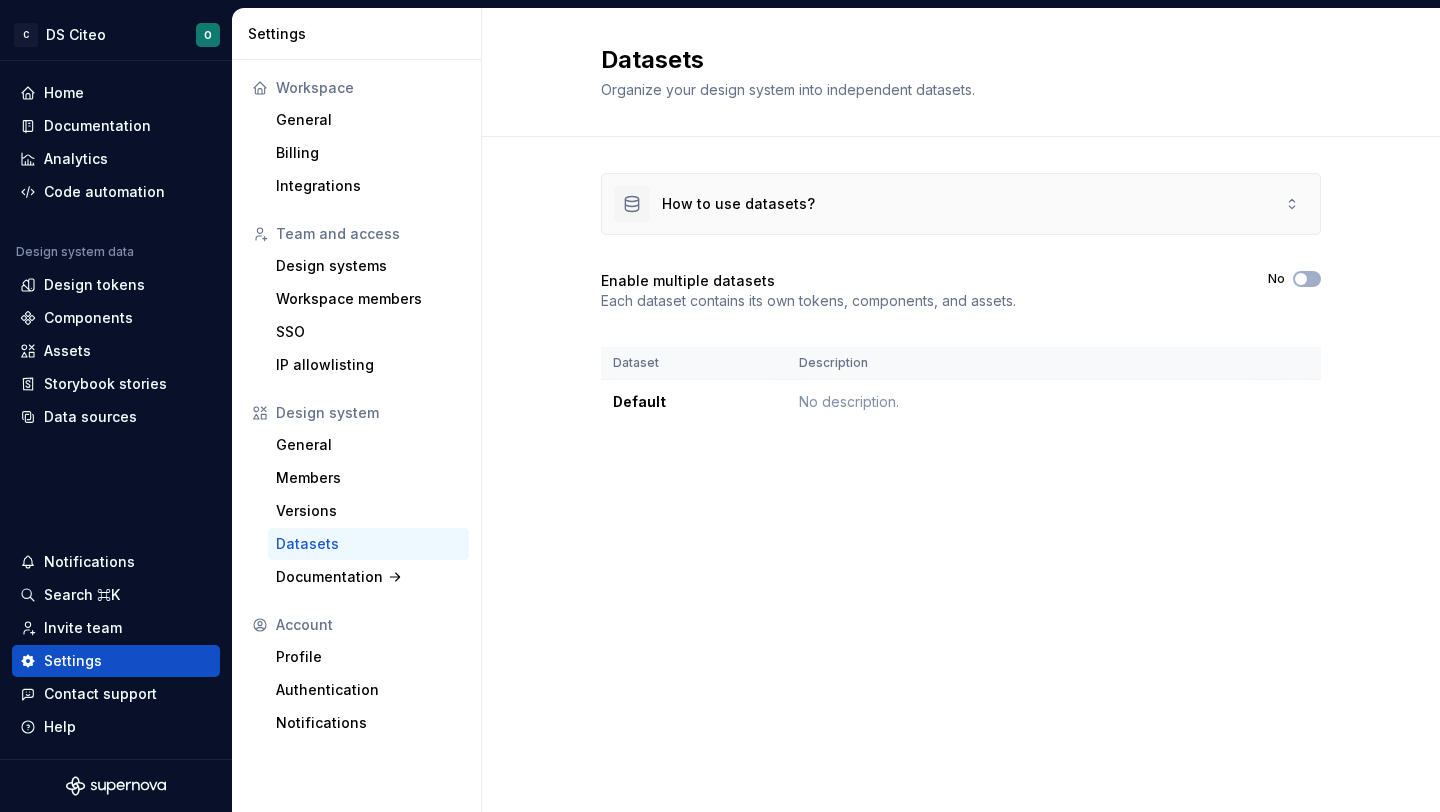click on "How to use datasets?" at bounding box center (961, 204) 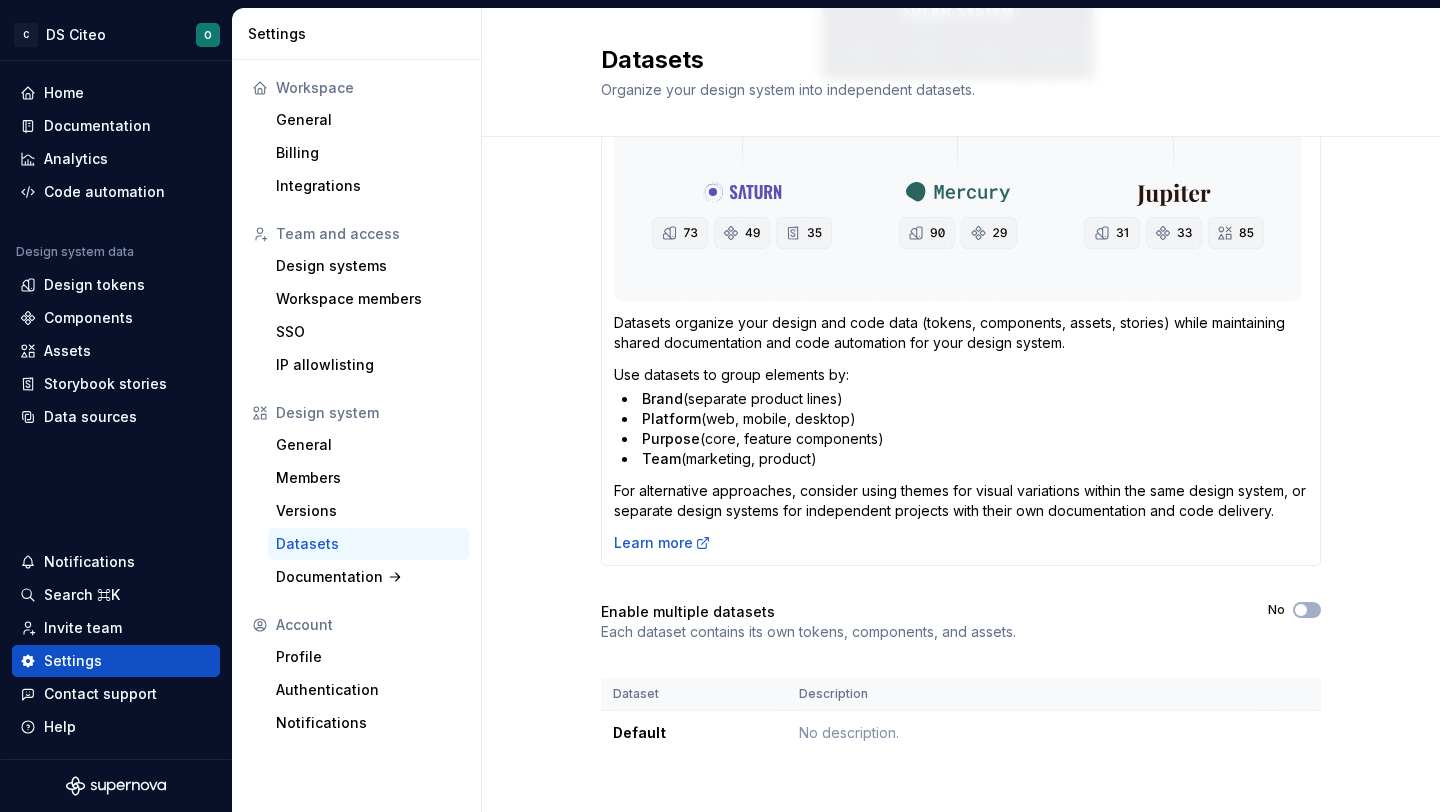 scroll, scrollTop: 289, scrollLeft: 0, axis: vertical 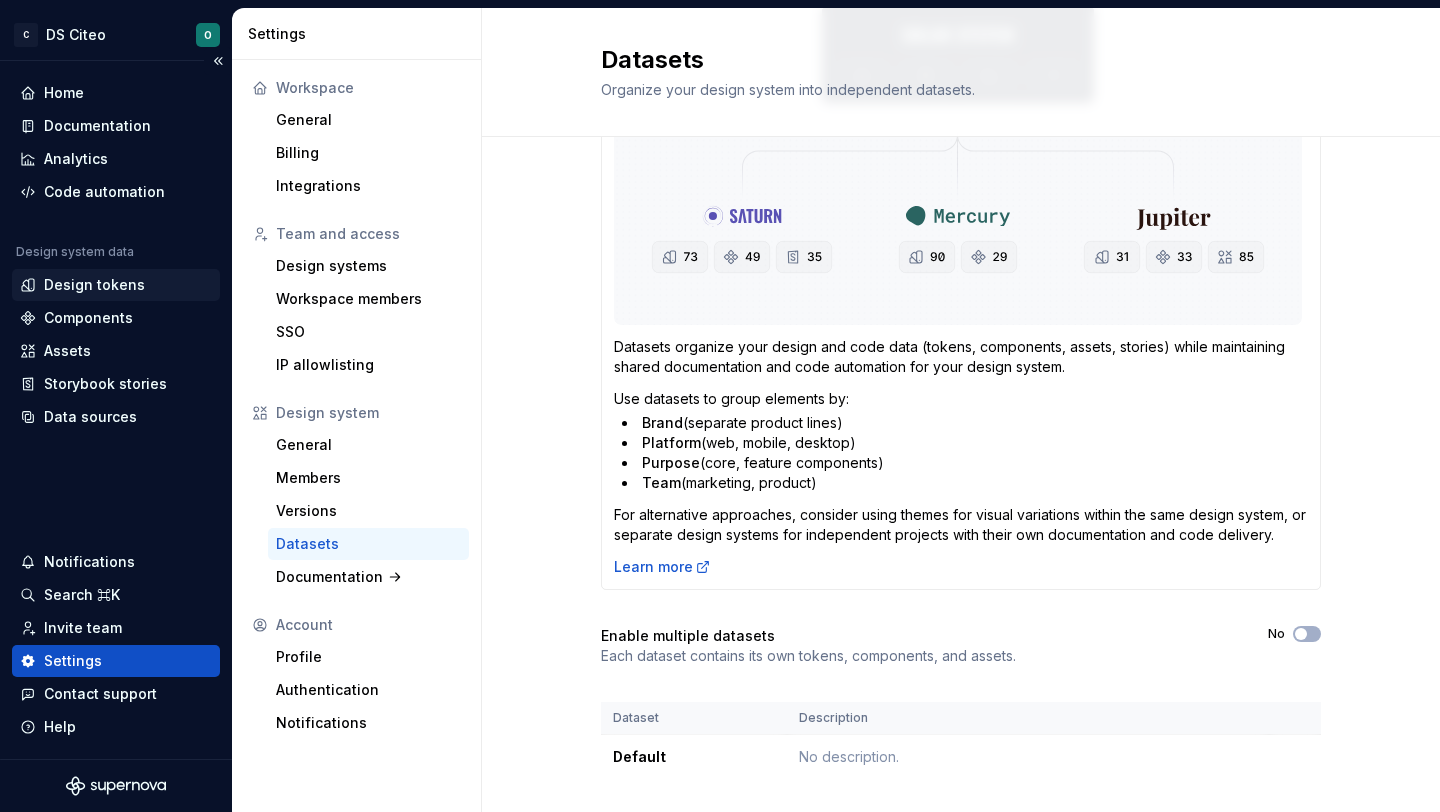 click on "Design tokens" at bounding box center (94, 285) 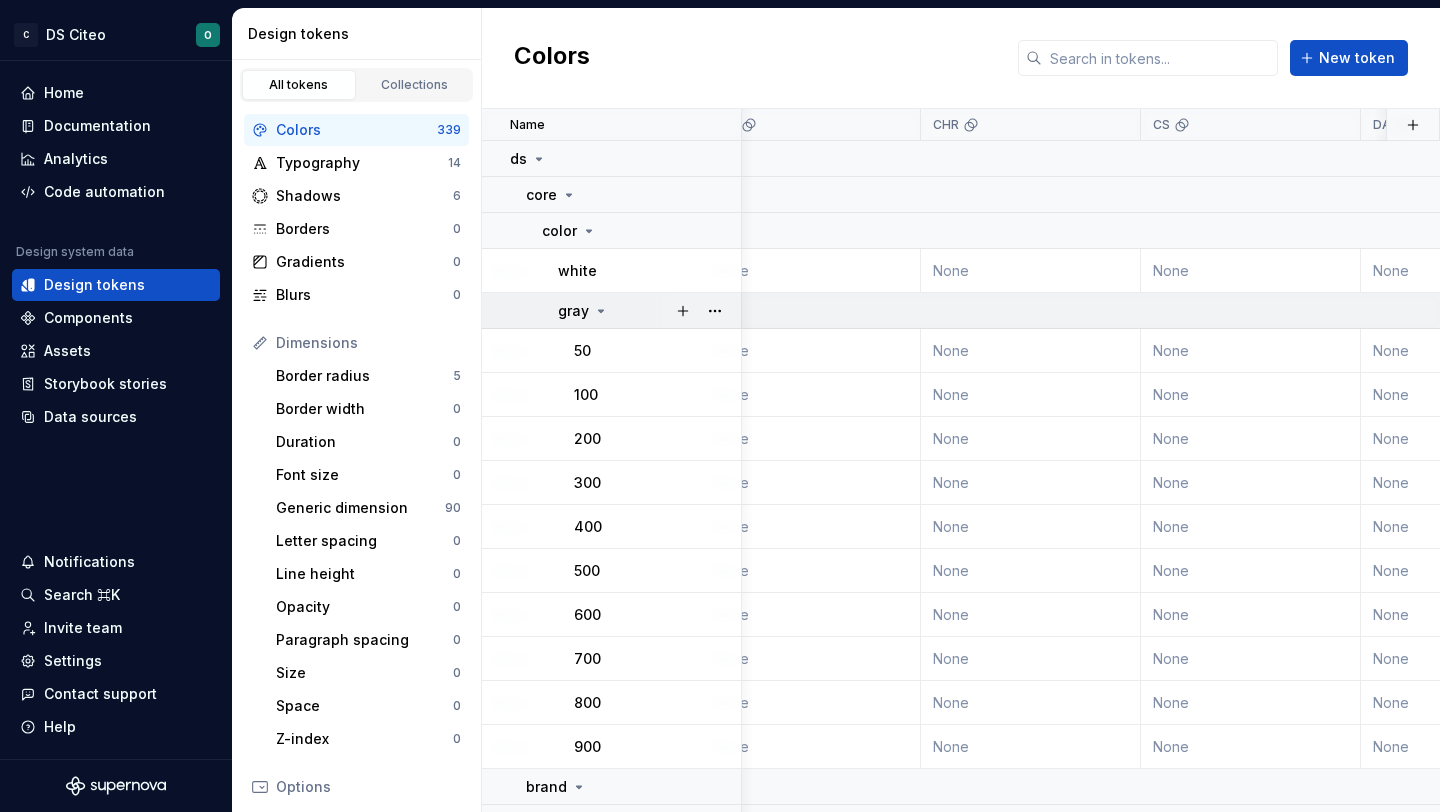 scroll, scrollTop: 0, scrollLeft: 0, axis: both 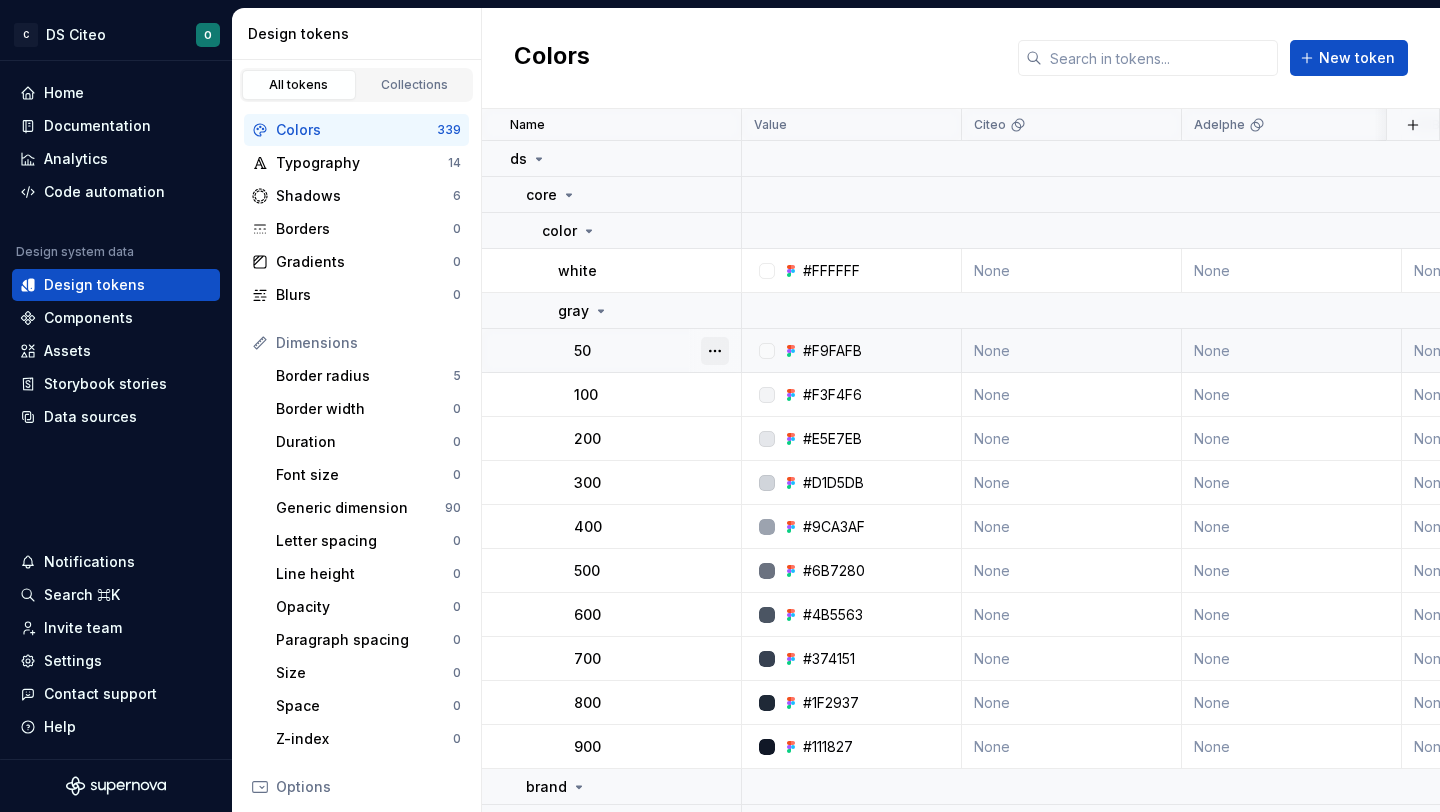 click at bounding box center (715, 351) 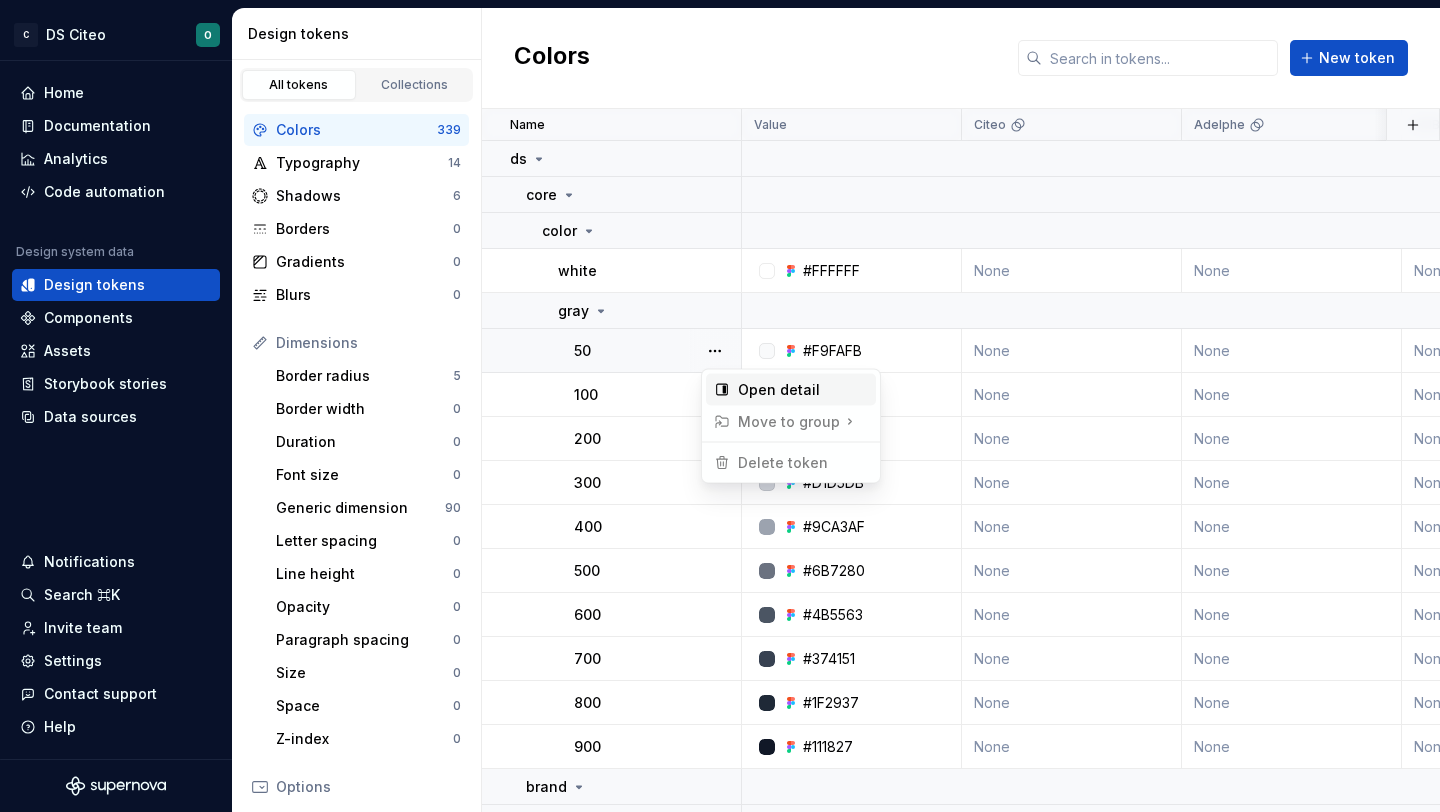 click on "Open detail" at bounding box center (803, 390) 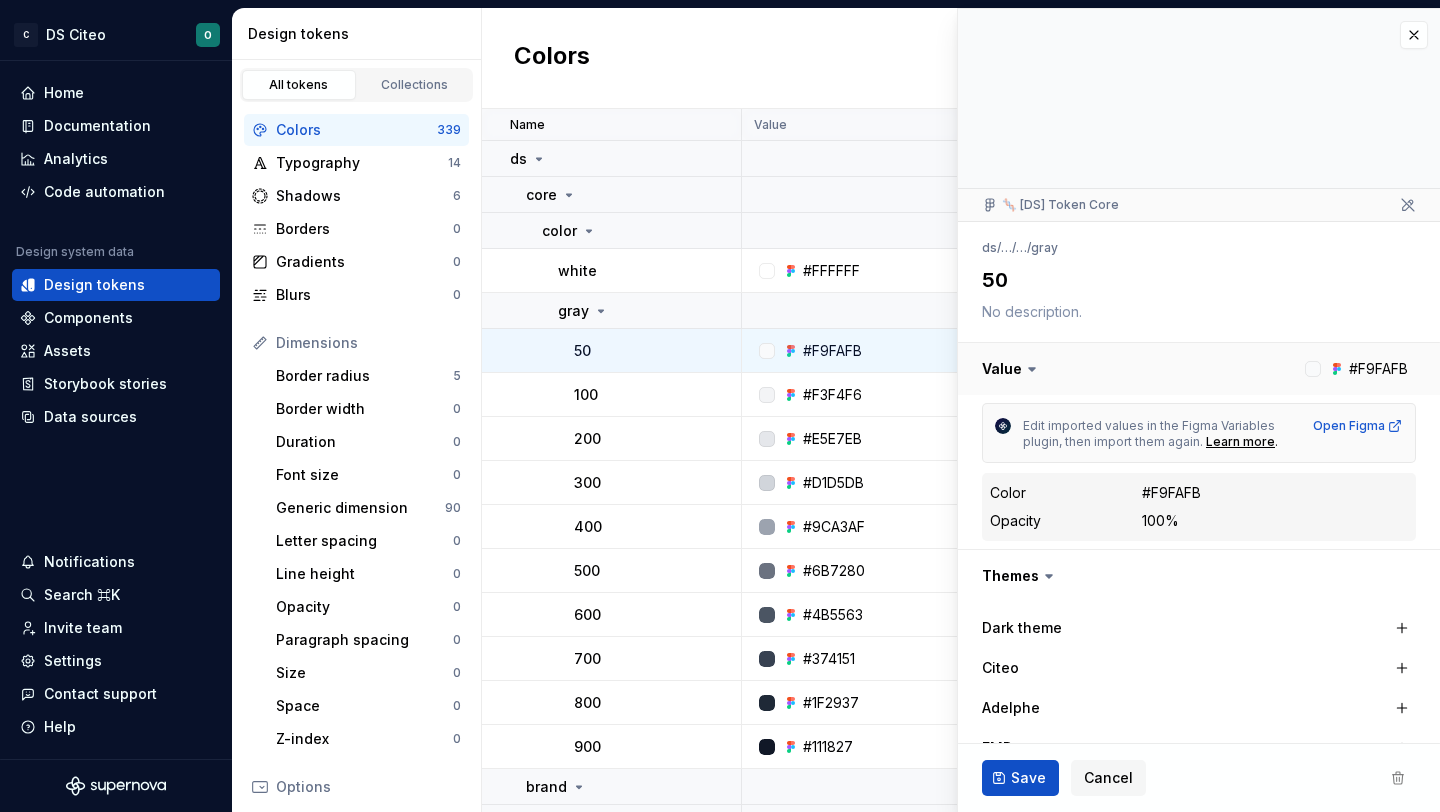 click at bounding box center [1199, 369] 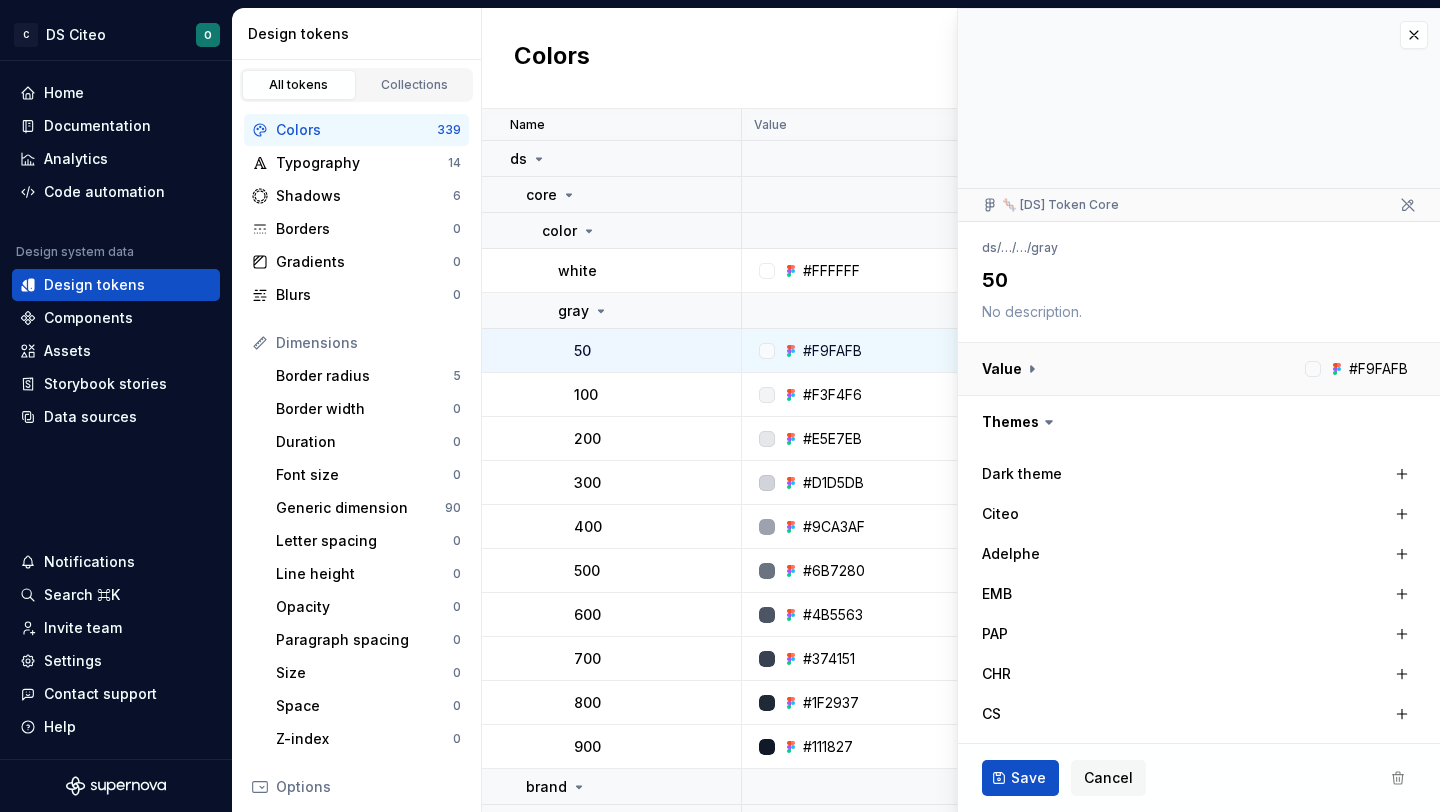 click at bounding box center [1199, 369] 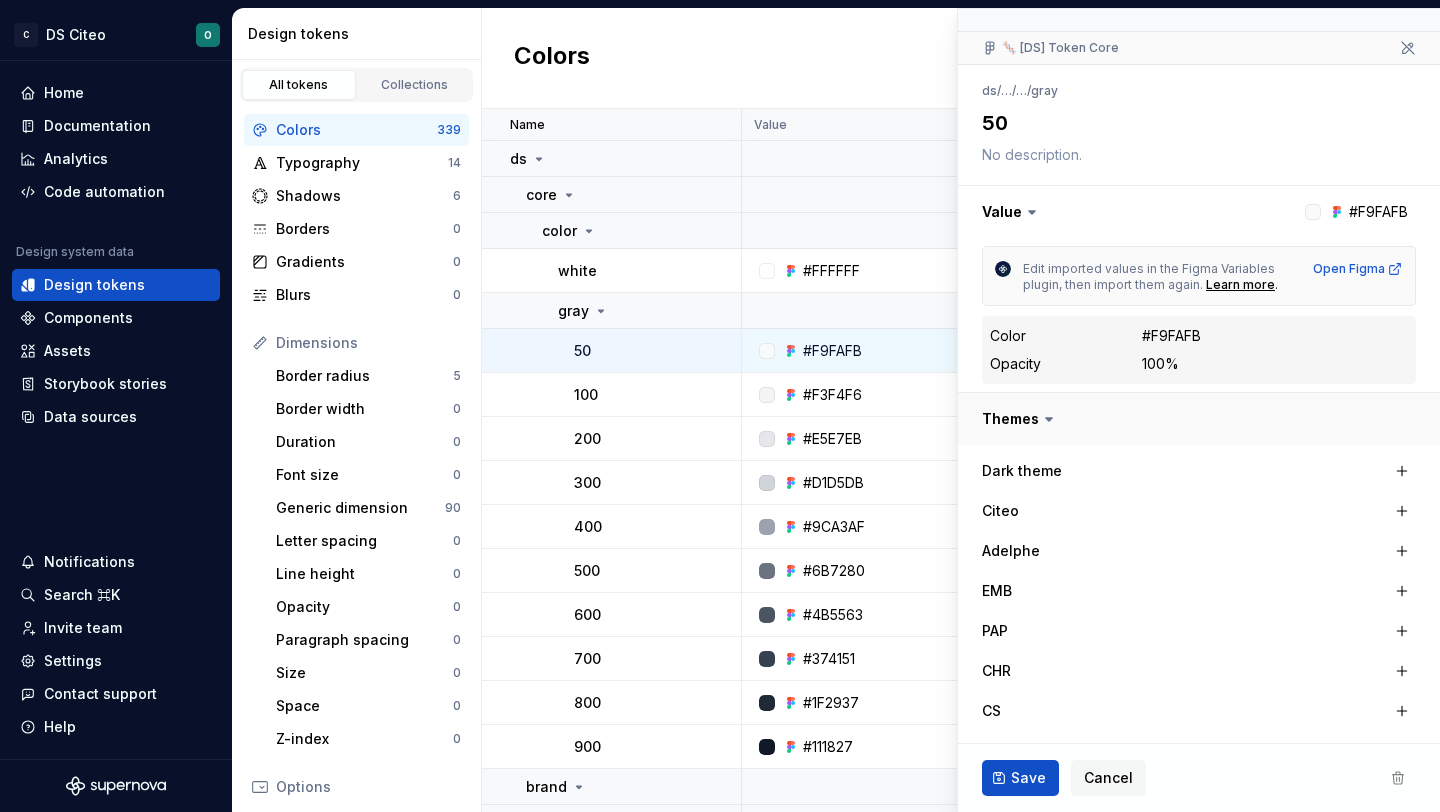 scroll, scrollTop: 160, scrollLeft: 0, axis: vertical 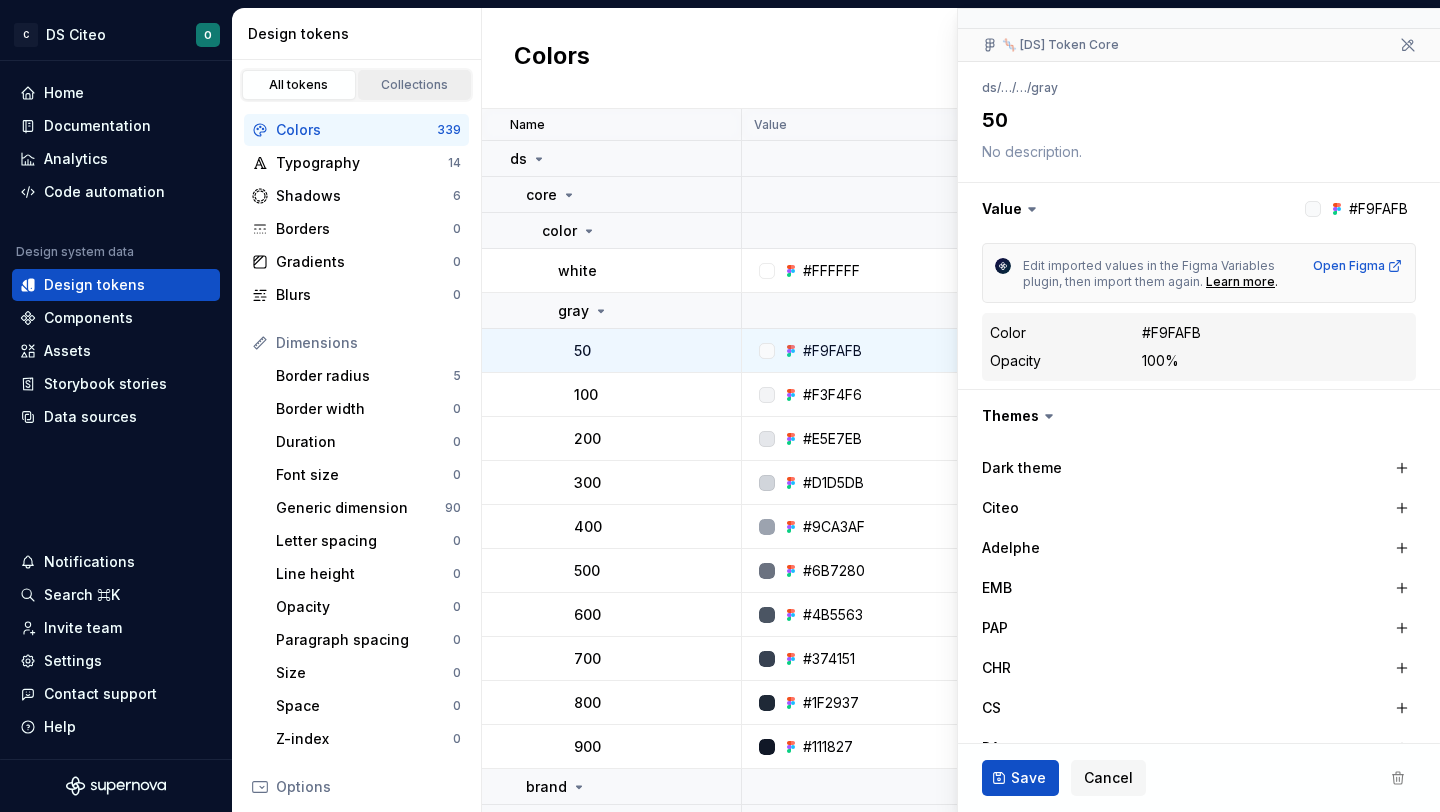 click on "Collections" at bounding box center (415, 85) 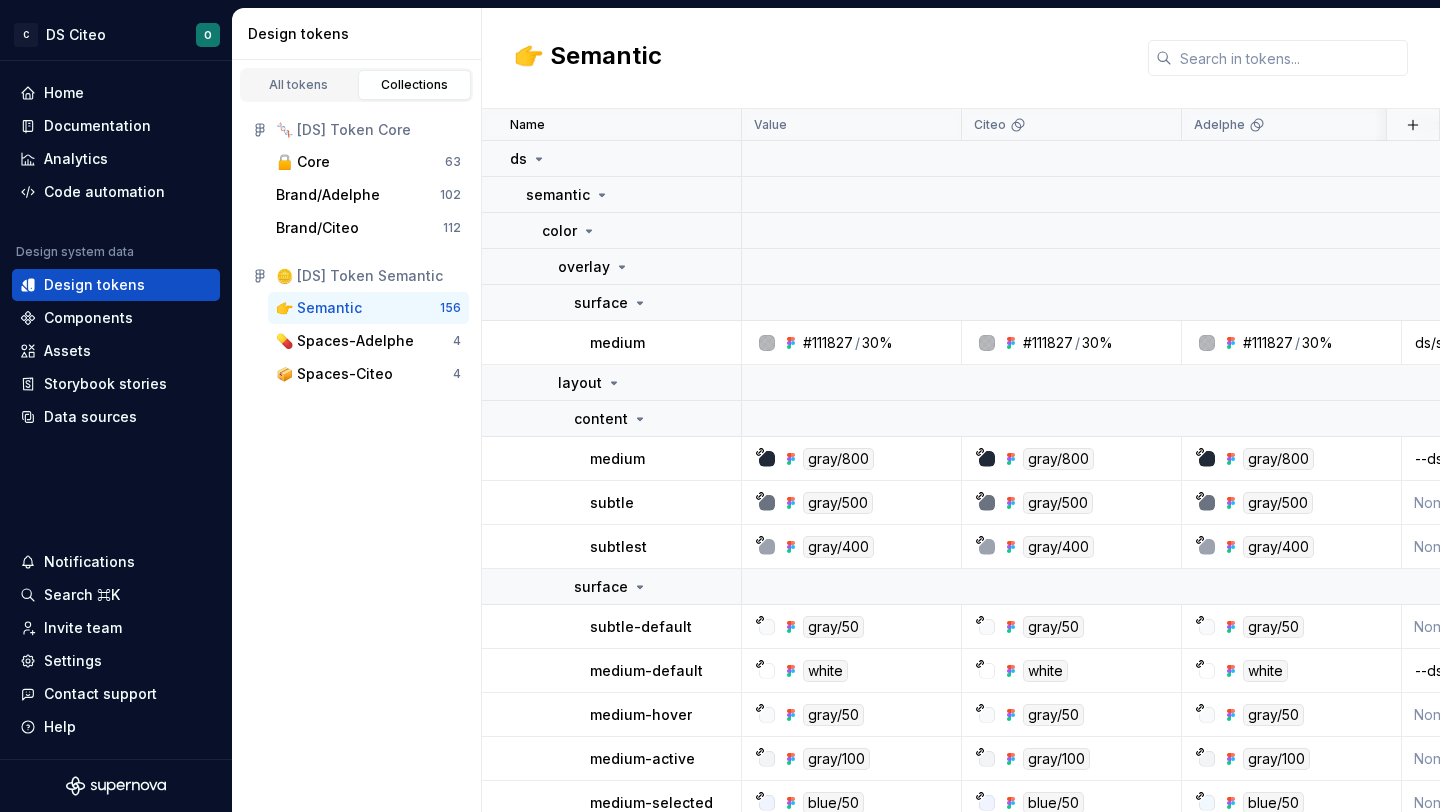 click on "👉 Semantic" at bounding box center [319, 308] 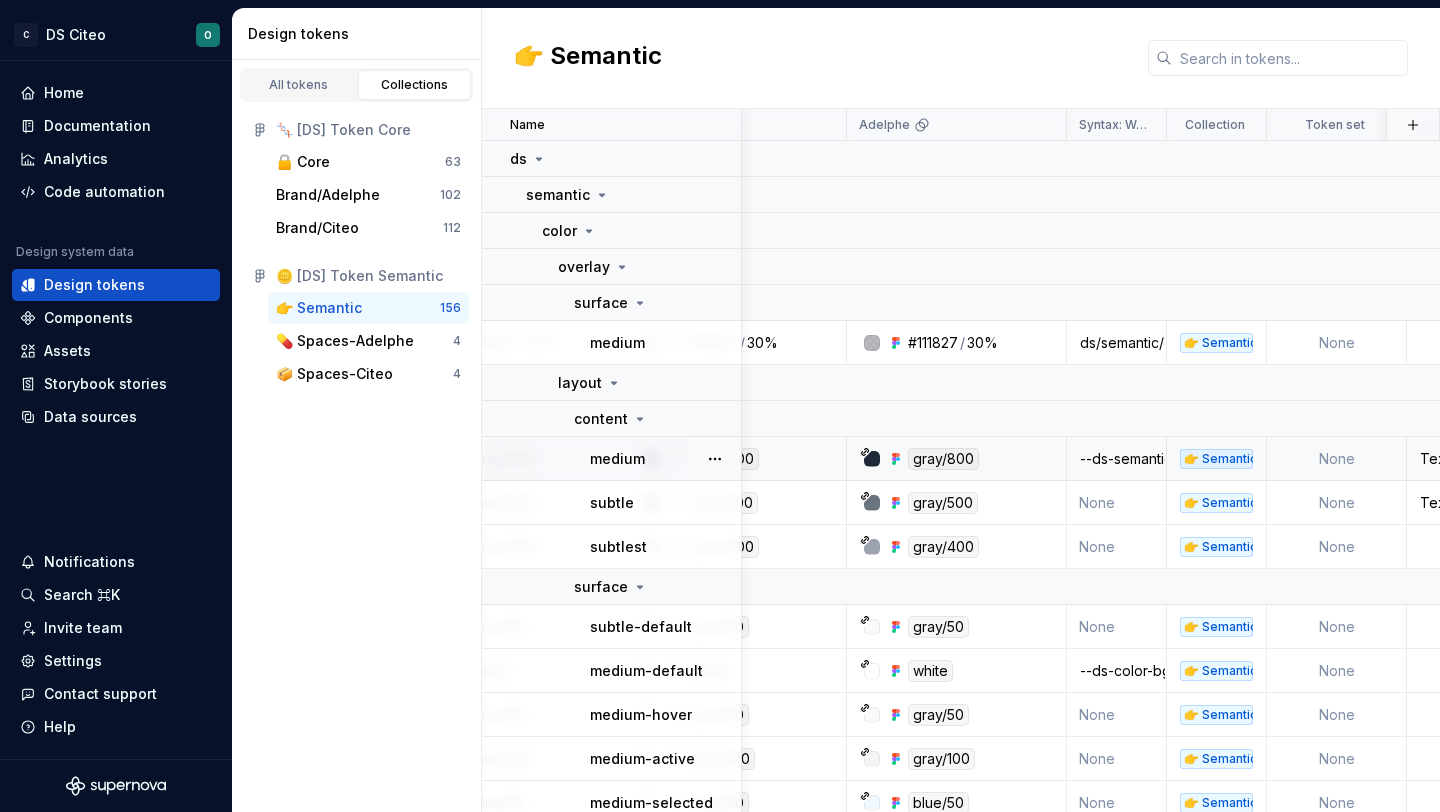 scroll, scrollTop: 0, scrollLeft: 362, axis: horizontal 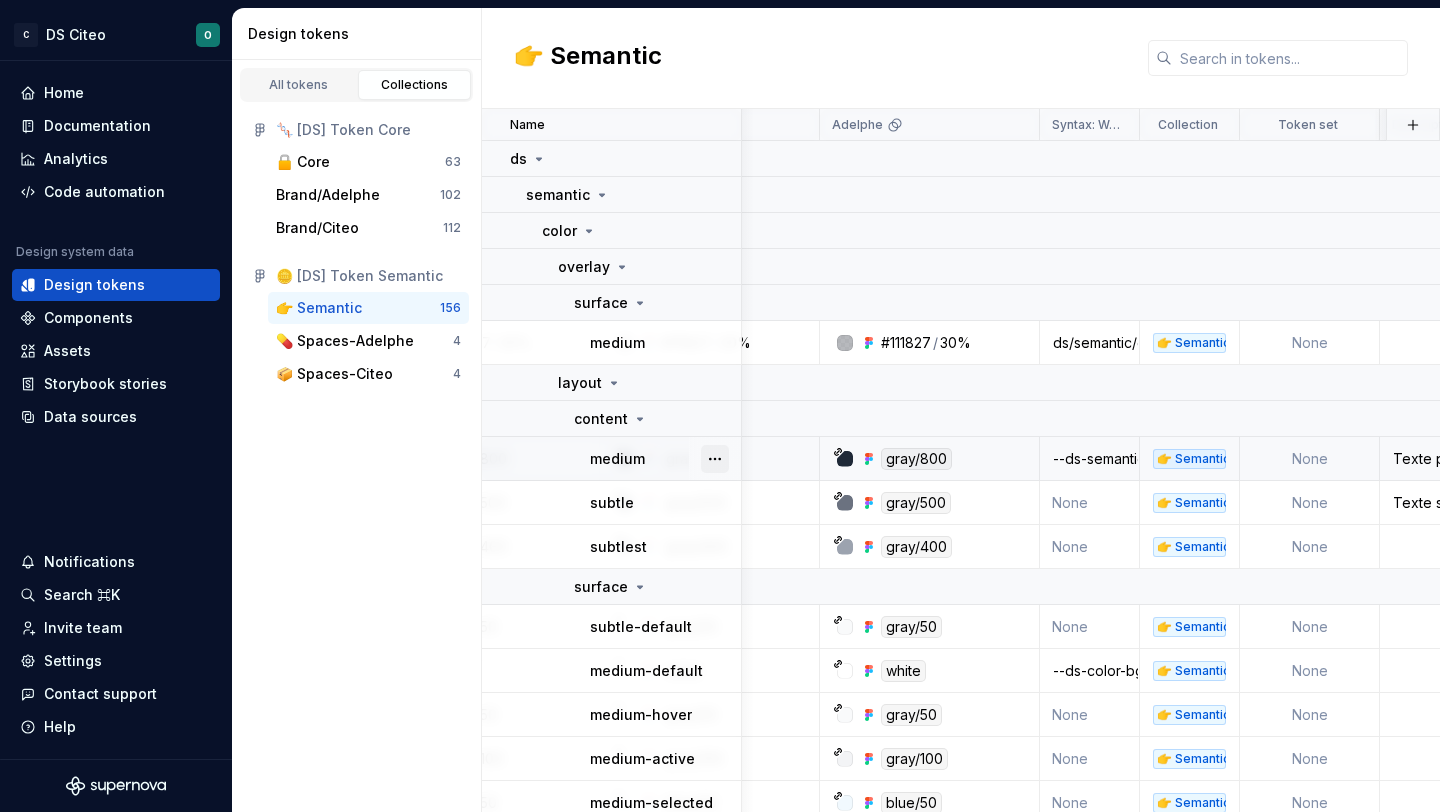 click at bounding box center [715, 459] 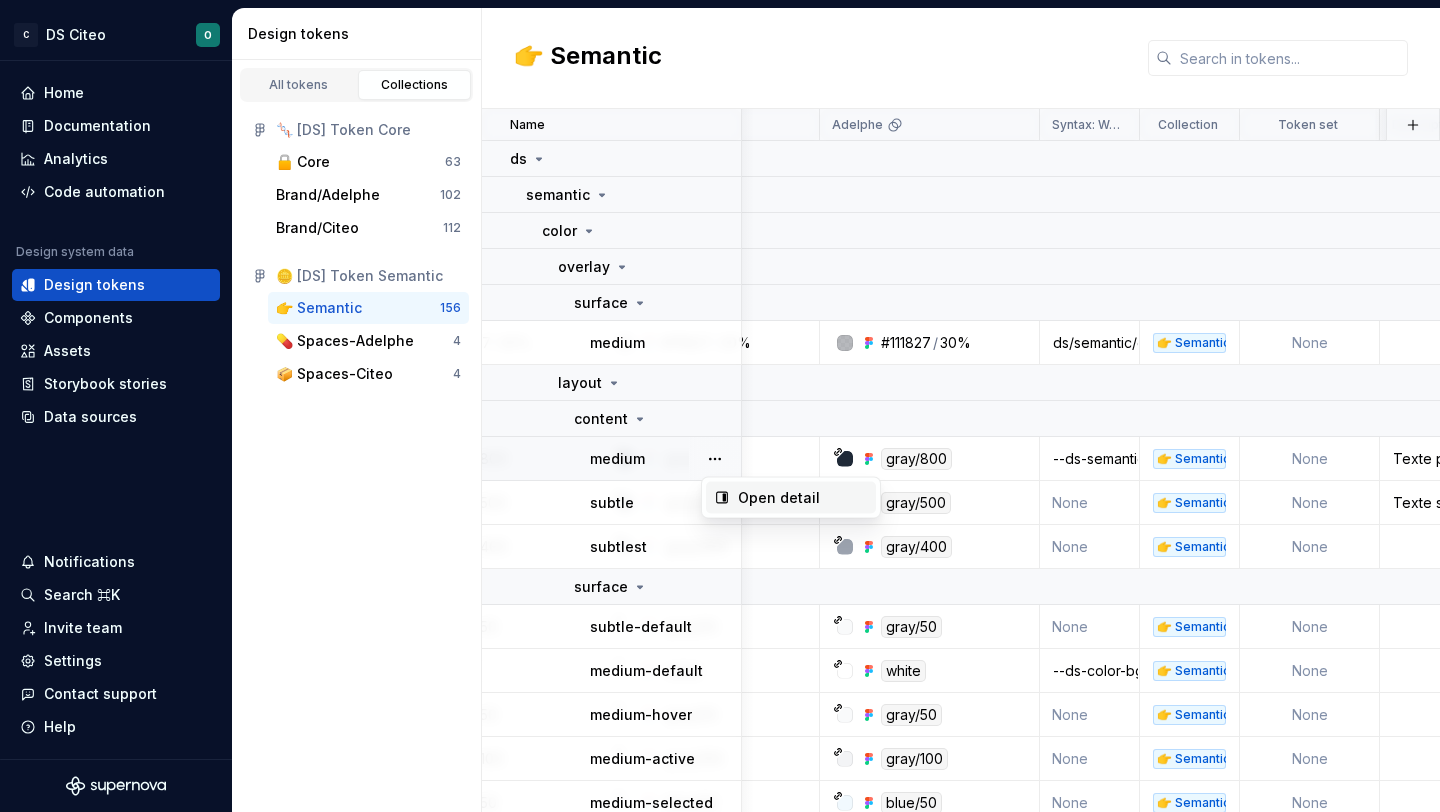 click on "Open detail" at bounding box center [803, 498] 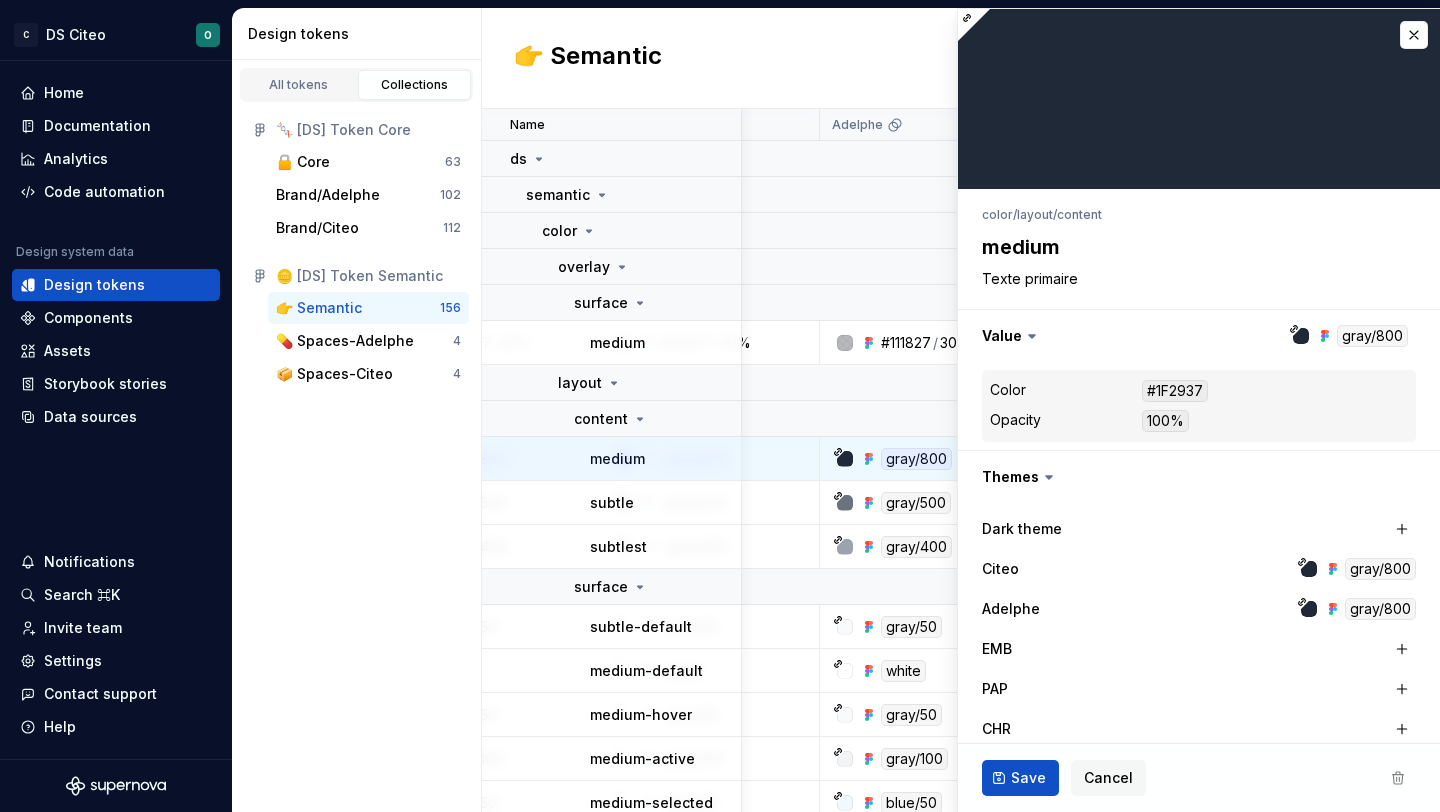 type on "*" 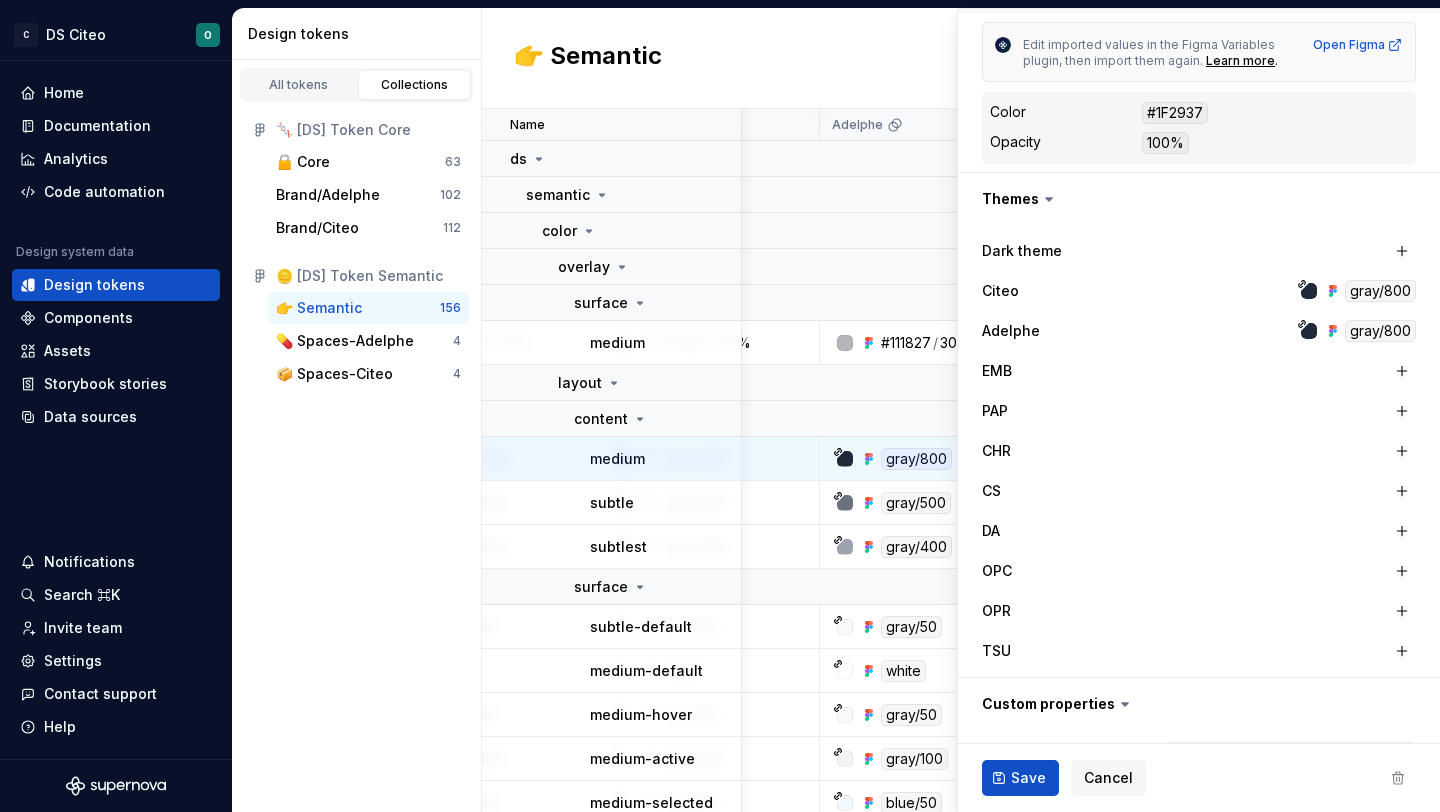 scroll, scrollTop: 529, scrollLeft: 0, axis: vertical 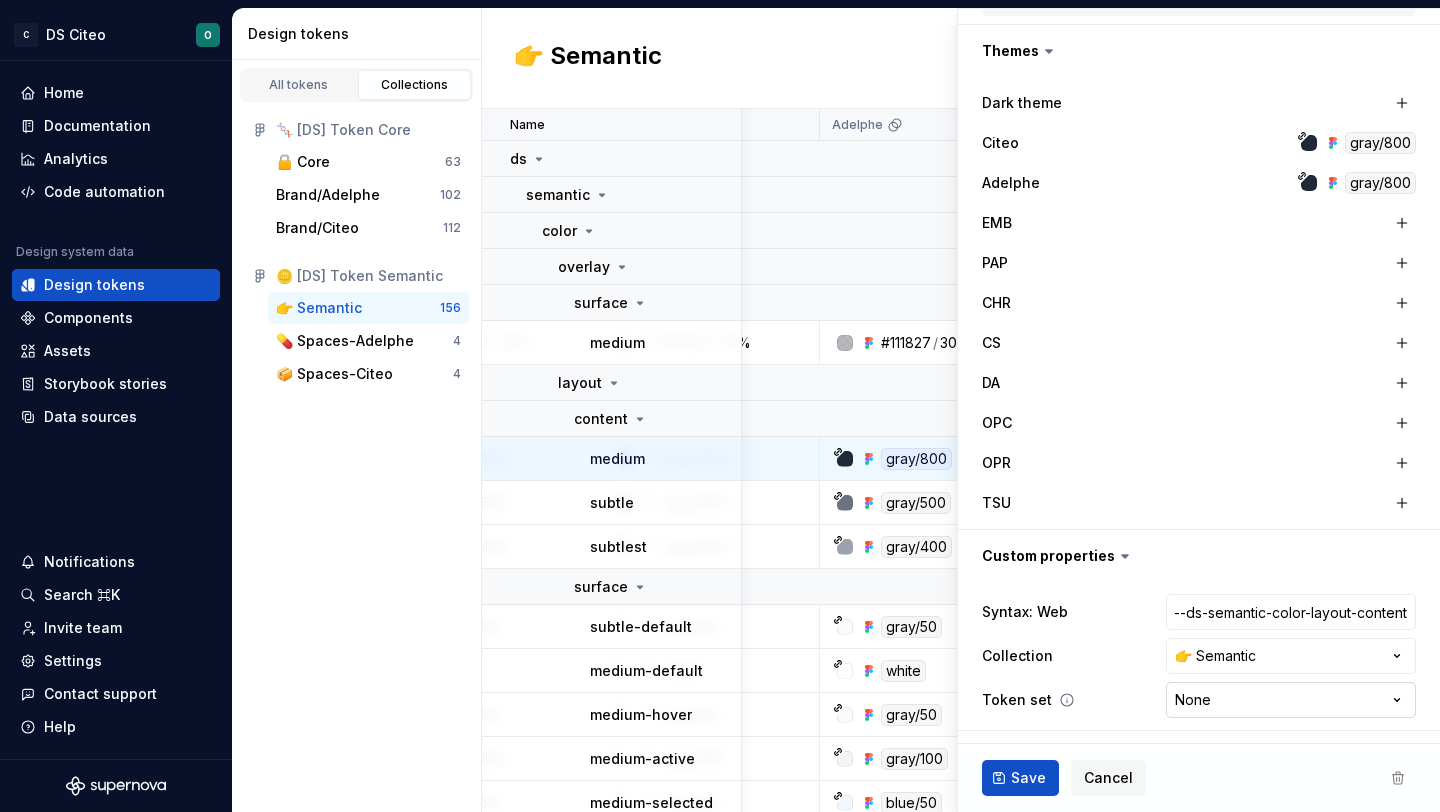 click on "C DS Citeo O Home Documentation Analytics Code automation Design system data Design tokens Components Assets Storybook stories Data sources Notifications Search ⌘K Invite team Settings Contact support Help Design tokens All tokens Collections 🧬 [DS] Token Core 🔒 Core 63 Brand/Adelphe 102 Brand/Citeo 112 🪙 [DS] Token Semantic 👉 Semantic 156 💊 Spaces-Adelphe 4 📦 Spaces-Citeo 4 👉 Semantic Name Value Citeo Adelphe Syntax: Web Collection Token set Description Last updated ds semantic color overlay surface medium #111827 / 30% #111827 / 30% #111827 / 30% ds/semantic/color/overlay 👉 Semantic None 13 minutes ago layout content medium gray/800 gray/800 gray/800 --ds-semantic-color-layout-content-medium 👉 Semantic None Texte primaire 13 minutes ago subtle gray/500 gray/500 gray/500 None 👉 Semantic None Texte secondaire 13 minutes ago subtlest gray/400 gray/400 gray/400 None 👉 Semantic None 13 minutes ago surface subtle-default gray/50 gray/50 gray/50 None 👉 Semantic None white None" at bounding box center (720, 406) 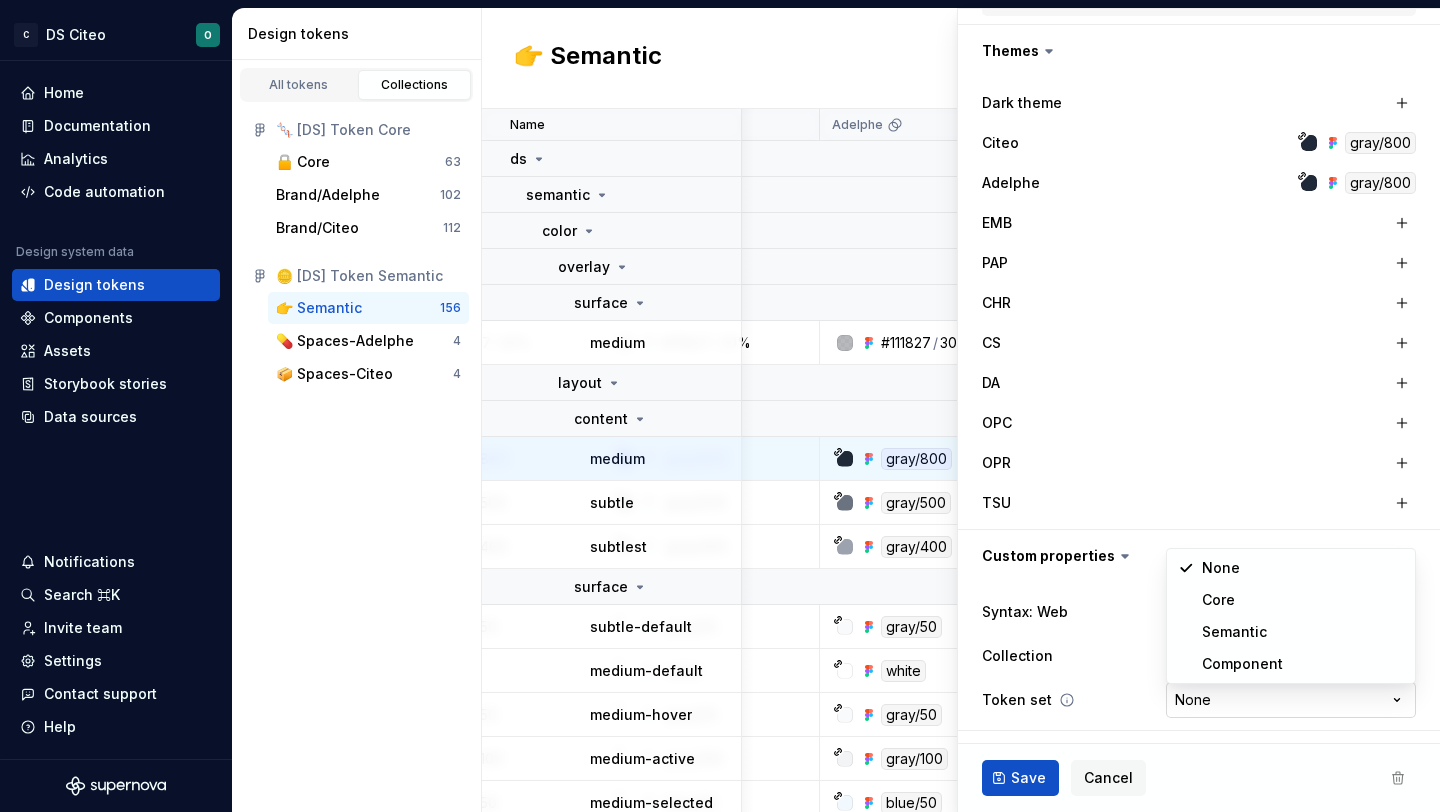click on "C DS Citeo O Home Documentation Analytics Code automation Design system data Design tokens Components Assets Storybook stories Data sources Notifications Search ⌘K Invite team Settings Contact support Help Design tokens All tokens Collections 🧬 [DS] Token Core 🔒 Core 63 Brand/Adelphe 102 Brand/Citeo 112 🪙 [DS] Token Semantic 👉 Semantic 156 💊 Spaces-Adelphe 4 📦 Spaces-Citeo 4 👉 Semantic Name Value Citeo Adelphe Syntax: Web Collection Token set Description Last updated ds semantic color overlay surface medium #111827 / 30% #111827 / 30% #111827 / 30% ds/semantic/color/overlay 👉 Semantic None 13 minutes ago layout content medium gray/800 gray/800 gray/800 --ds-semantic-color-layout-content-medium 👉 Semantic None Texte primaire 13 minutes ago subtle gray/500 gray/500 gray/500 None 👉 Semantic None Texte secondaire 13 minutes ago subtlest gray/400 gray/400 gray/400 None 👉 Semantic None 13 minutes ago surface subtle-default gray/50 gray/50 gray/50 None 👉 Semantic None white None" at bounding box center (720, 406) 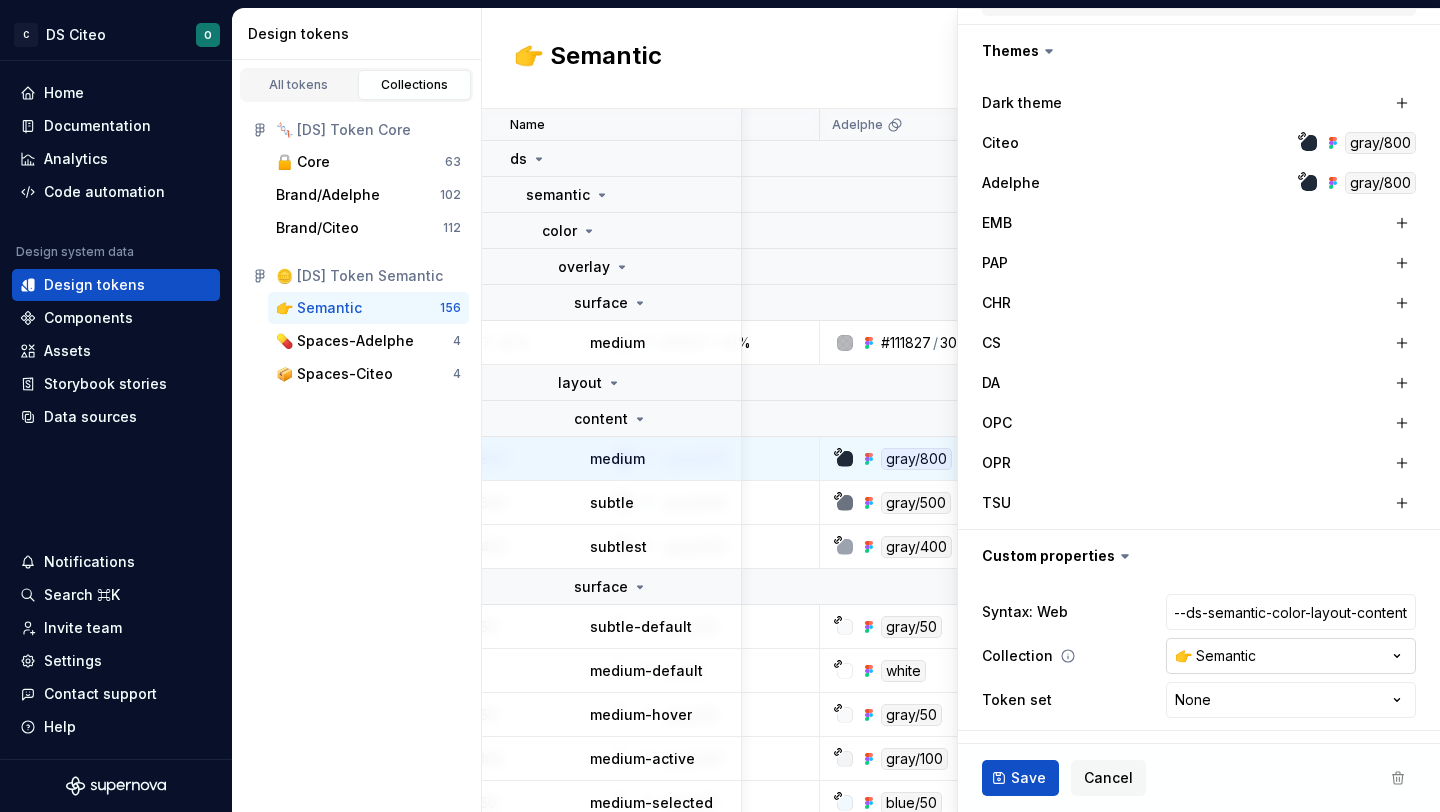 click on "C DS Citeo O Home Documentation Analytics Code automation Design system data Design tokens Components Assets Storybook stories Data sources Notifications Search ⌘K Invite team Settings Contact support Help Design tokens All tokens Collections 🧬 [DS] Token Core 🔒 Core 63 Brand/Adelphe 102 Brand/Citeo 112 🪙 [DS] Token Semantic 👉 Semantic 156 💊 Spaces-Adelphe 4 📦 Spaces-Citeo 4 👉 Semantic Name Value Citeo Adelphe Syntax: Web Collection Token set Description Last updated ds semantic color overlay surface medium #111827 / 30% #111827 / 30% #111827 / 30% ds/semantic/color/overlay 👉 Semantic None 13 minutes ago layout content medium gray/800 gray/800 gray/800 --ds-semantic-color-layout-content-medium 👉 Semantic None Texte primaire 13 minutes ago subtle gray/500 gray/500 gray/500 None 👉 Semantic None Texte secondaire 13 minutes ago subtlest gray/400 gray/400 gray/400 None 👉 Semantic None 13 minutes ago surface subtle-default gray/50 gray/50 gray/50 None 👉 Semantic None white None" at bounding box center (720, 406) 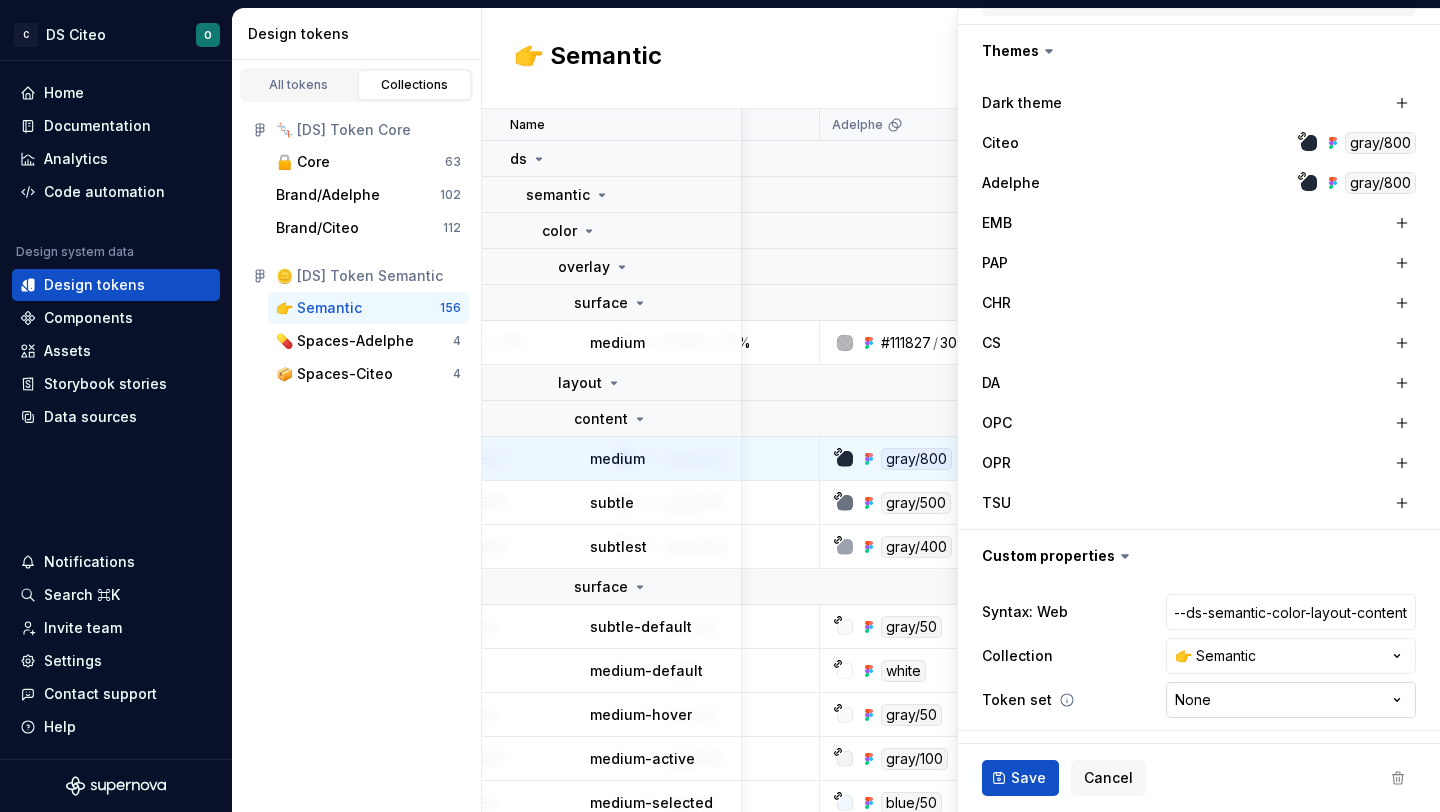 click on "C DS Citeo O Home Documentation Analytics Code automation Design system data Design tokens Components Assets Storybook stories Data sources Notifications Search ⌘K Invite team Settings Contact support Help Design tokens All tokens Collections 🧬 [DS] Token Core 🔒 Core 63 Brand/Adelphe 102 Brand/Citeo 112 🪙 [DS] Token Semantic 👉 Semantic 156 💊 Spaces-Adelphe 4 📦 Spaces-Citeo 4 👉 Semantic Name Value Citeo Adelphe Syntax: Web Collection Token set Description Last updated ds semantic color overlay surface medium #111827 / 30% #111827 / 30% #111827 / 30% ds/semantic/color/overlay 👉 Semantic None 13 minutes ago layout content medium gray/800 gray/800 gray/800 --ds-semantic-color-layout-content-medium 👉 Semantic None Texte primaire 13 minutes ago subtle gray/500 gray/500 gray/500 None 👉 Semantic None Texte secondaire 13 minutes ago subtlest gray/400 gray/400 gray/400 None 👉 Semantic None 13 minutes ago surface subtle-default gray/50 gray/50 gray/50 None 👉 Semantic None white None" at bounding box center (720, 406) 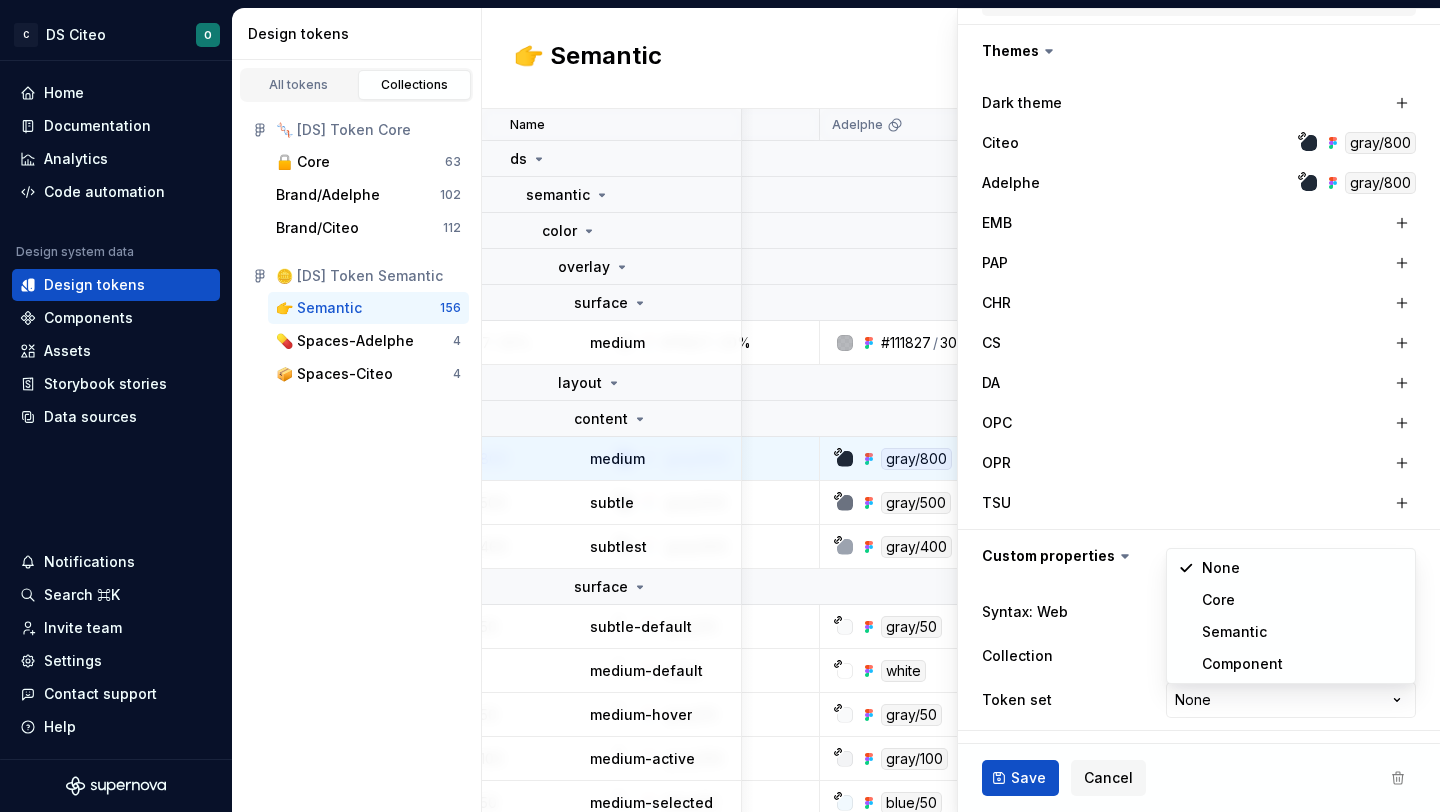 select on "**********" 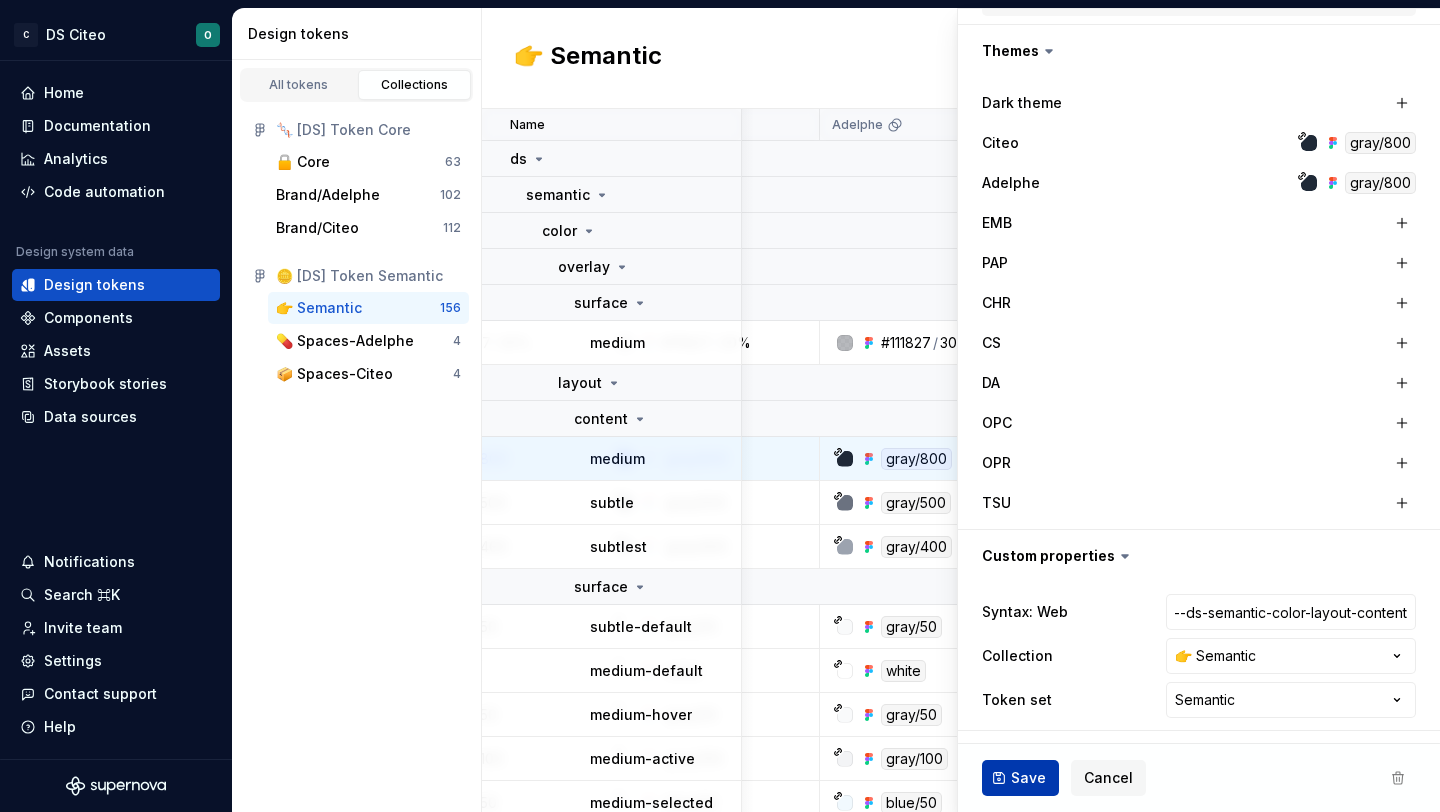 click on "Save" at bounding box center [1028, 778] 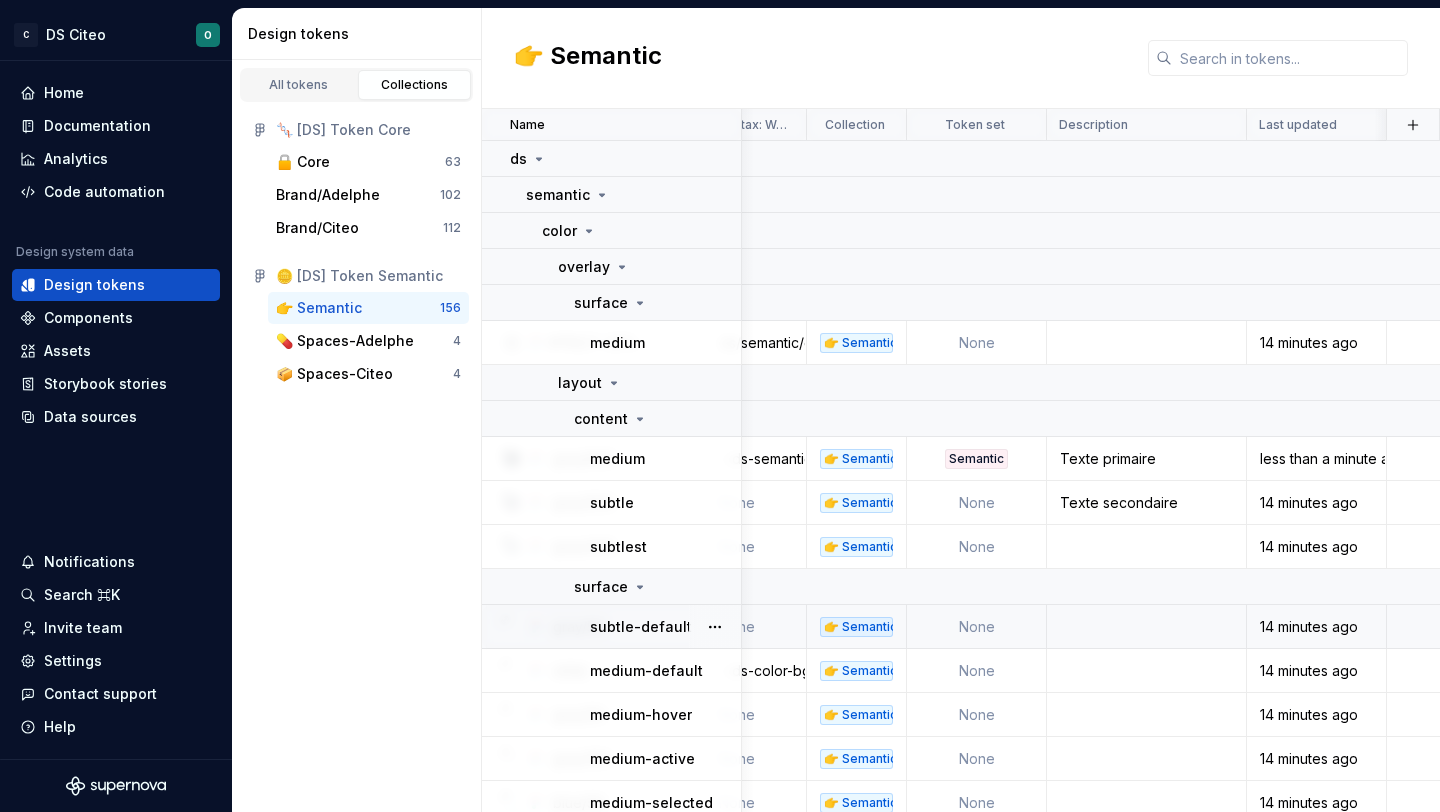 scroll, scrollTop: 0, scrollLeft: 695, axis: horizontal 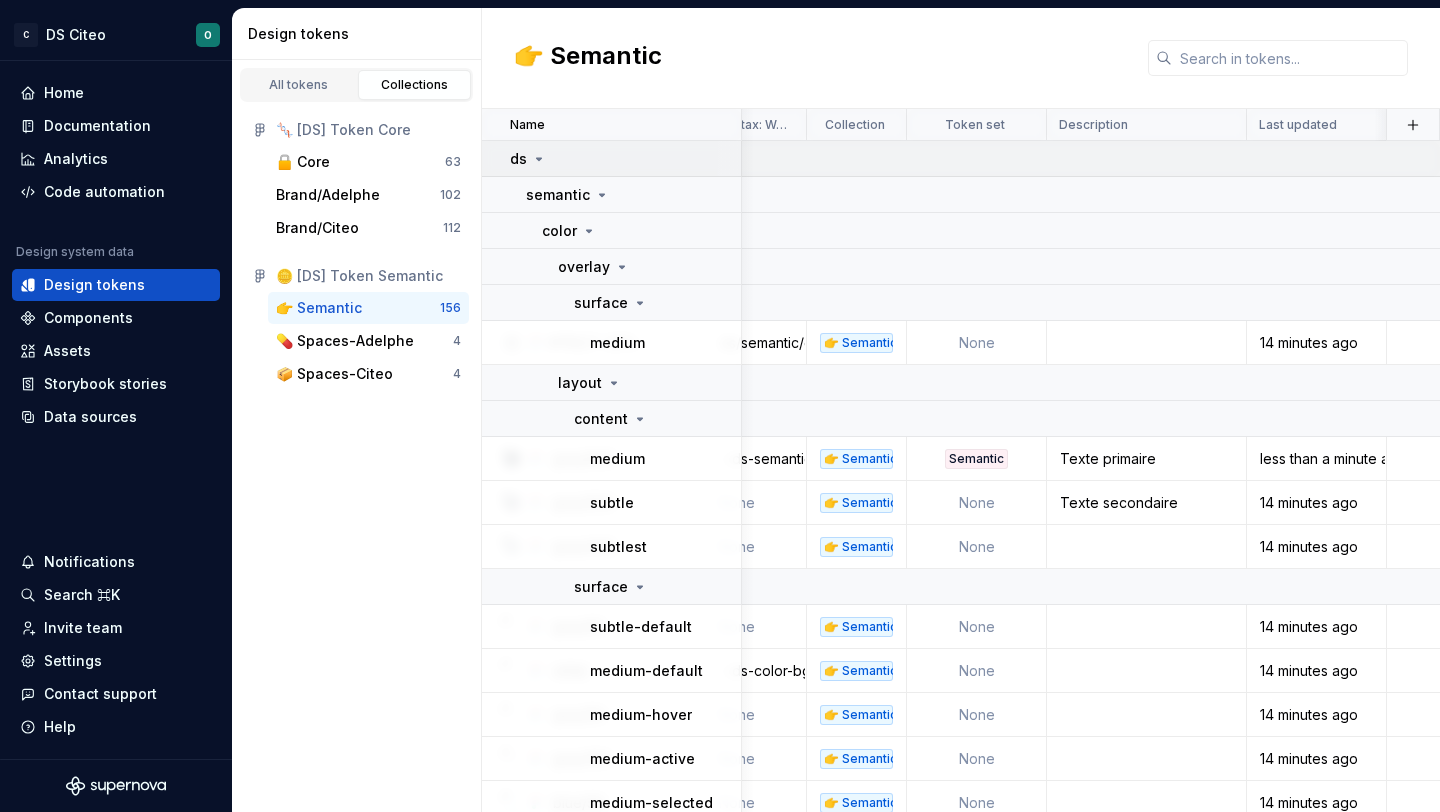 click 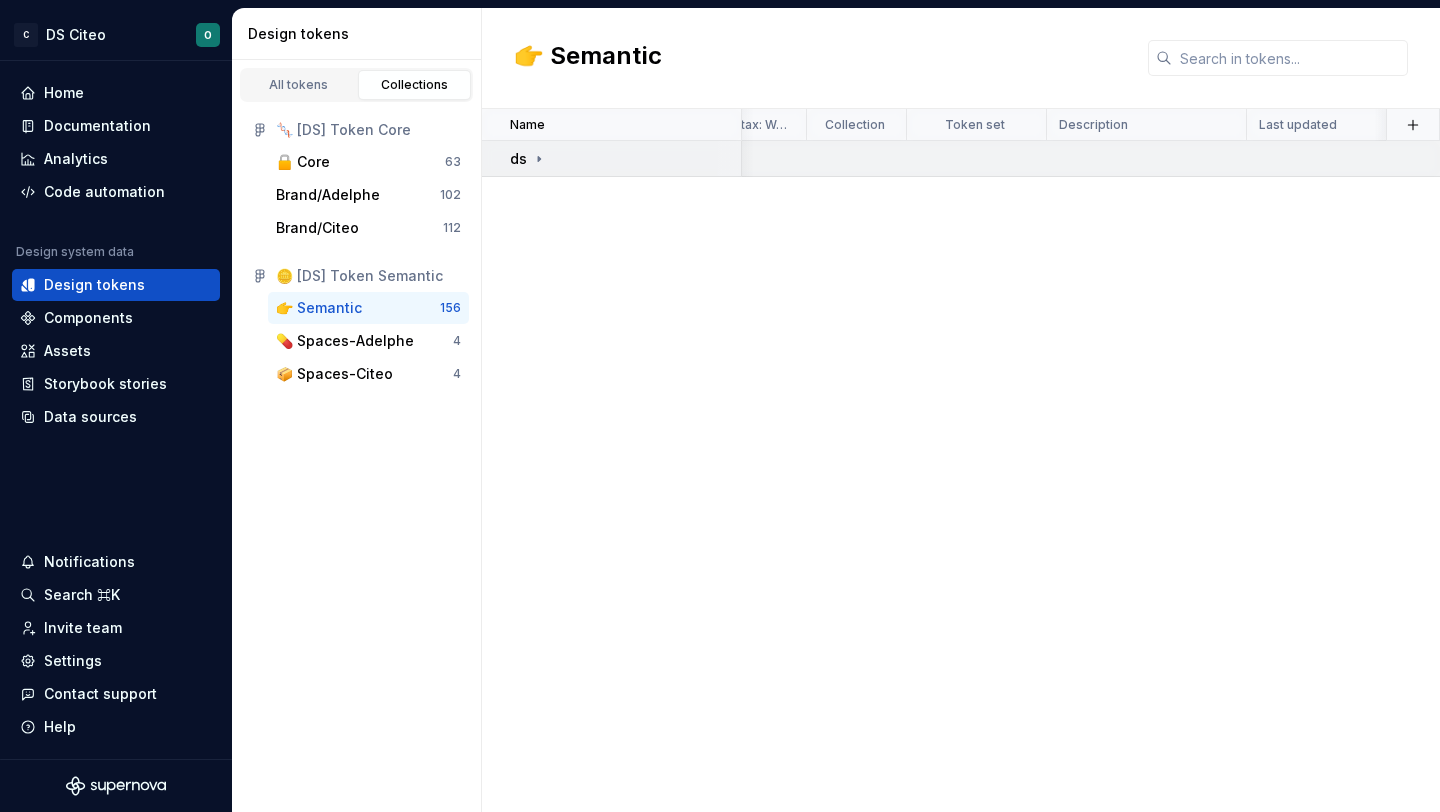 click 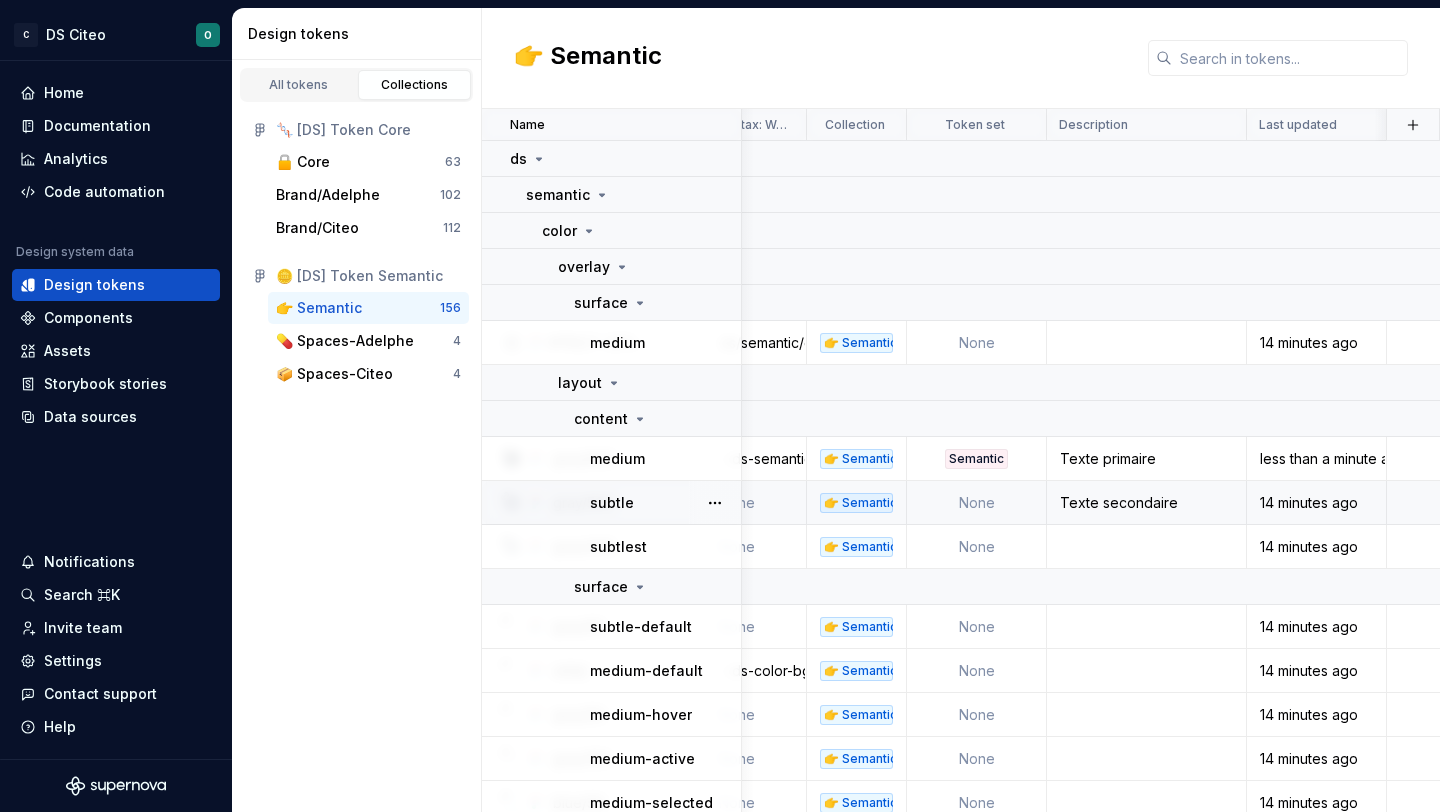 click on "subtle" at bounding box center (665, 503) 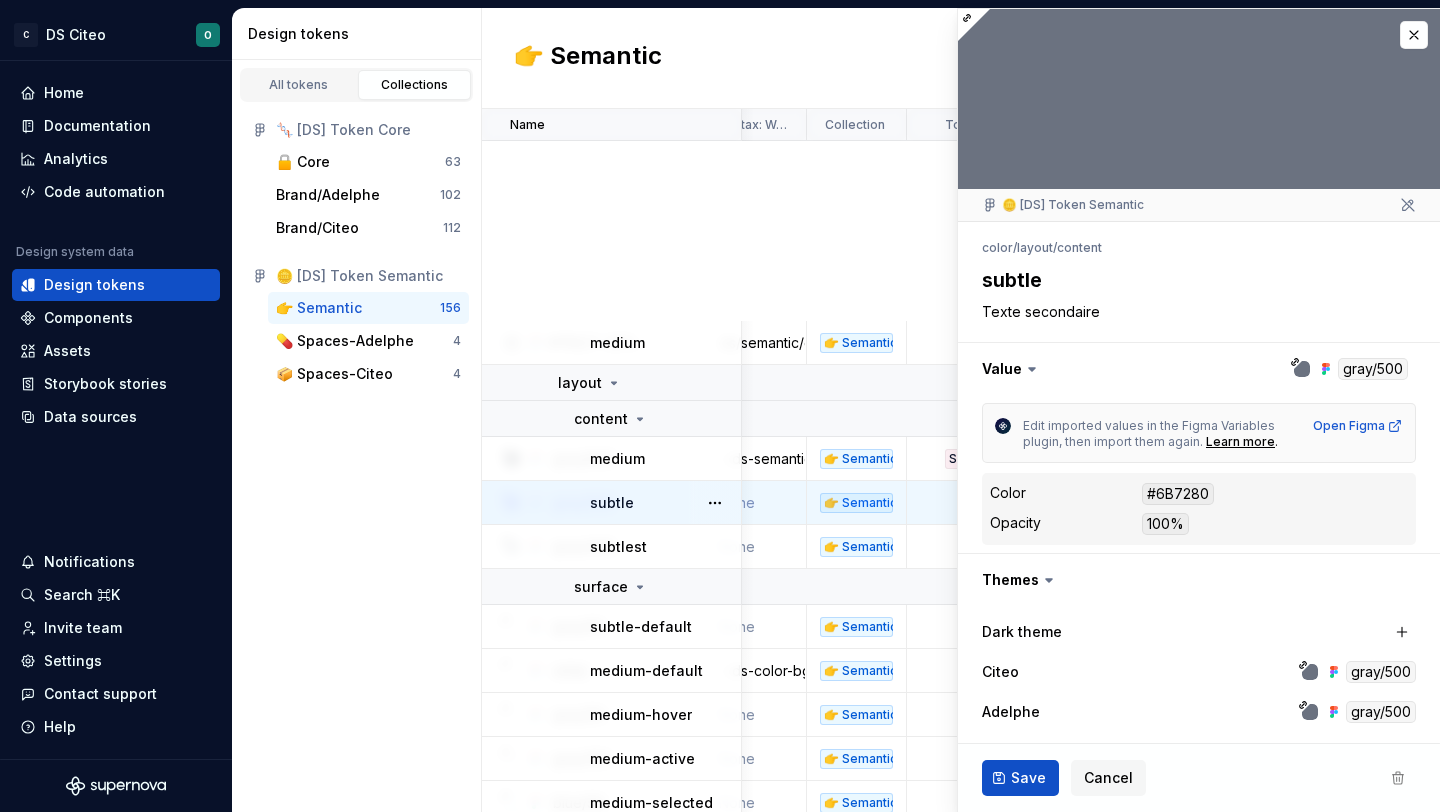 scroll, scrollTop: 729, scrollLeft: 695, axis: both 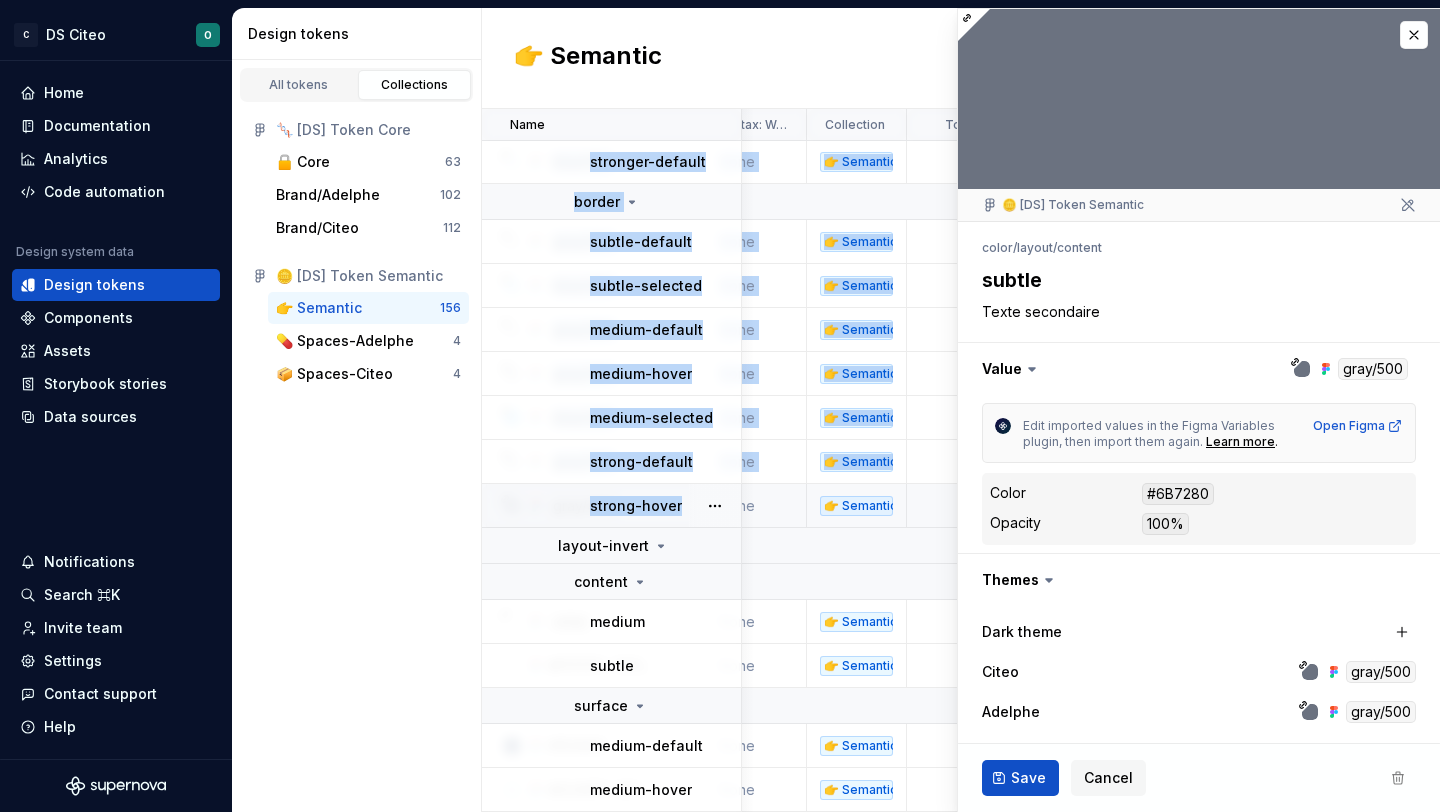 click on "strong-hover" at bounding box center (612, 506) 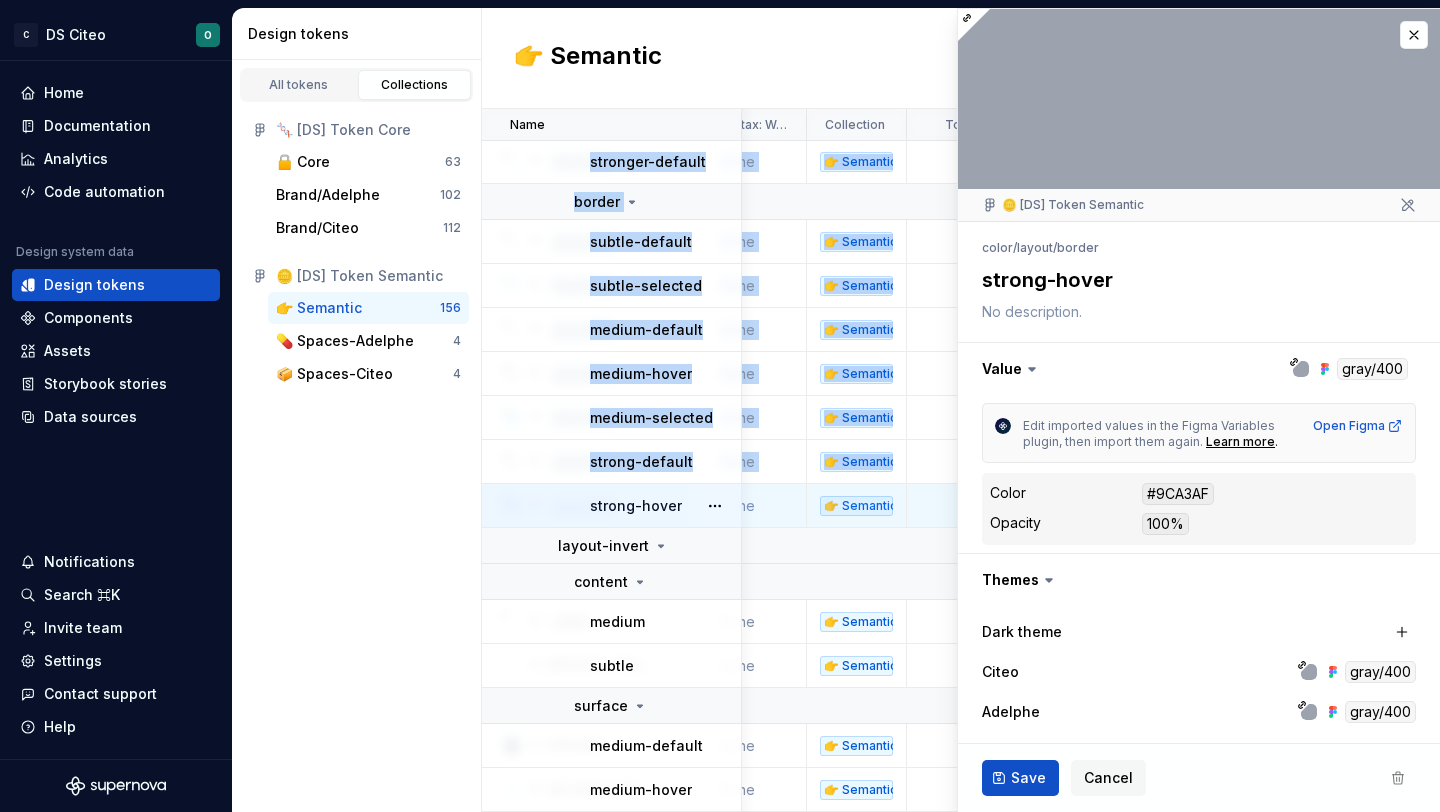 click on "👉 Semantic" at bounding box center (358, 308) 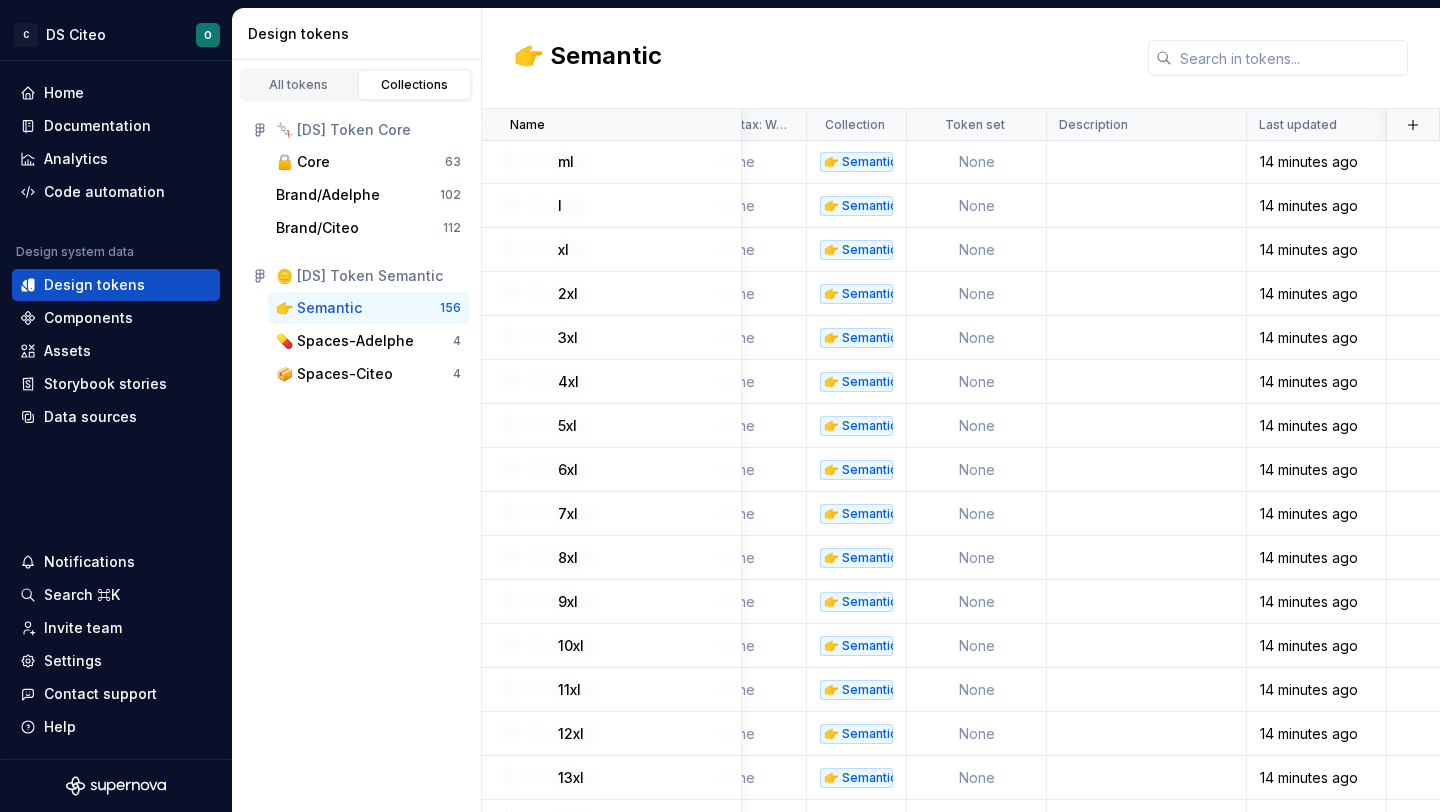 scroll, scrollTop: 8857, scrollLeft: 695, axis: both 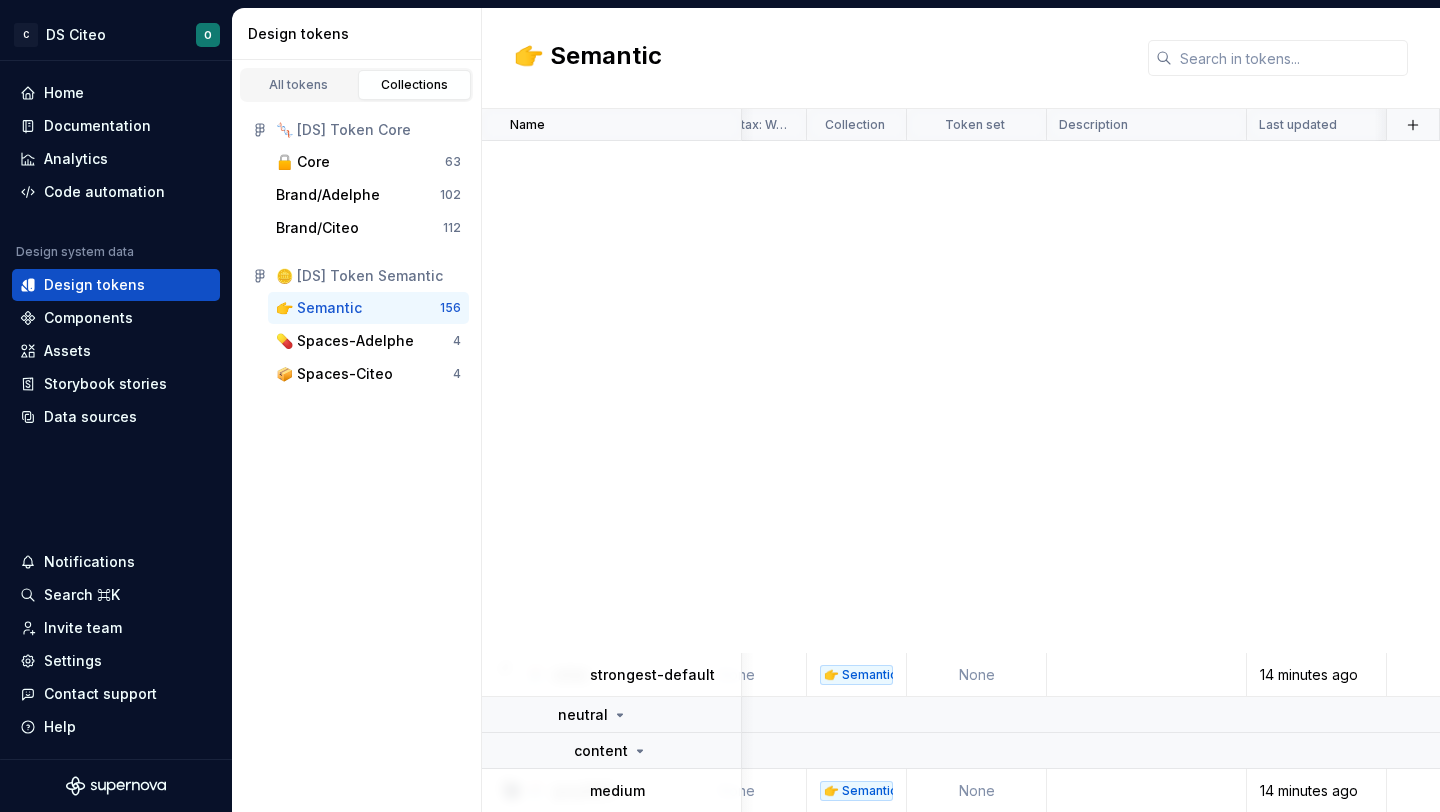 type 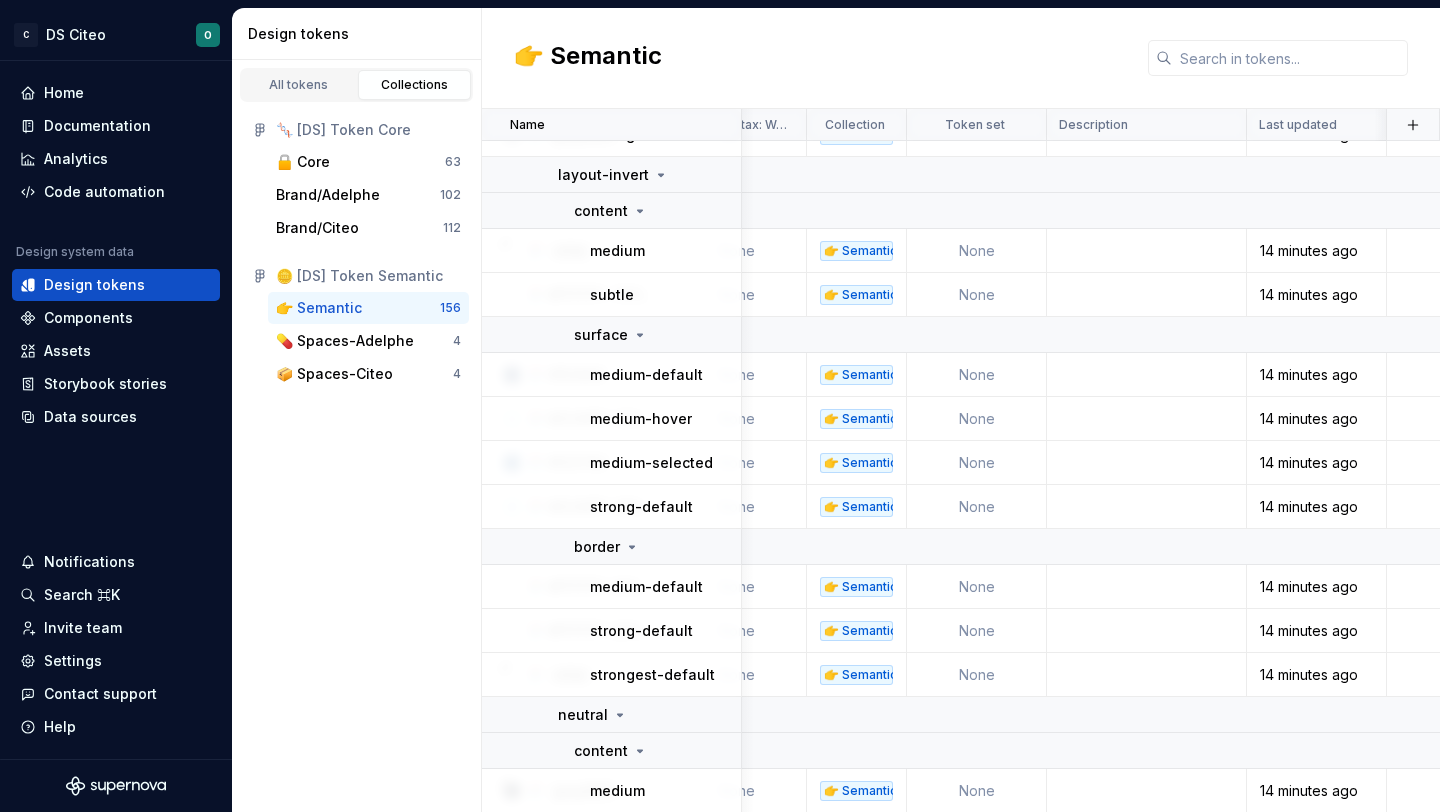 scroll, scrollTop: 371, scrollLeft: 695, axis: both 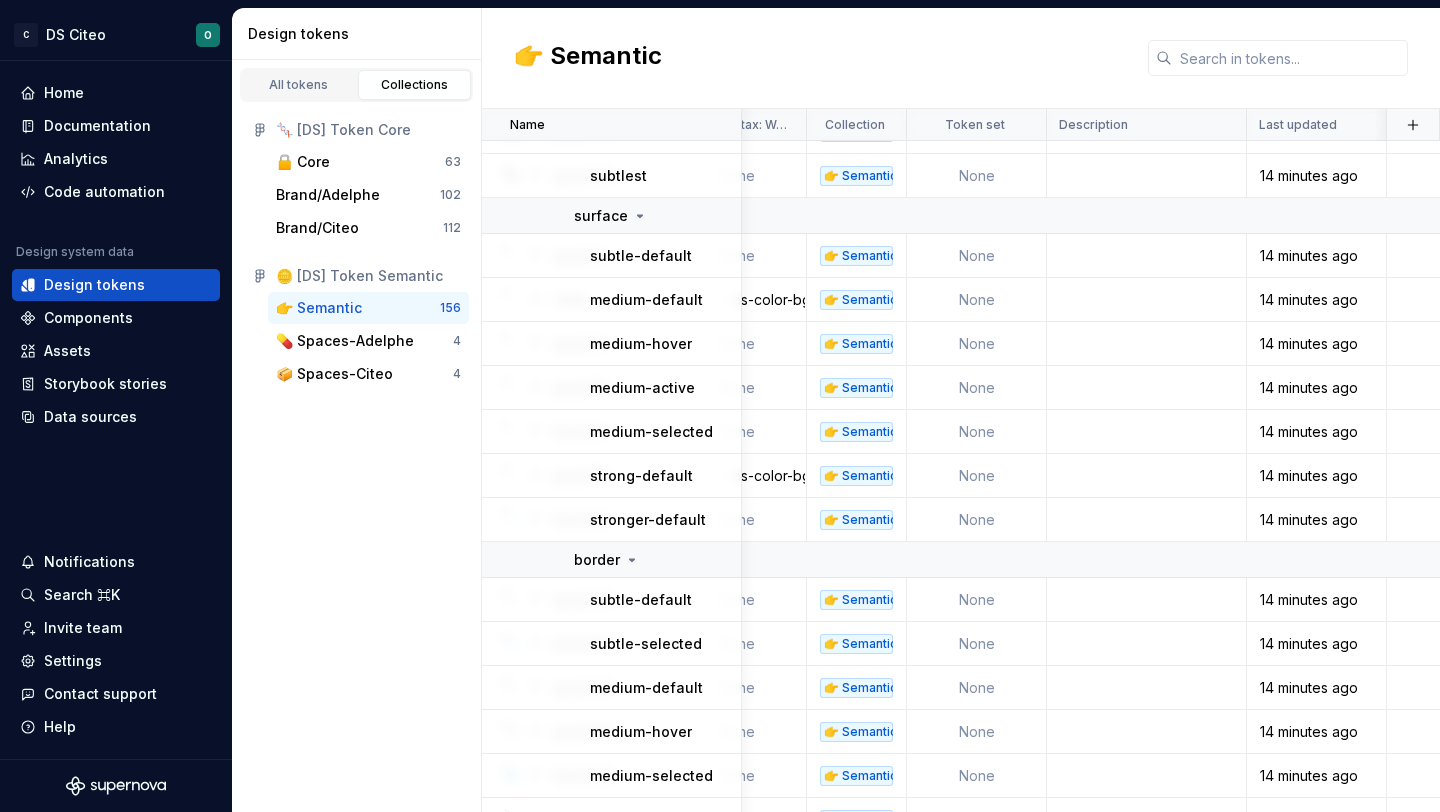 click on "Design tokens" at bounding box center (360, 34) 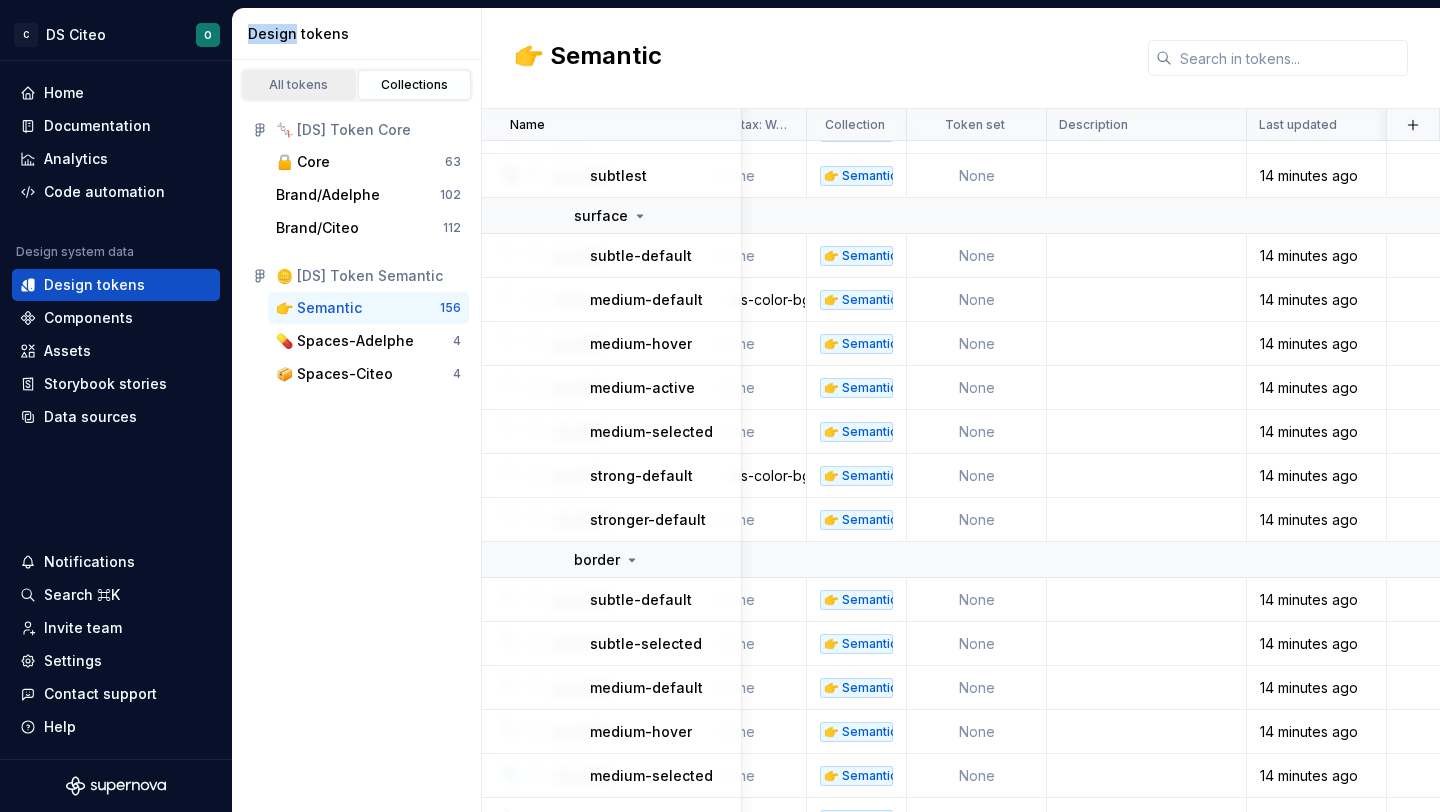 click on "All tokens" at bounding box center [299, 85] 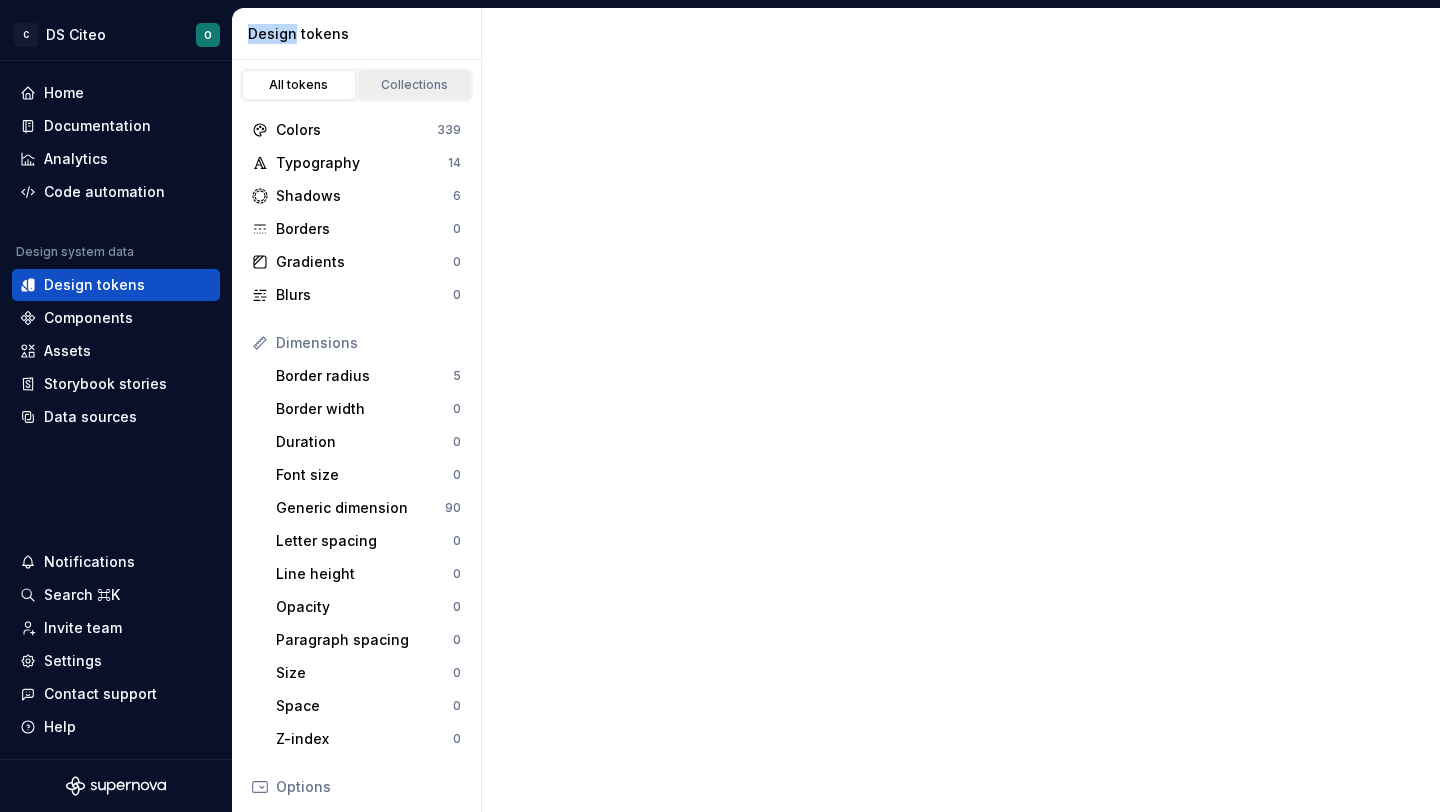 click on "Collections" at bounding box center (415, 85) 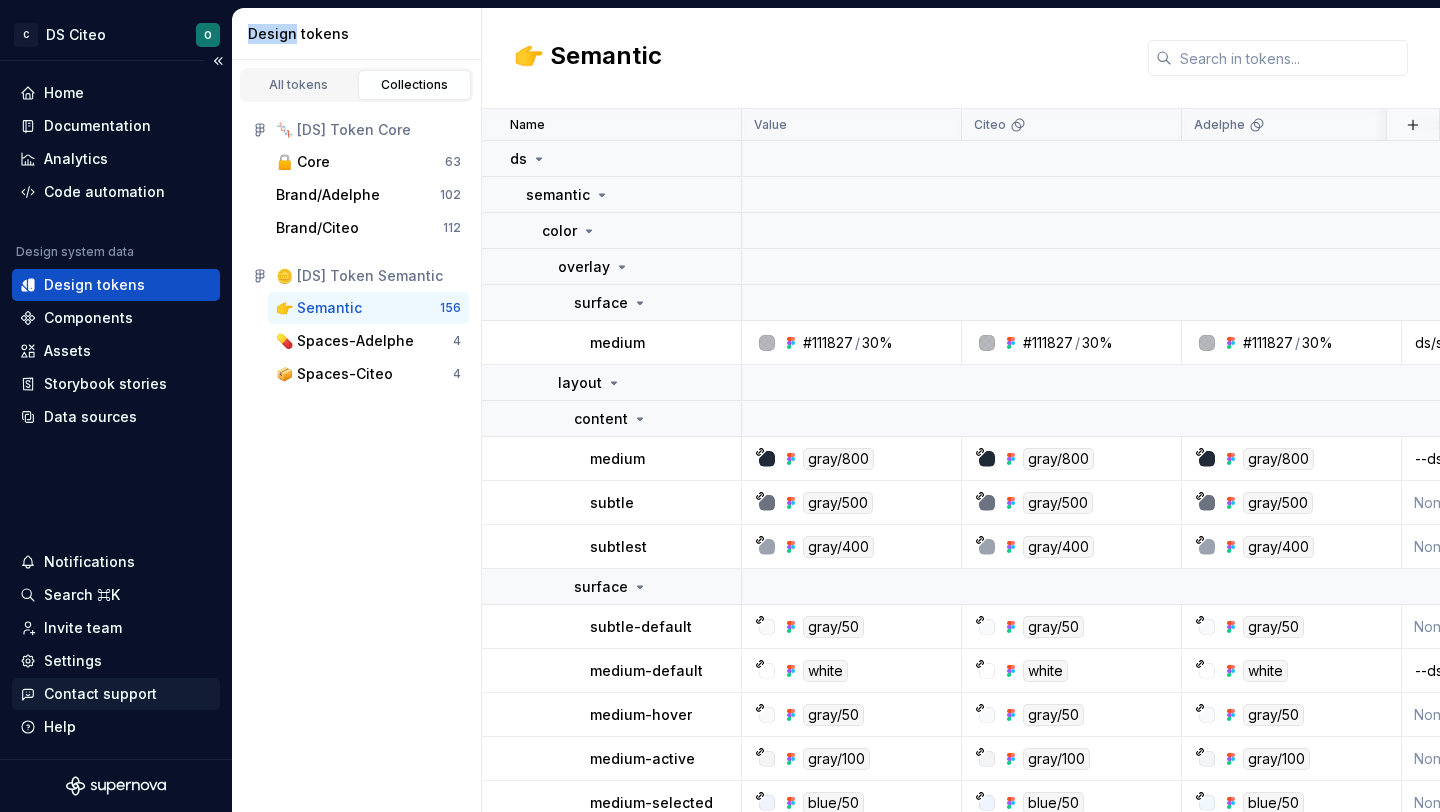 click on "Contact support" at bounding box center [100, 694] 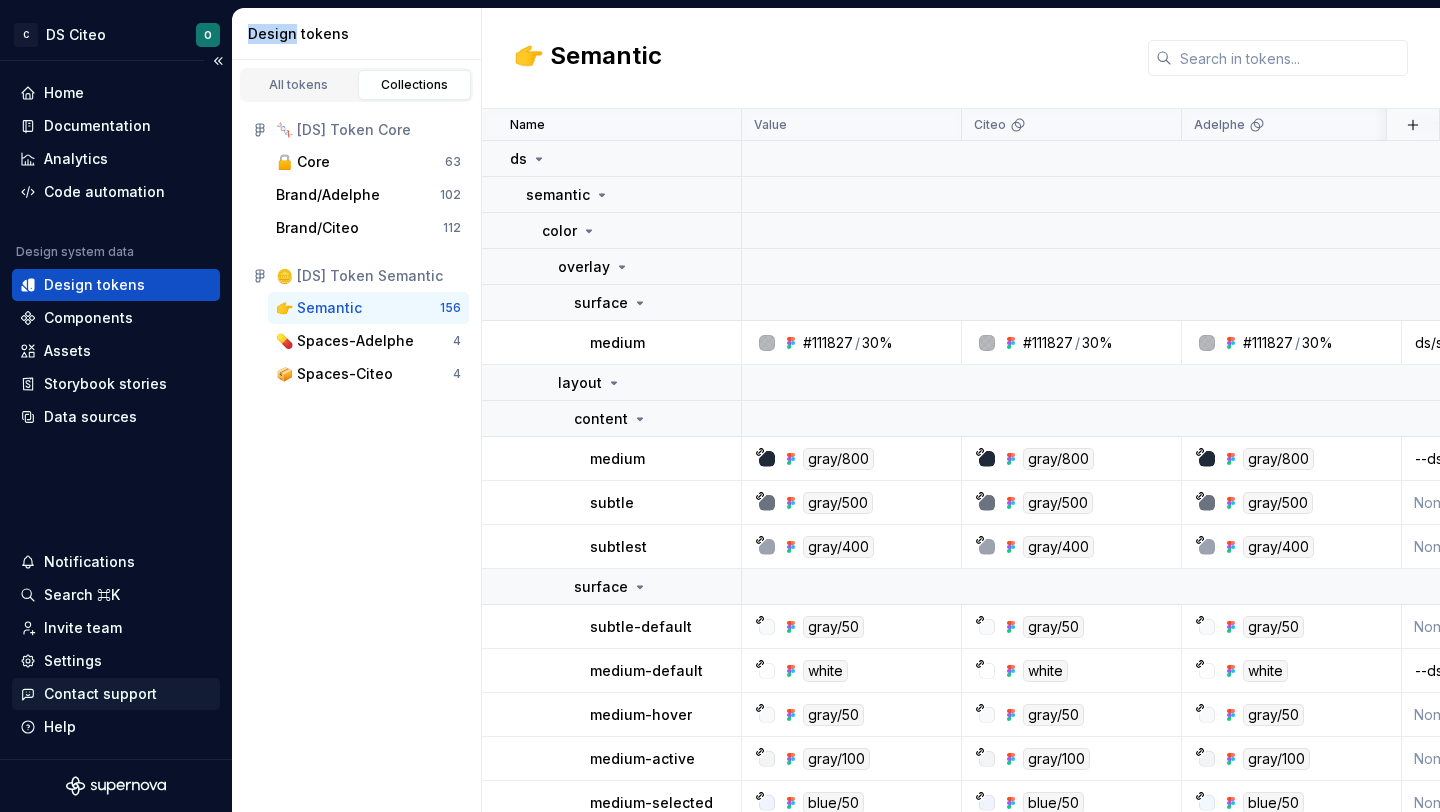 scroll, scrollTop: 0, scrollLeft: 0, axis: both 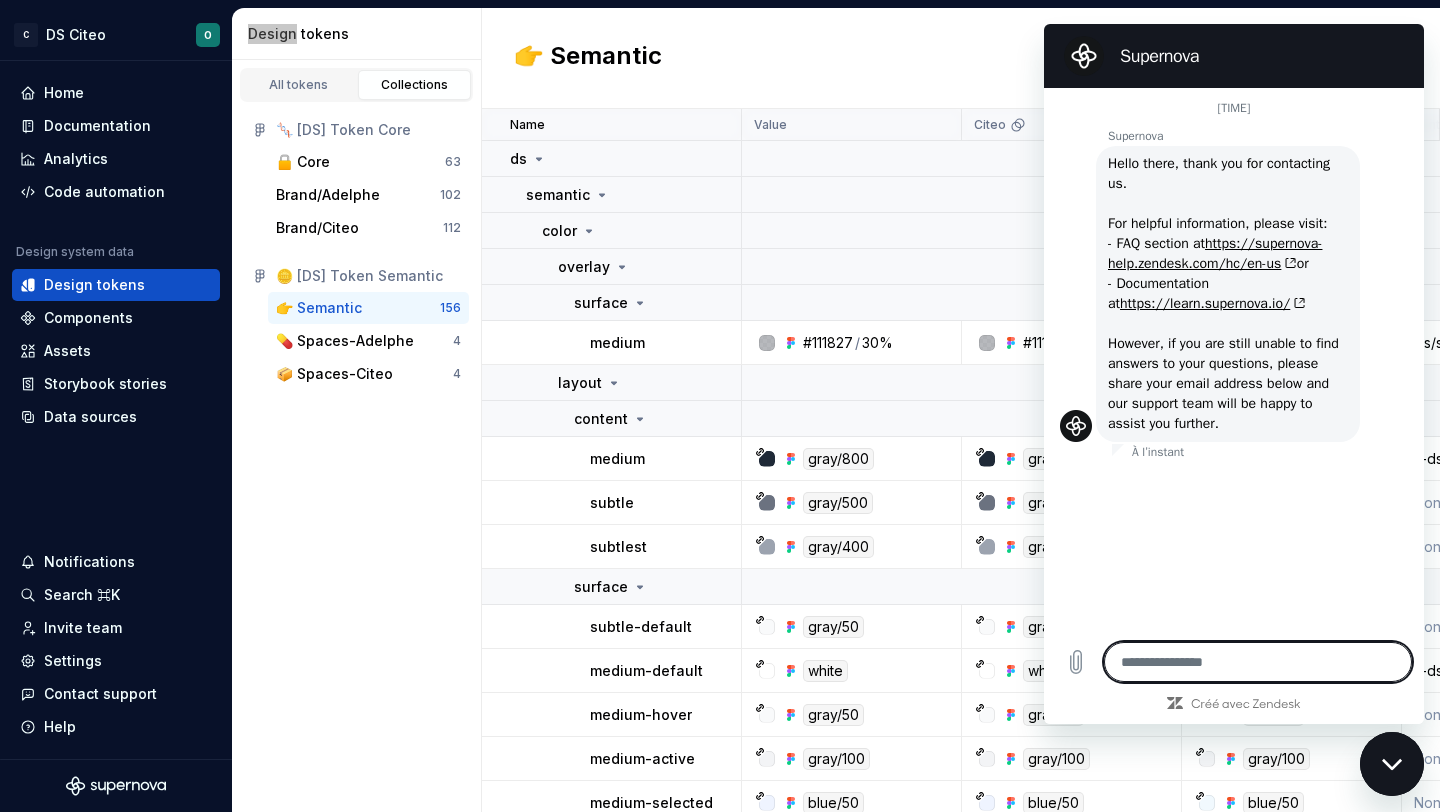 click at bounding box center [1258, 662] 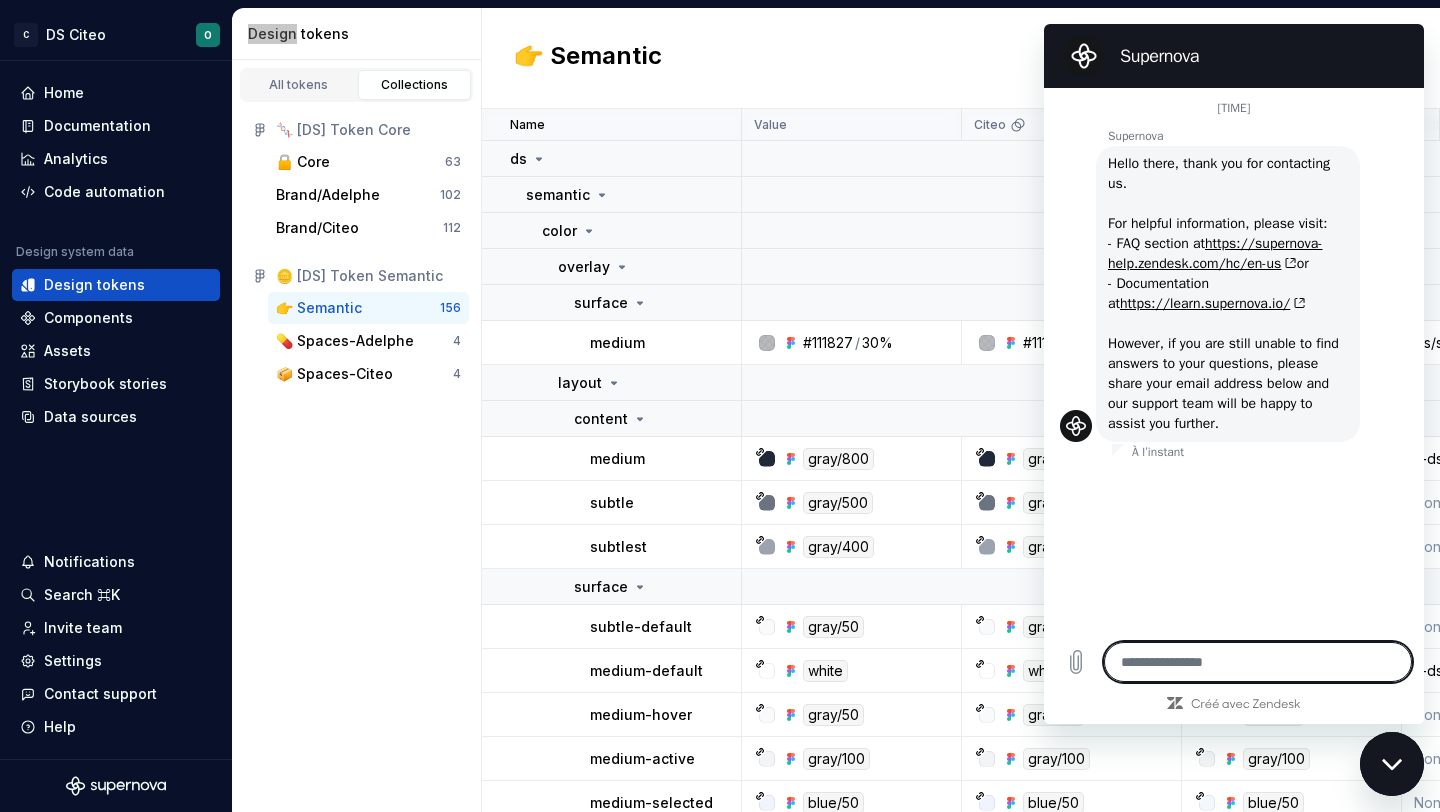 type on "*" 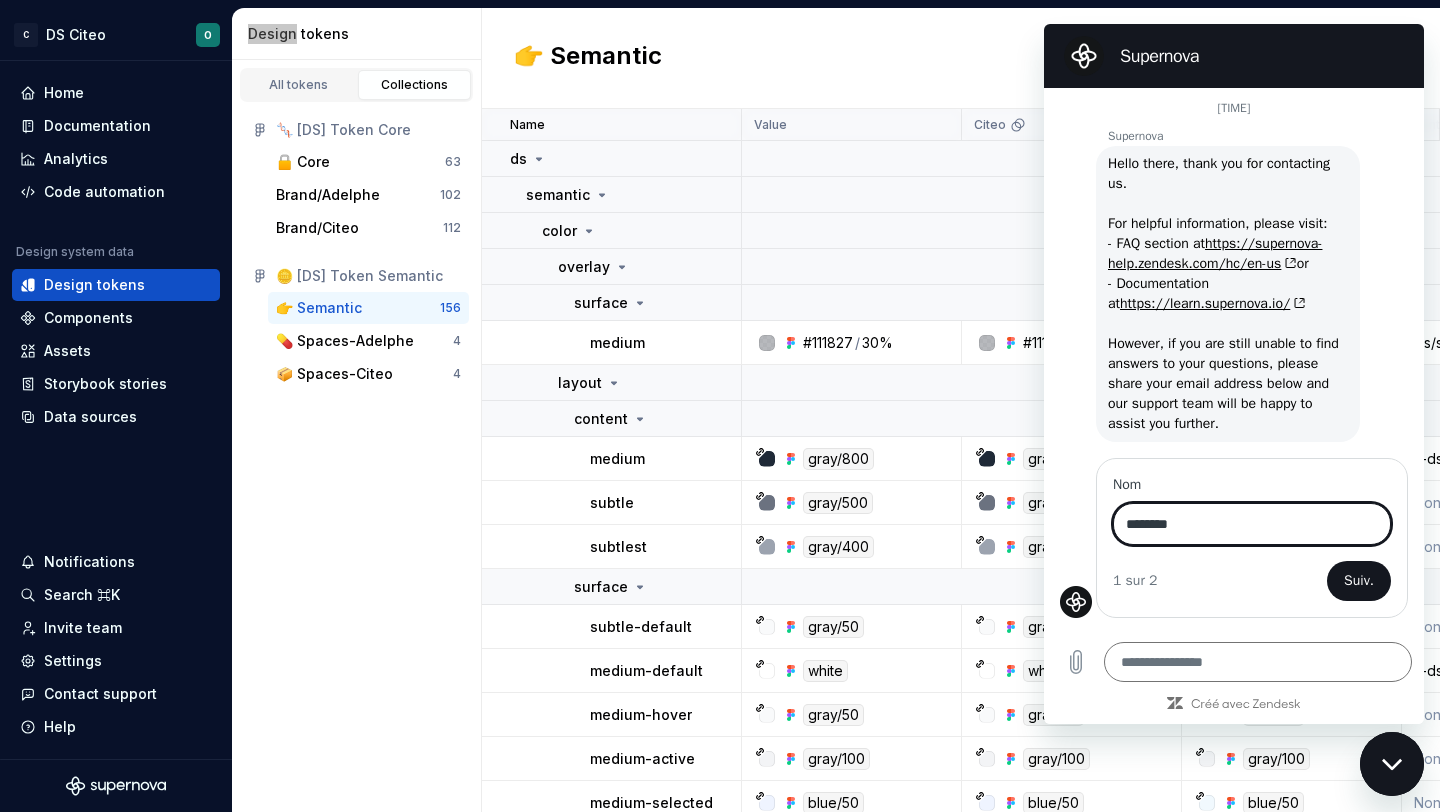 type on "********" 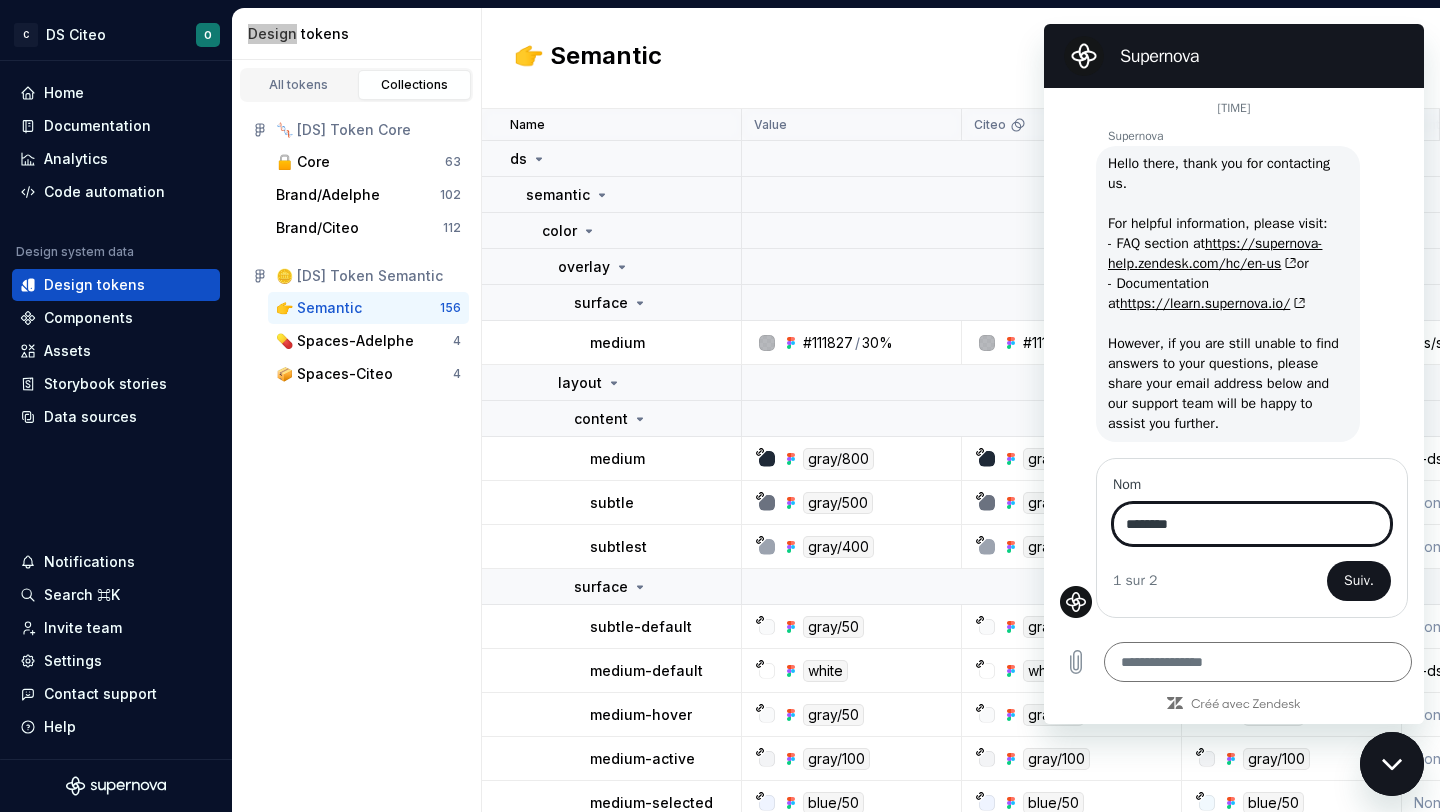 click on "Suiv." at bounding box center (1359, 581) 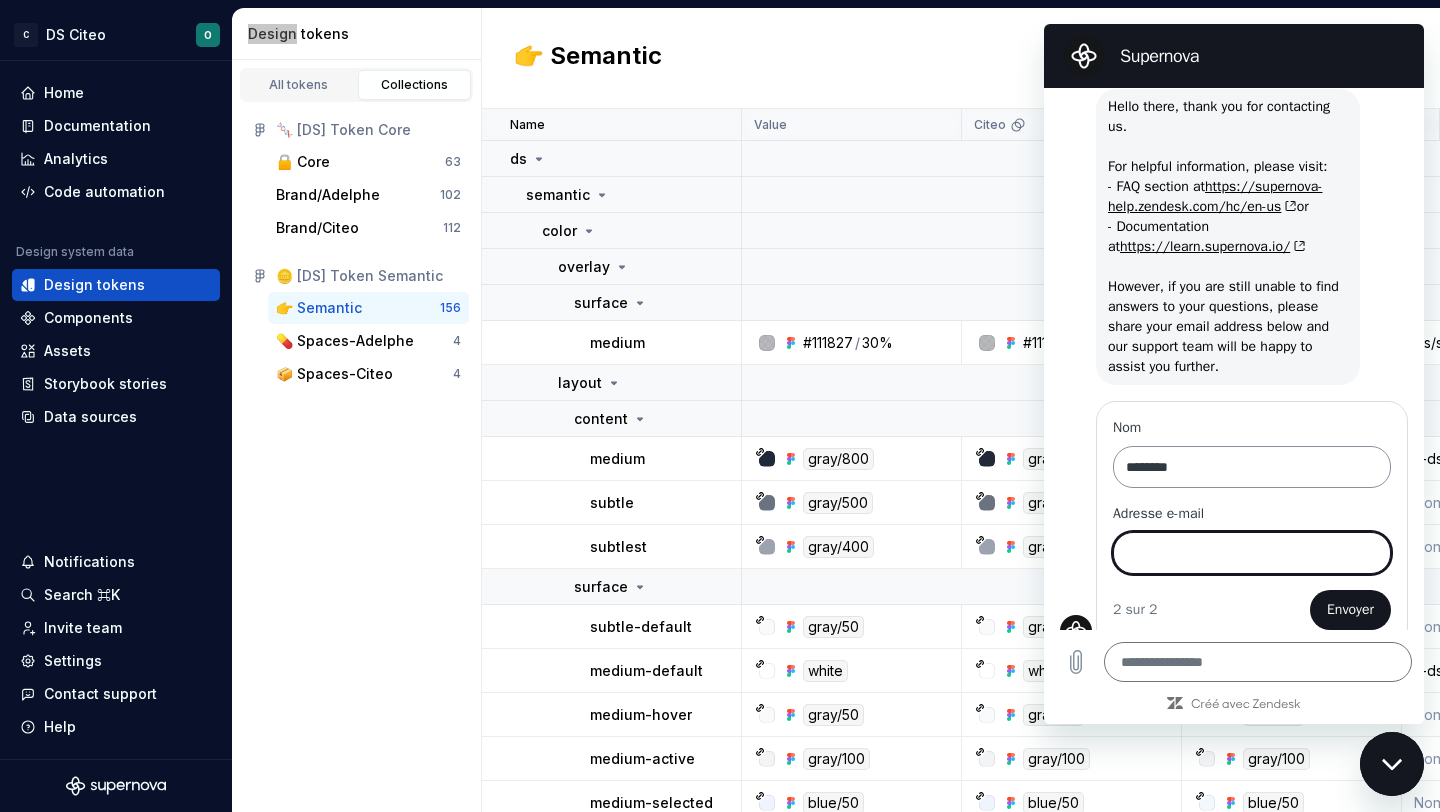 scroll, scrollTop: 75, scrollLeft: 0, axis: vertical 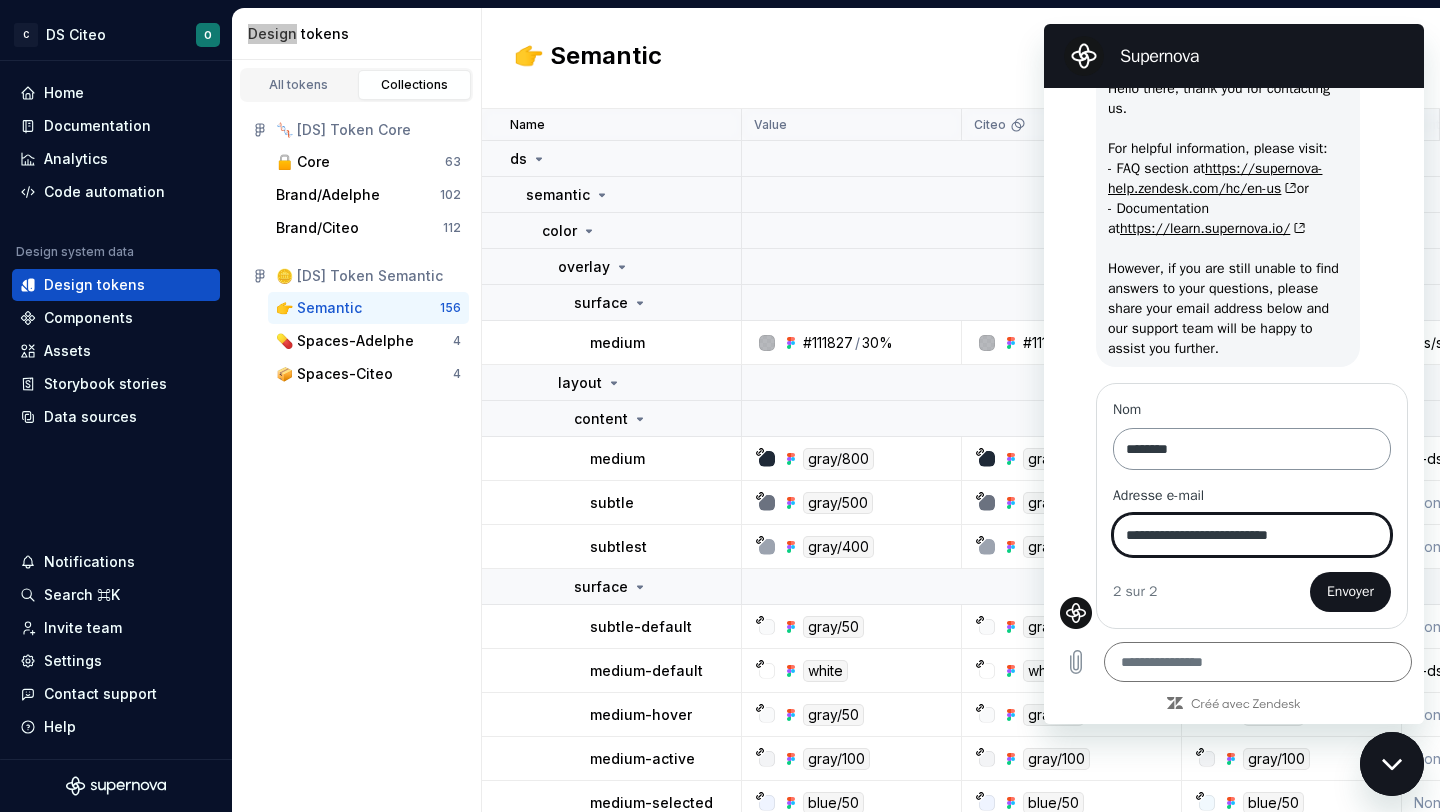 type on "**********" 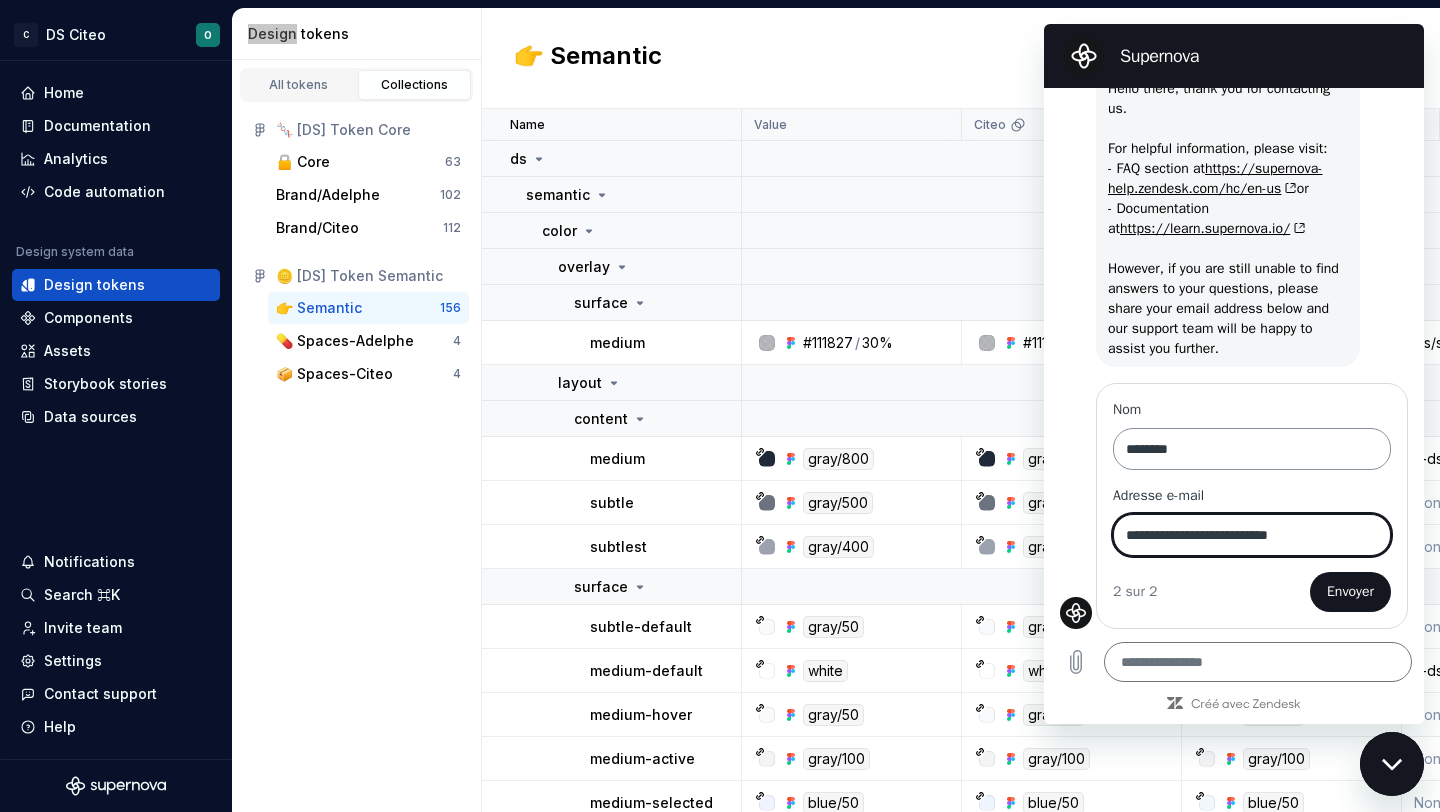 click on "Envoyer" at bounding box center [1350, 592] 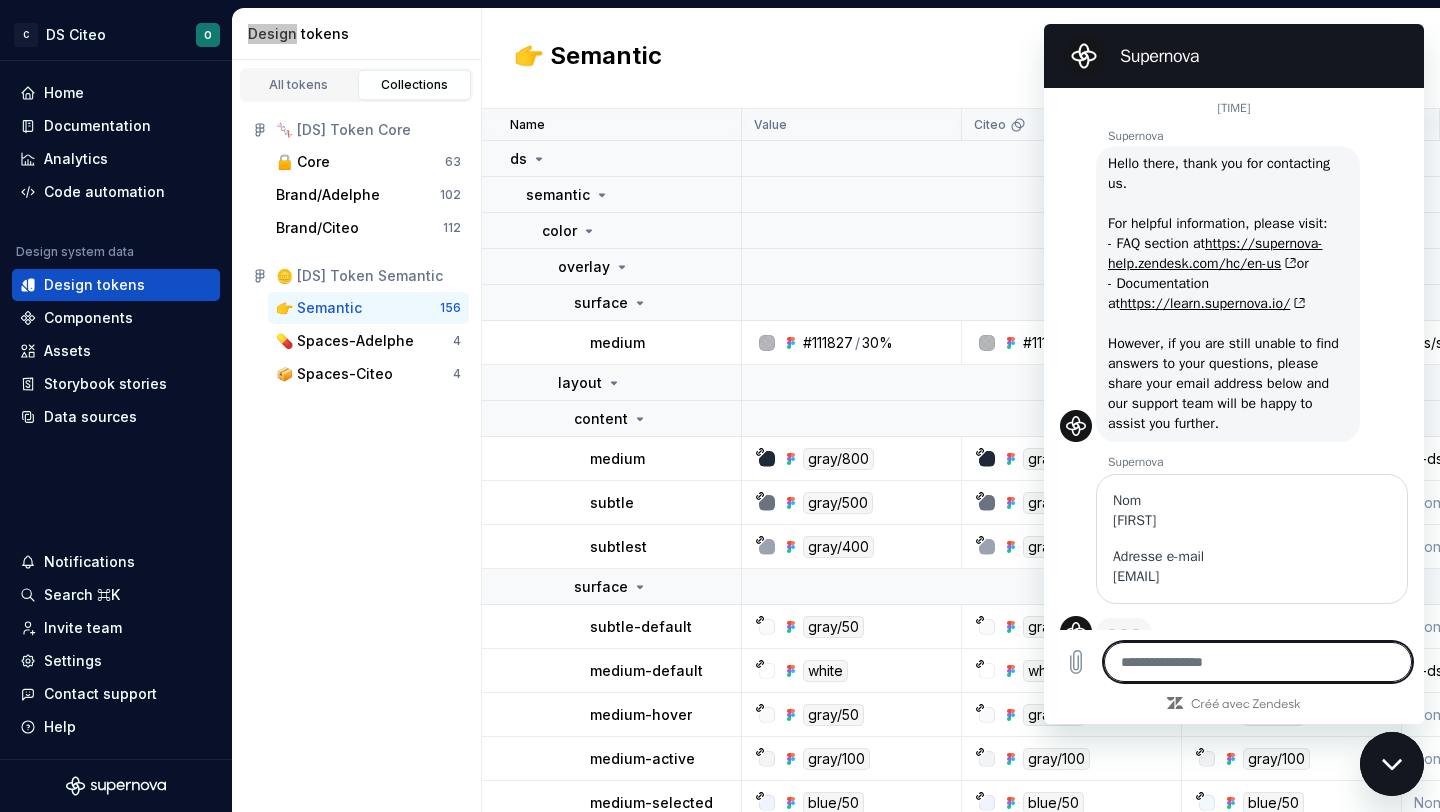 scroll, scrollTop: 19, scrollLeft: 0, axis: vertical 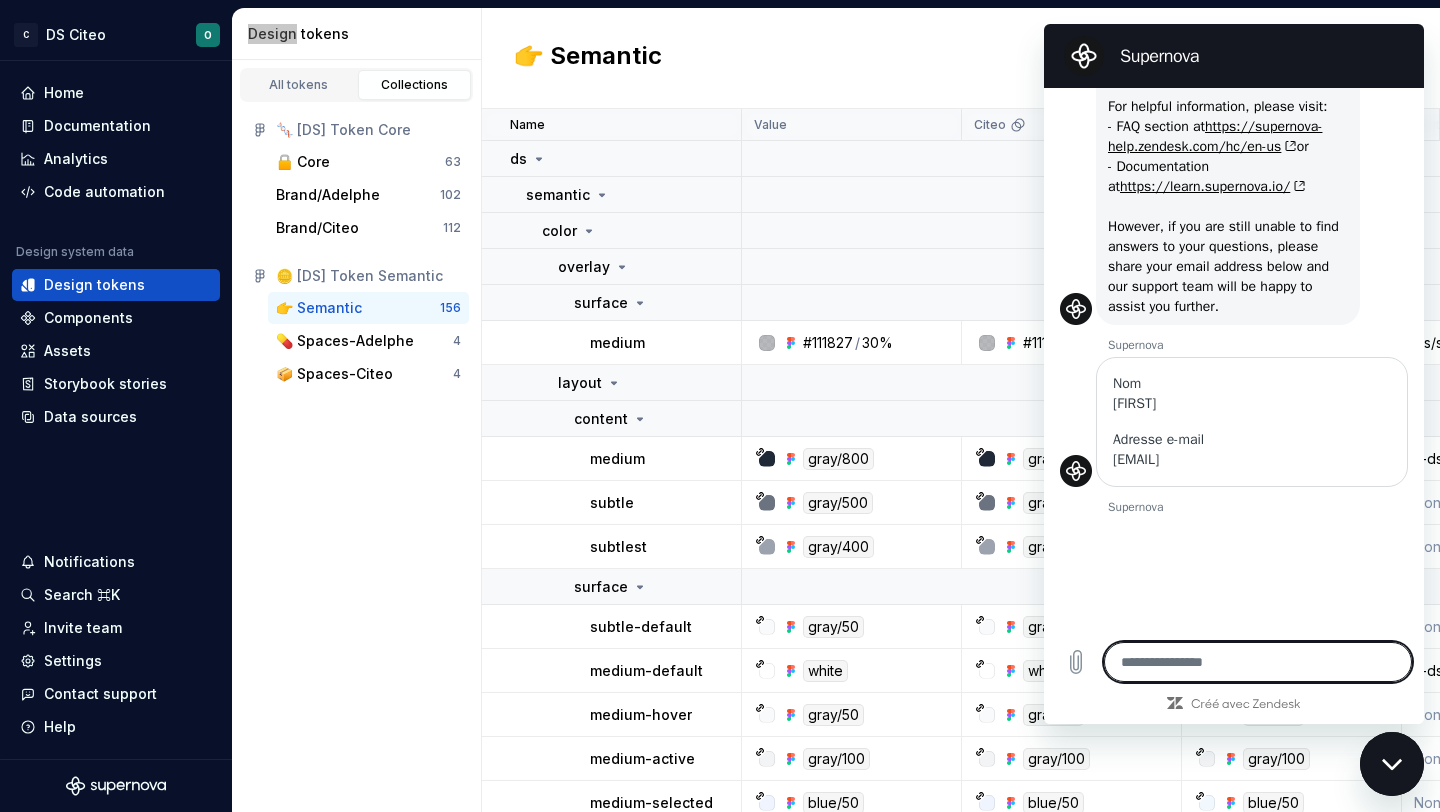 type on "*" 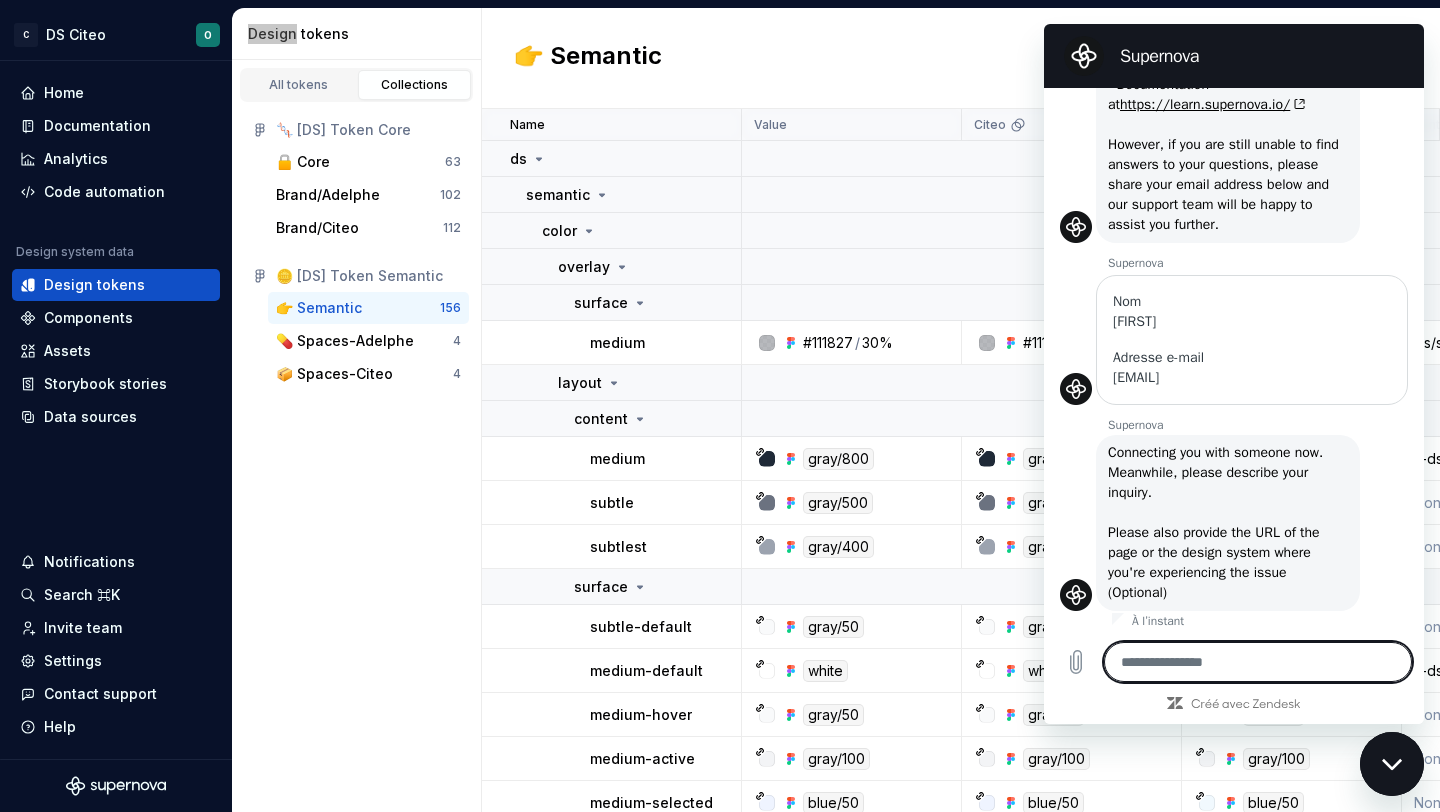 scroll, scrollTop: 203, scrollLeft: 0, axis: vertical 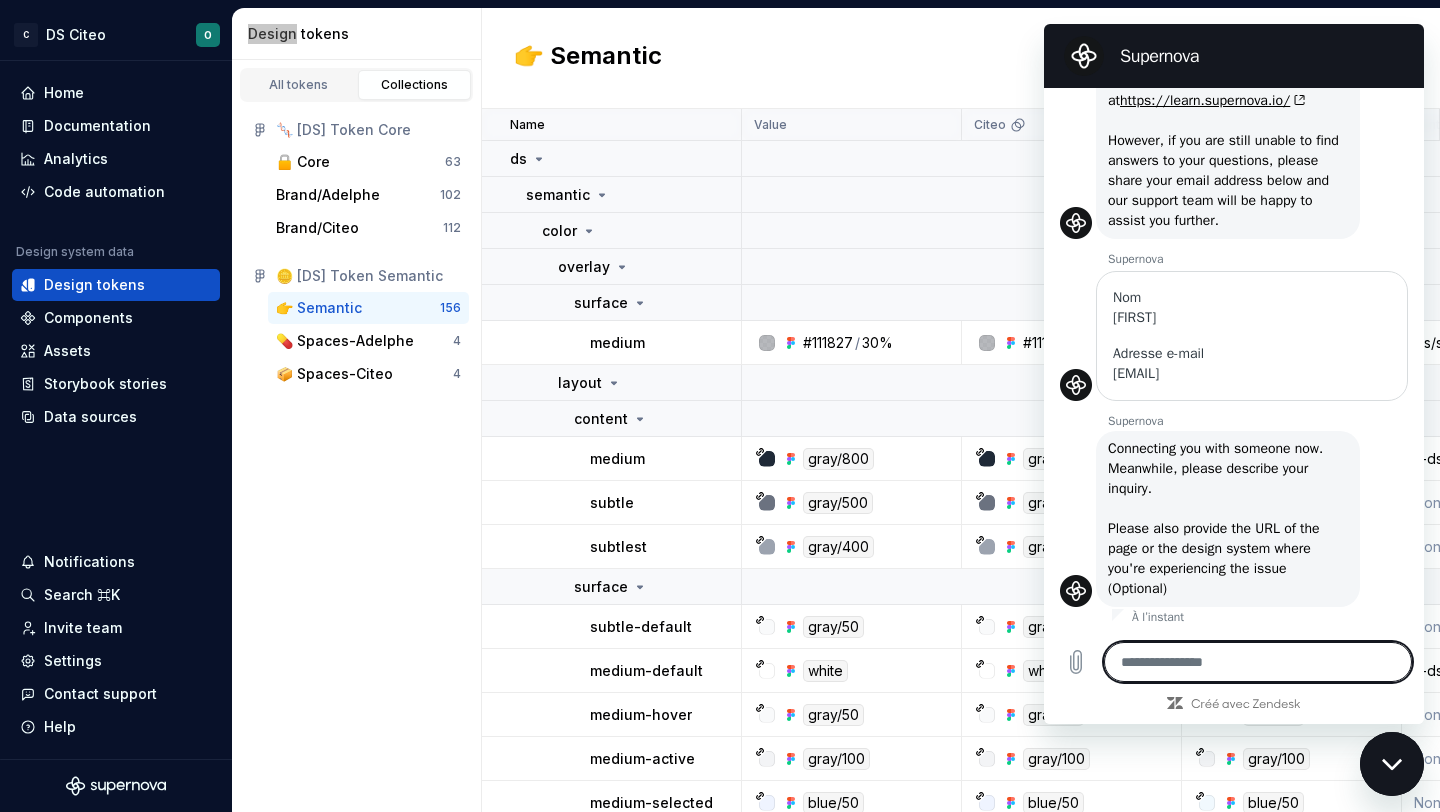 type on "*" 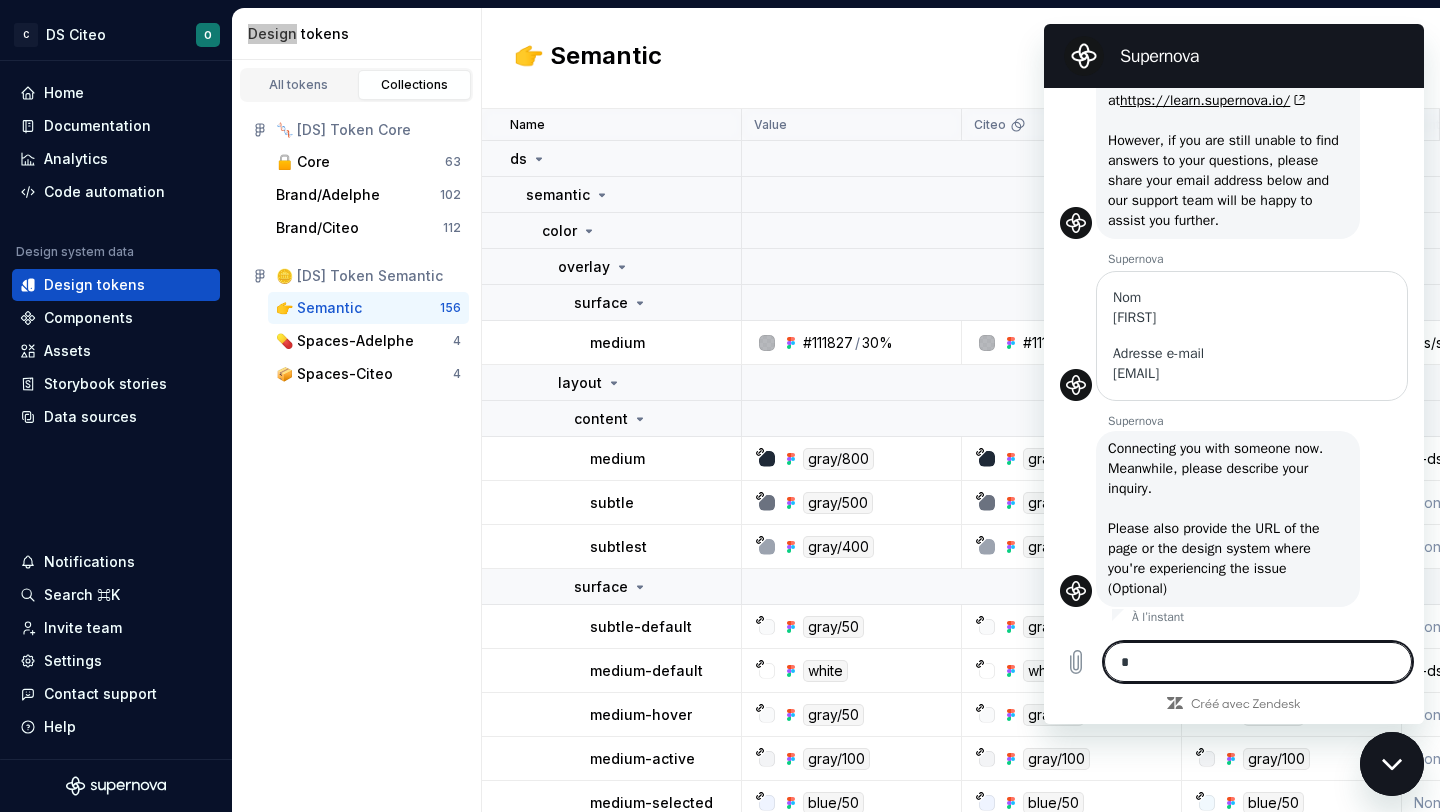 type on "**" 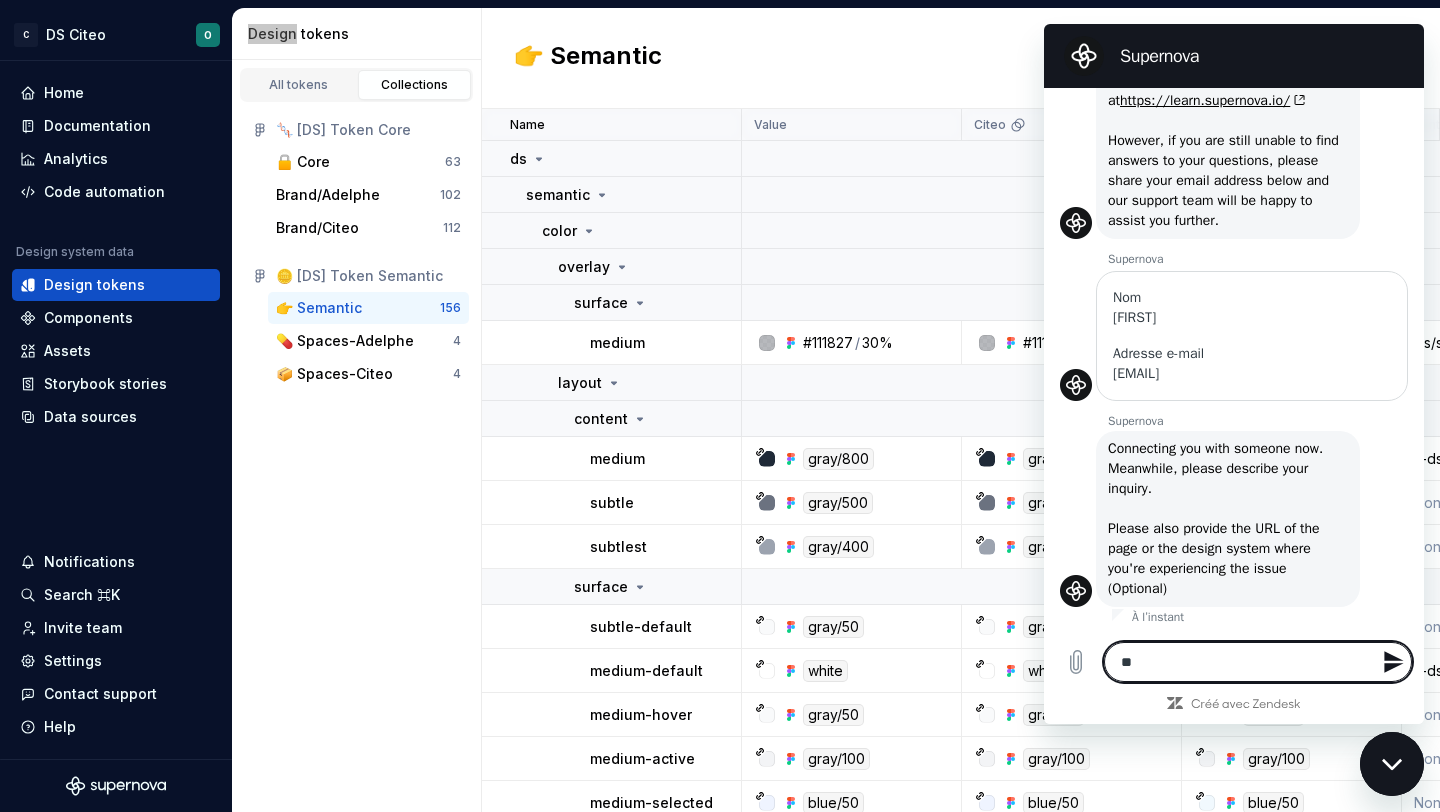 type on "*" 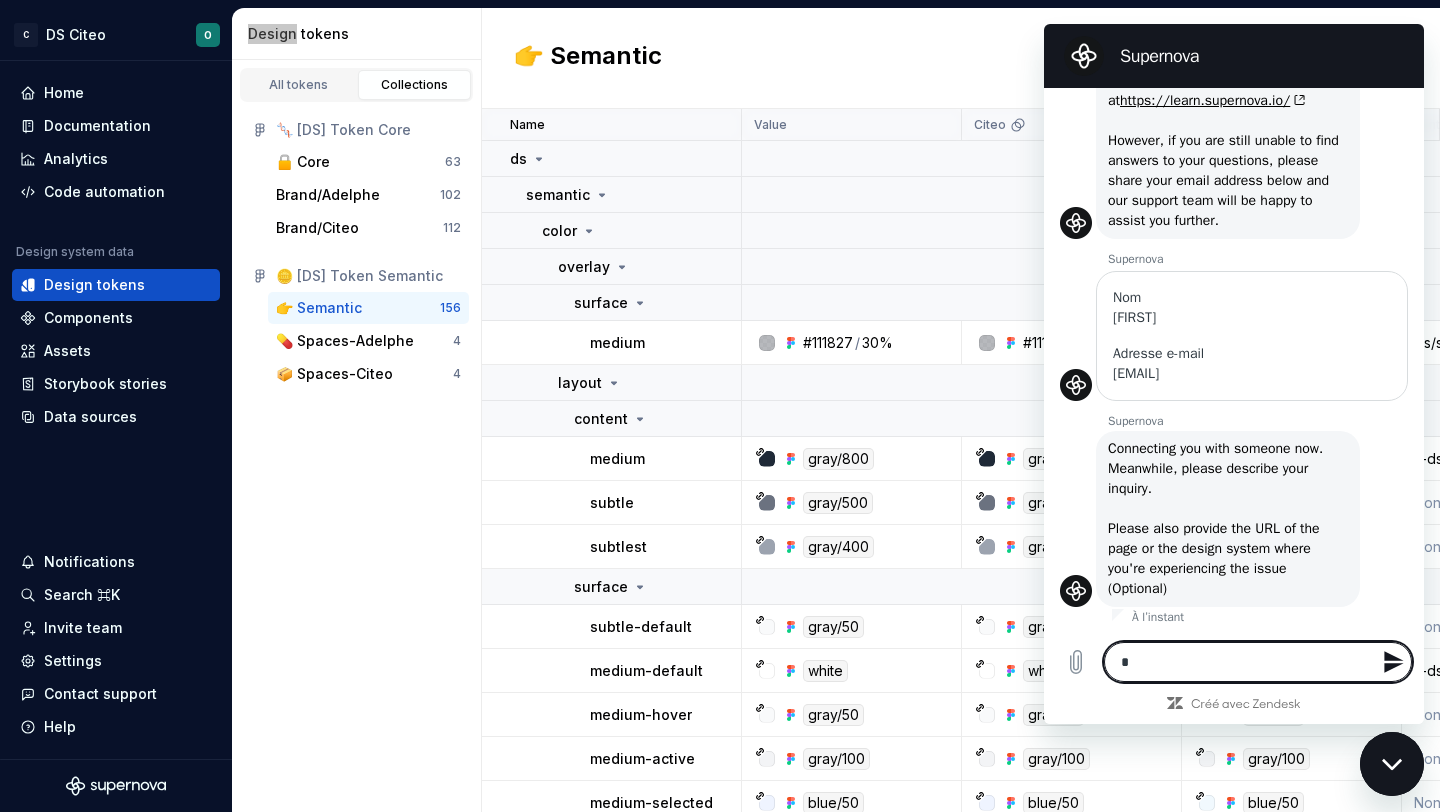 type 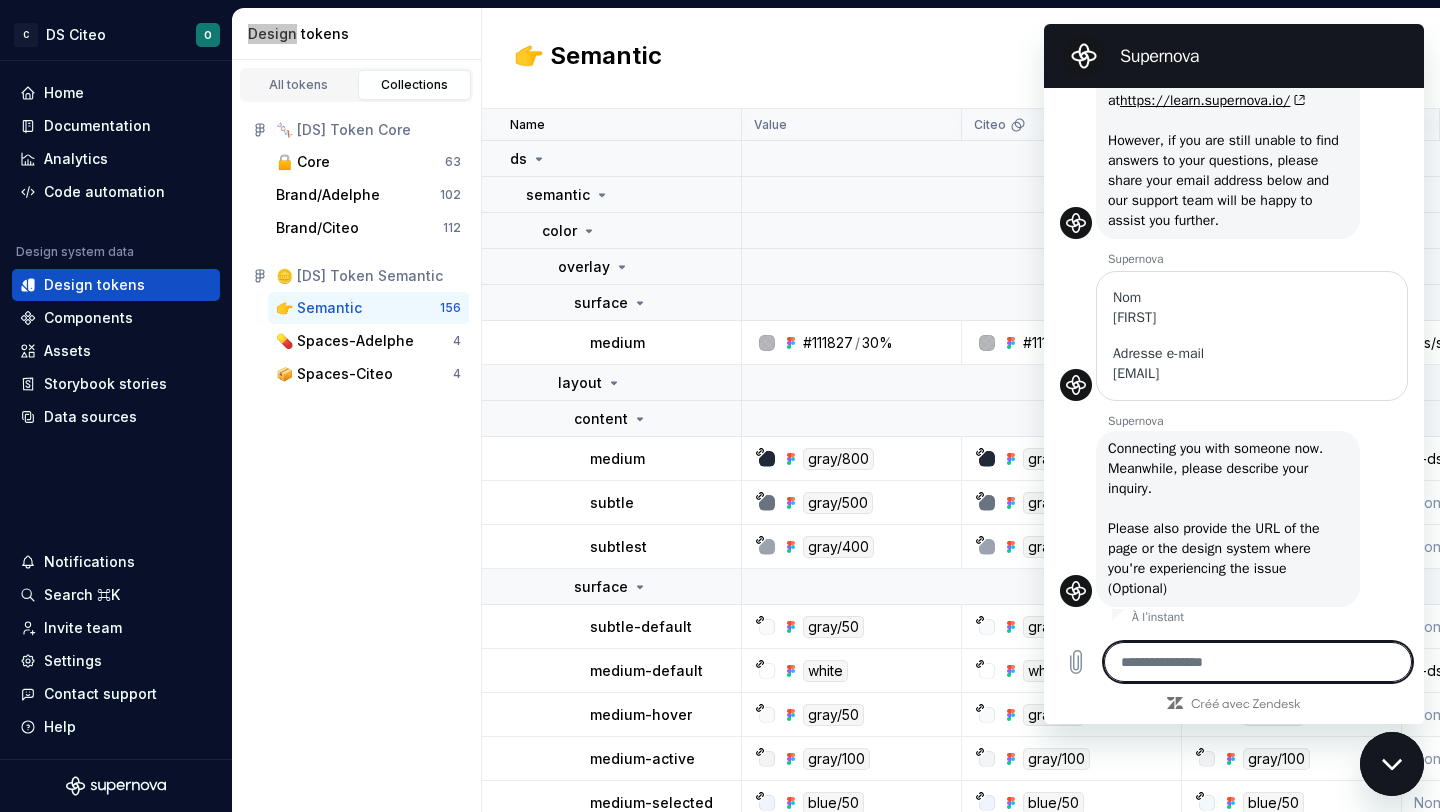 type on "*" 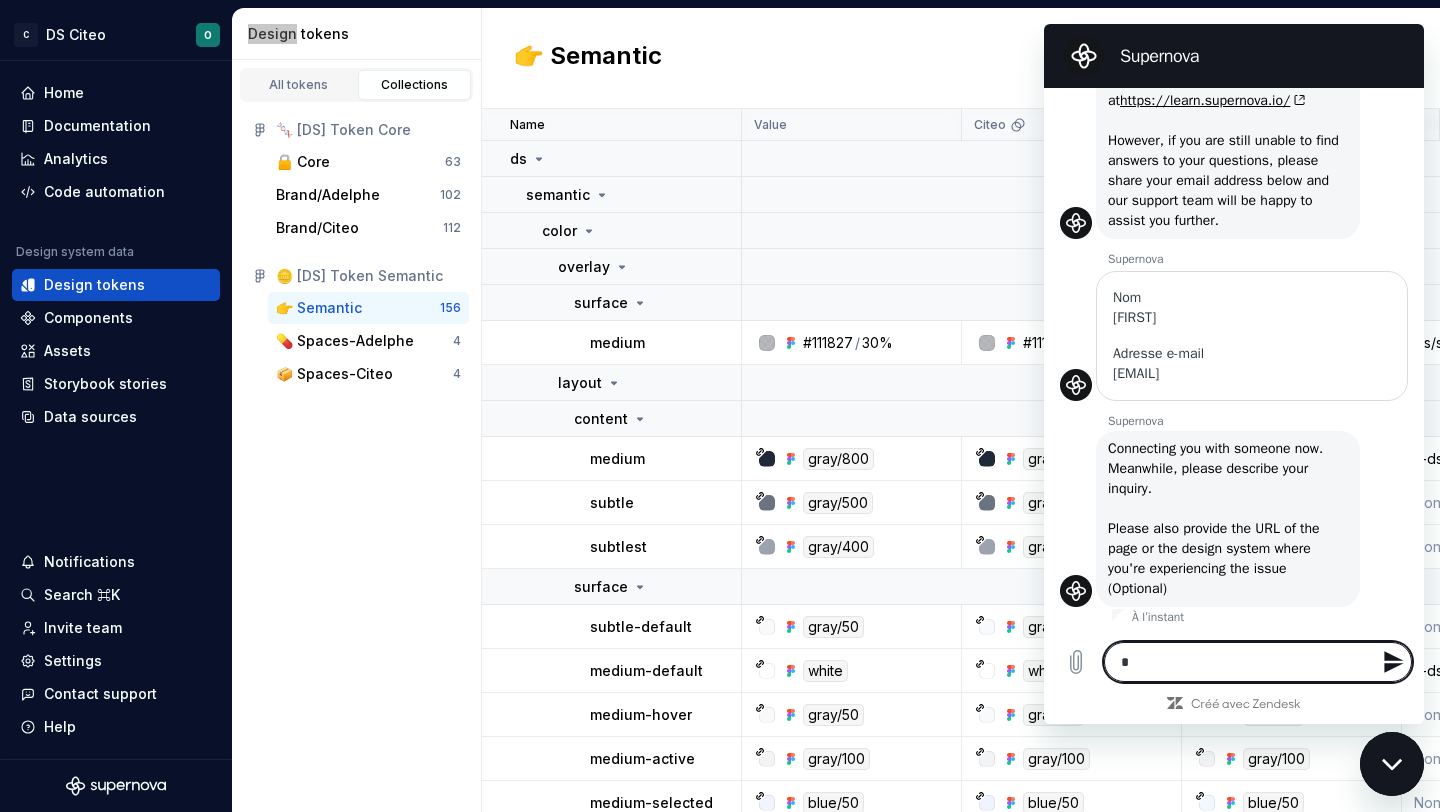 type on "**" 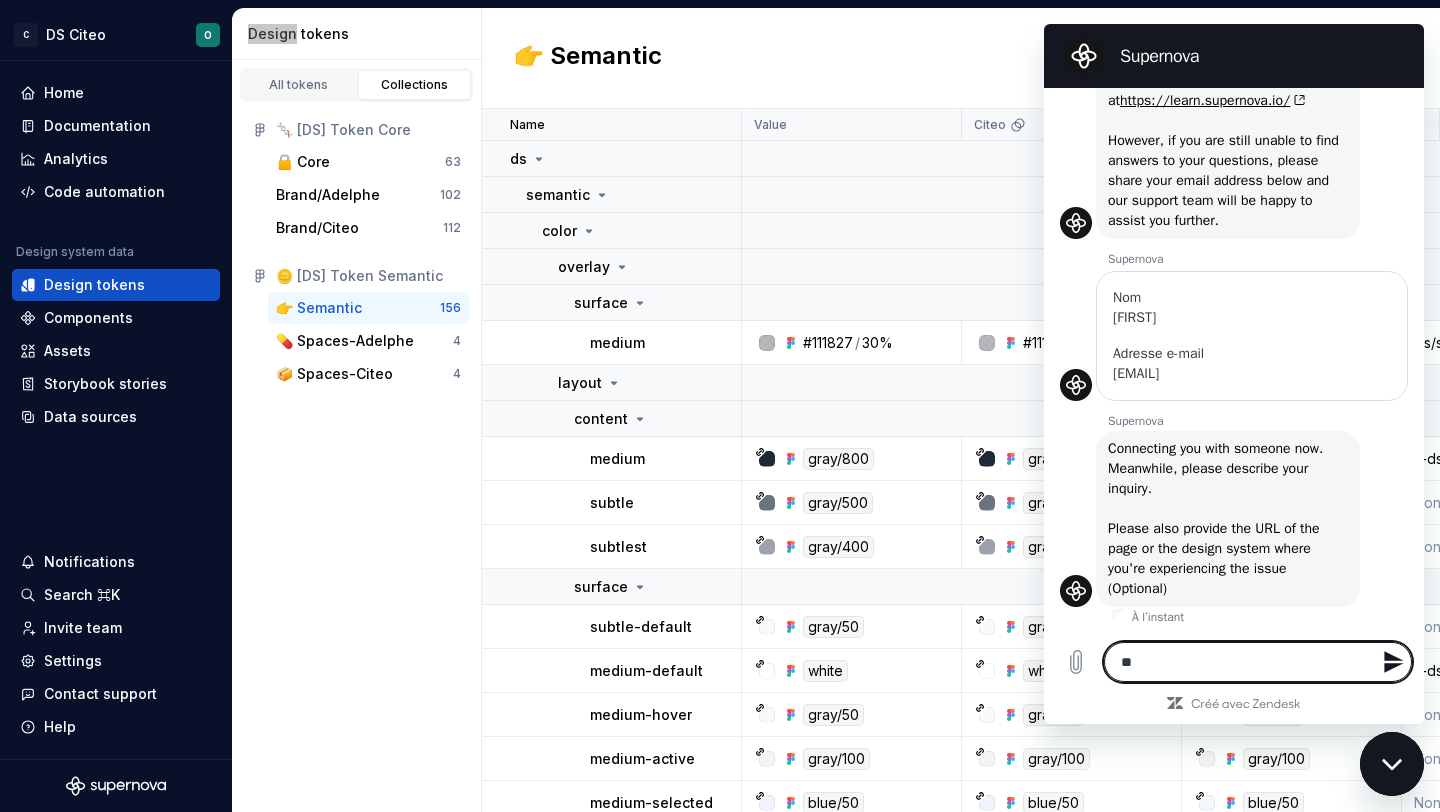 type on "***" 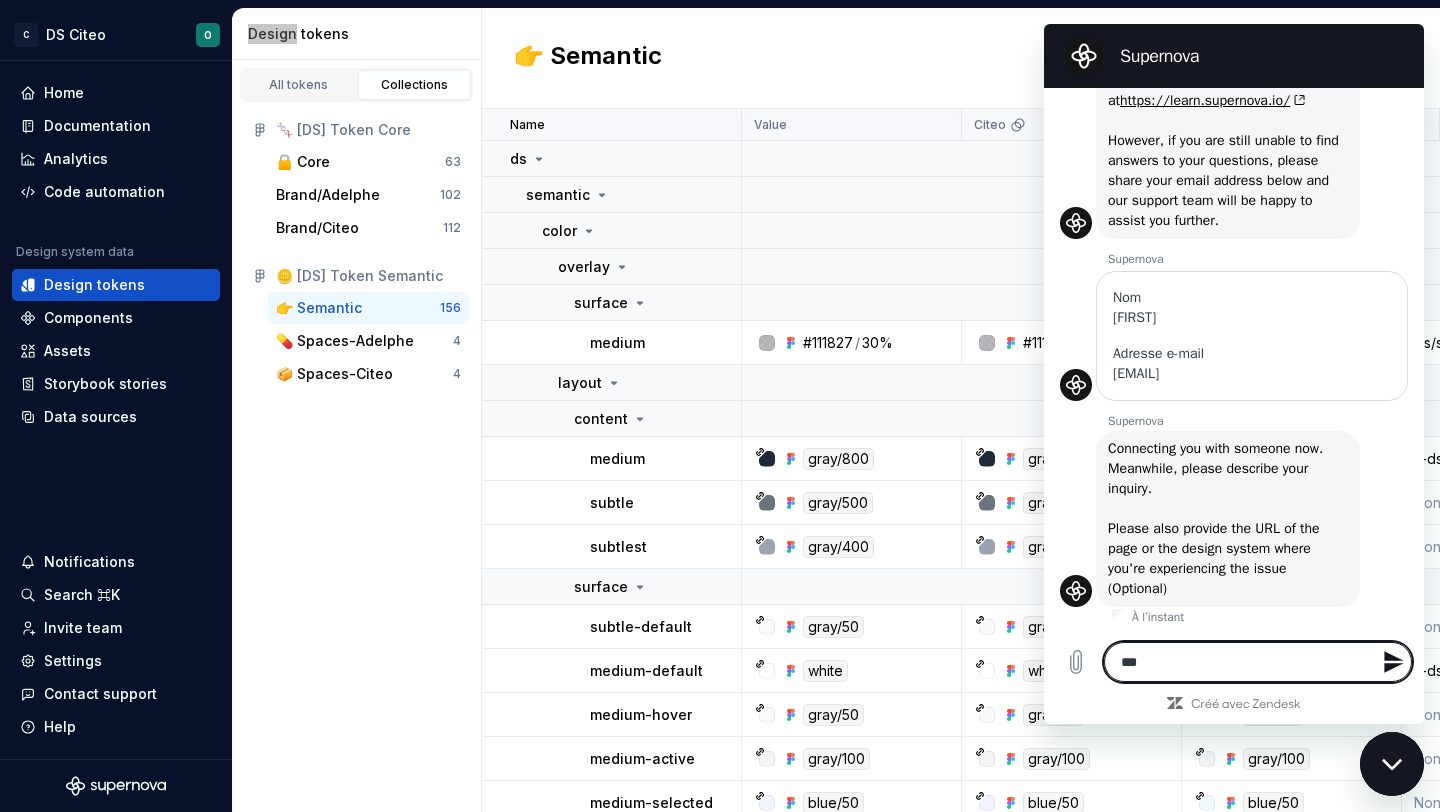 type on "****" 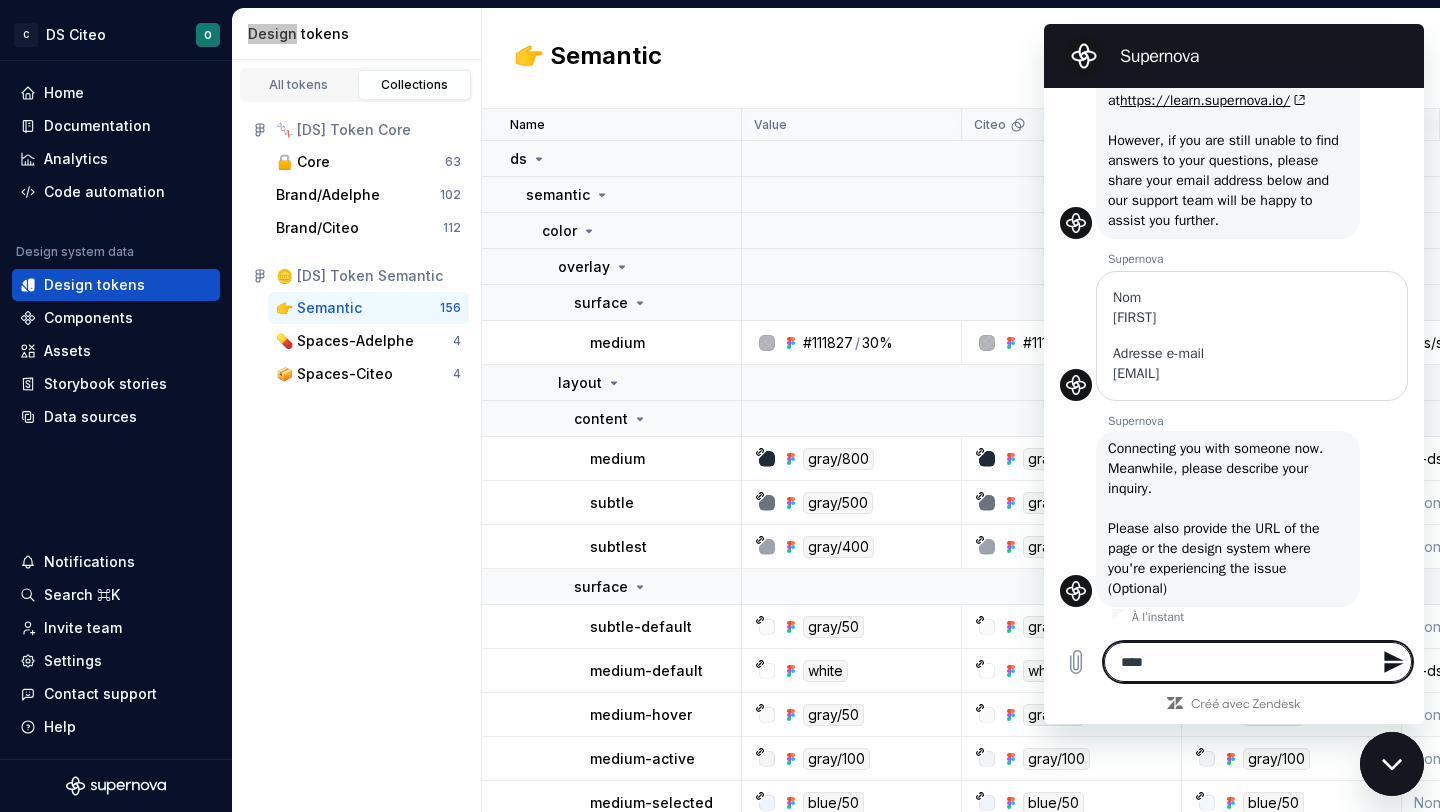 type on "*****" 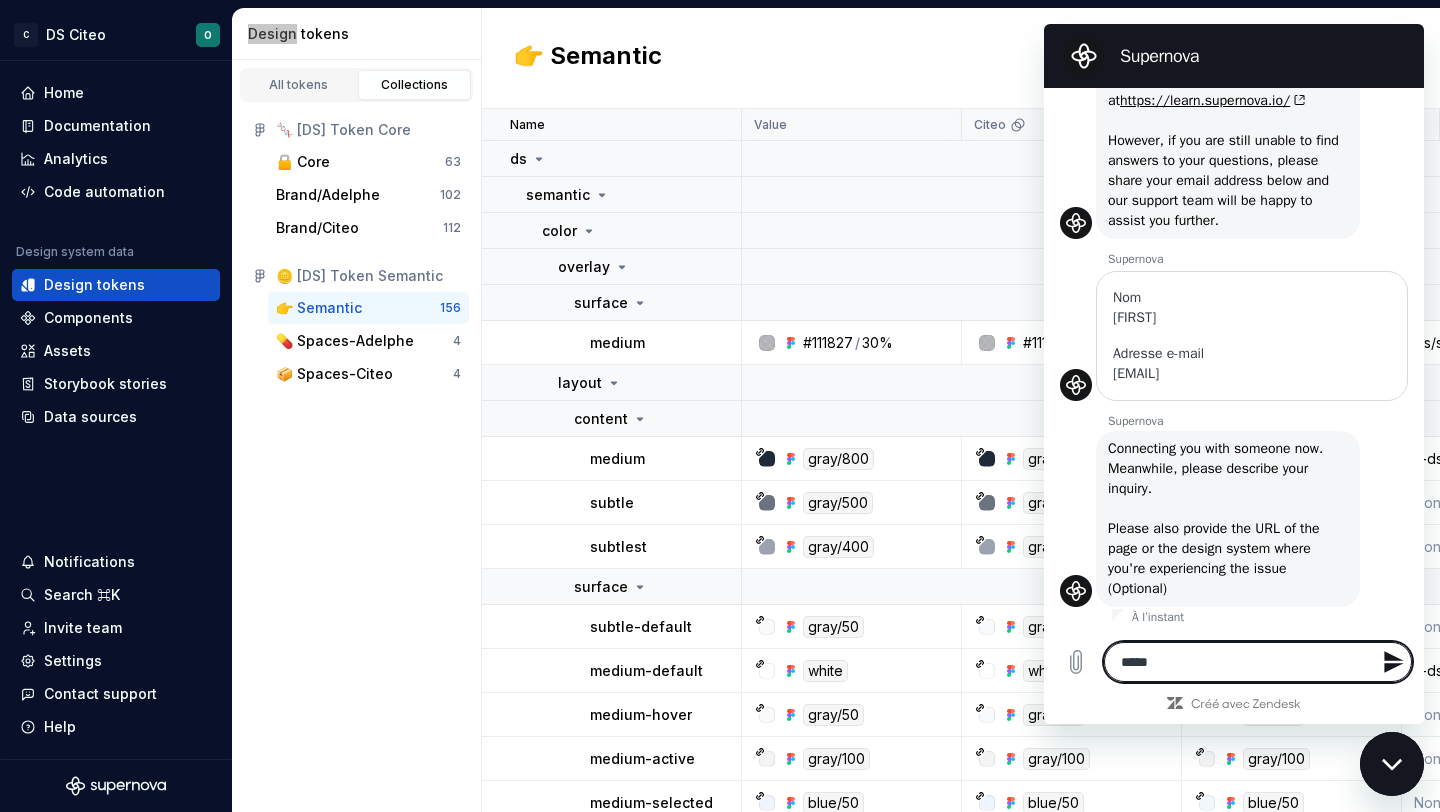 type on "******" 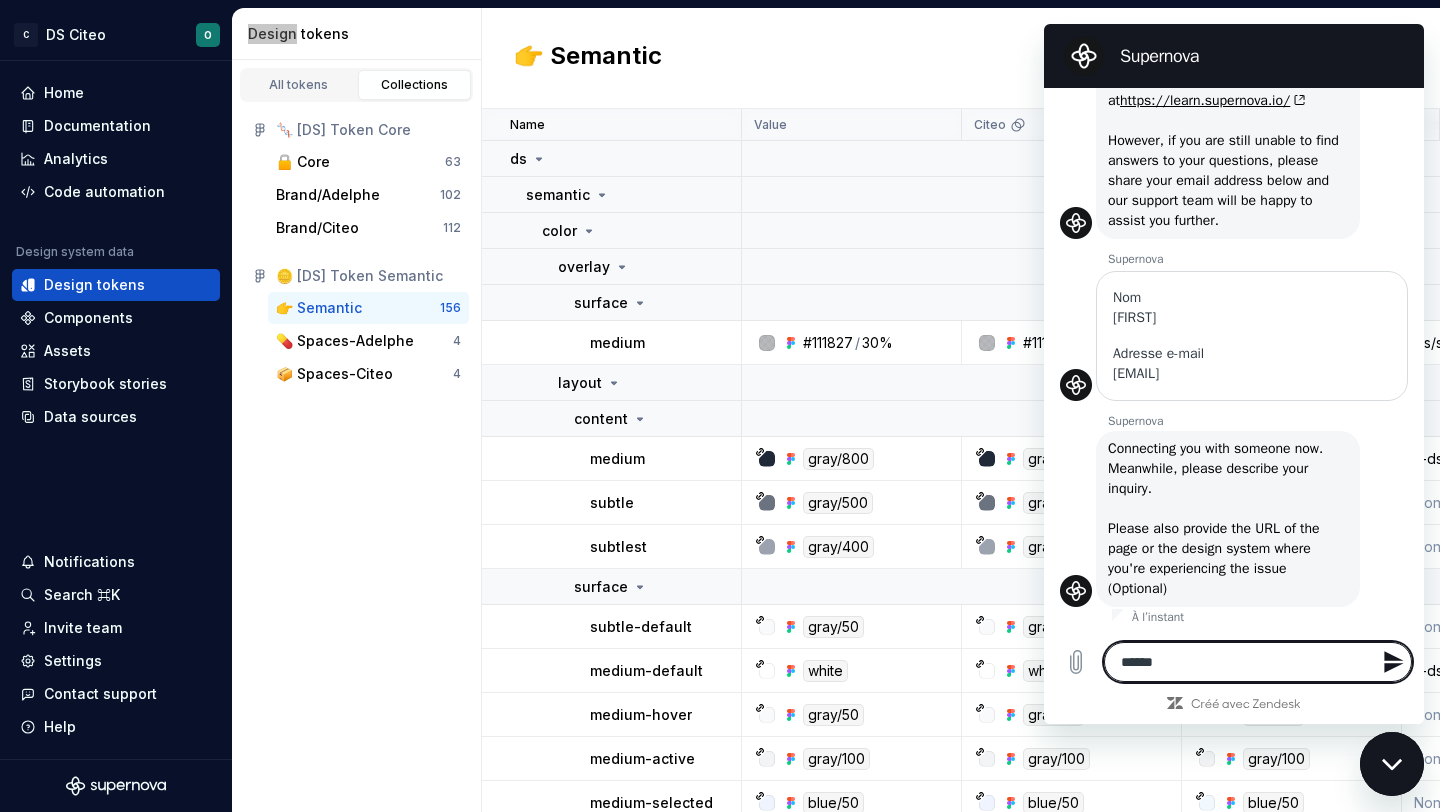 type on "*******" 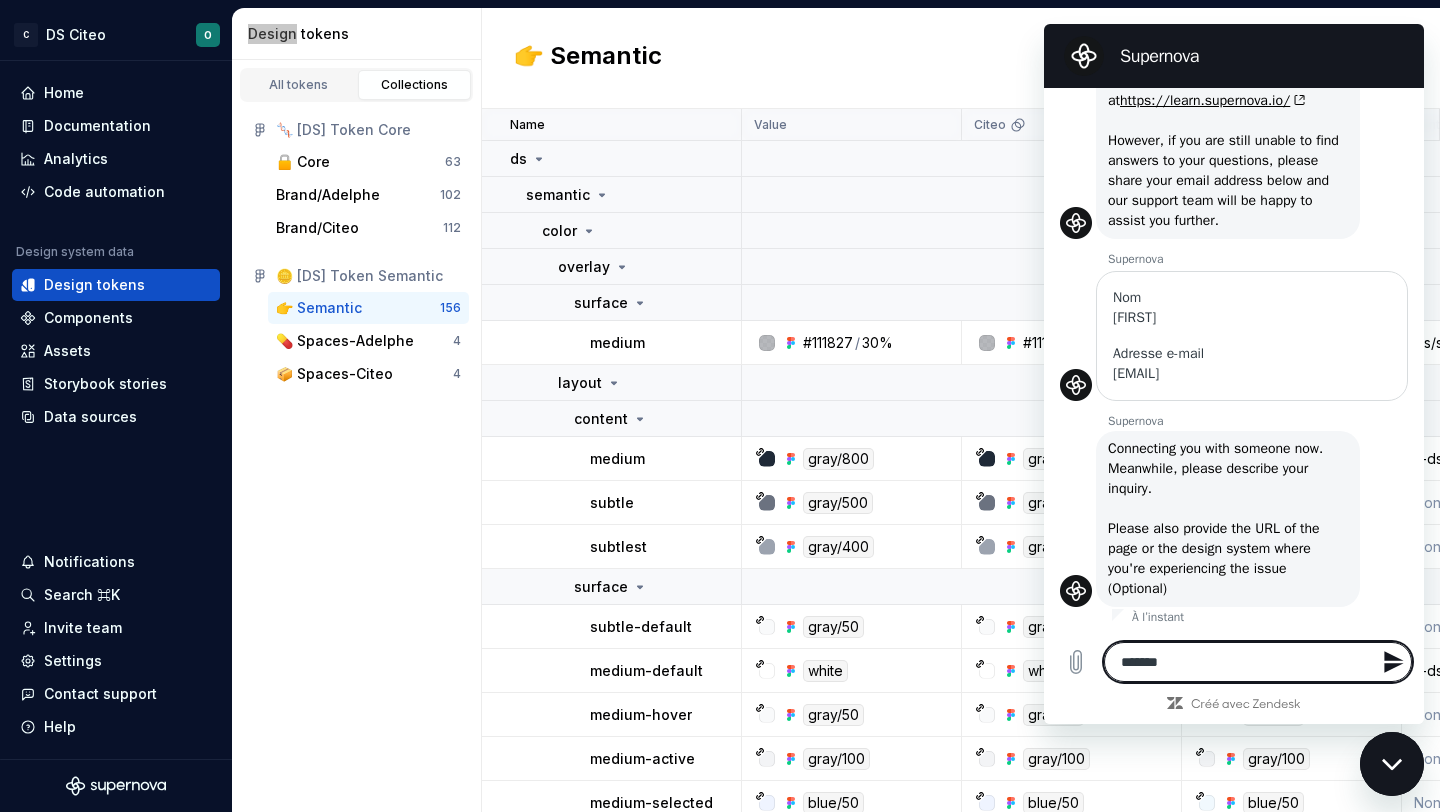 type on "********" 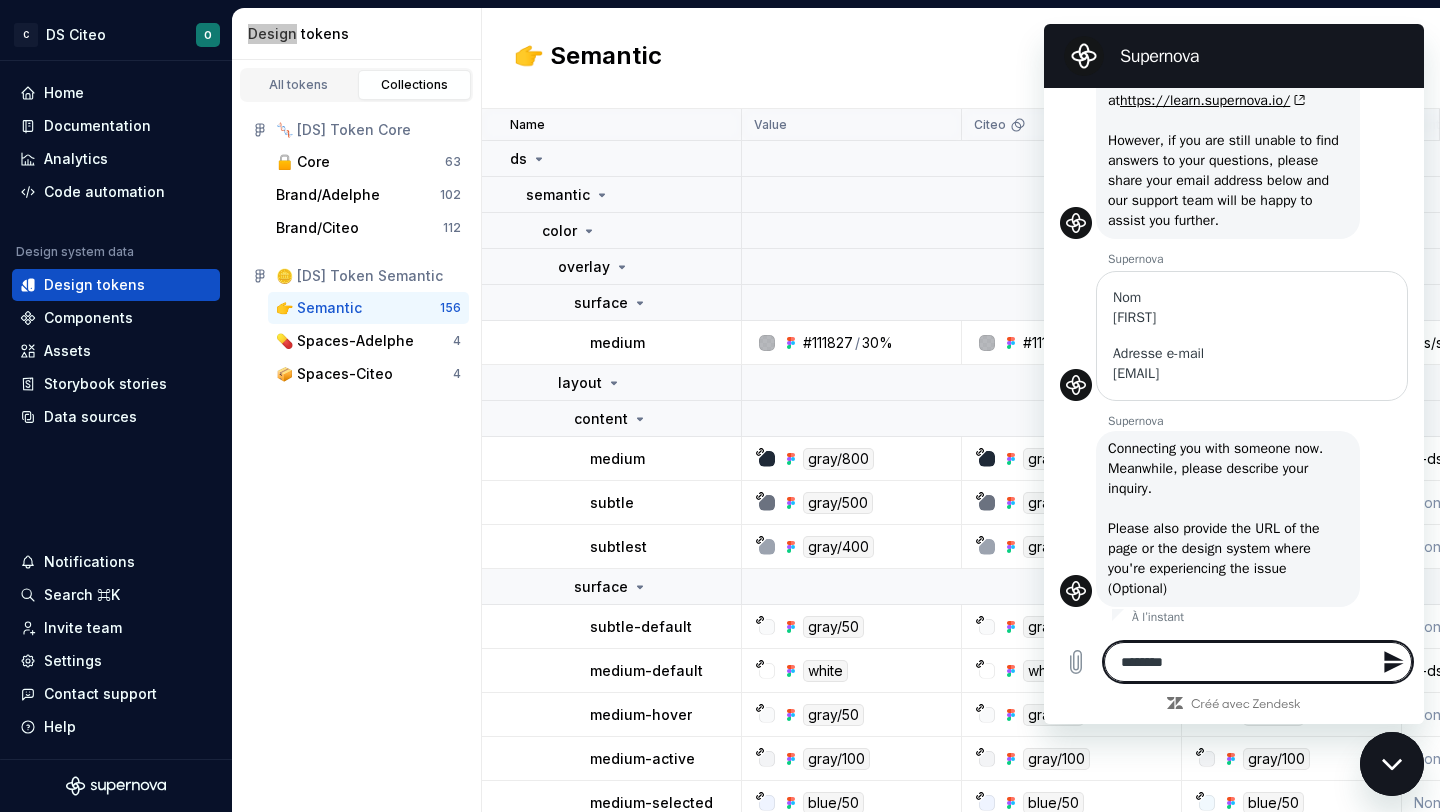 type on "********" 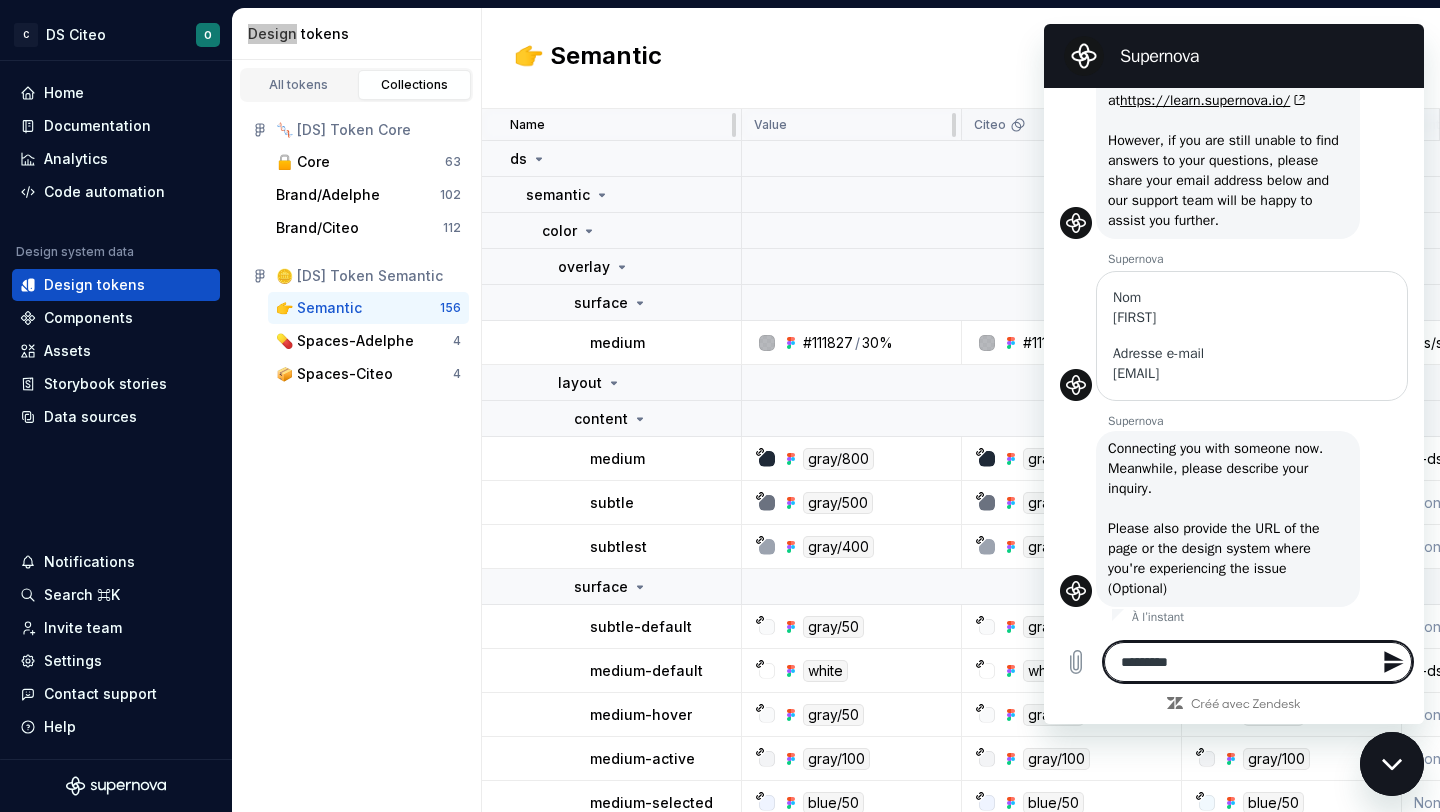 type on "********" 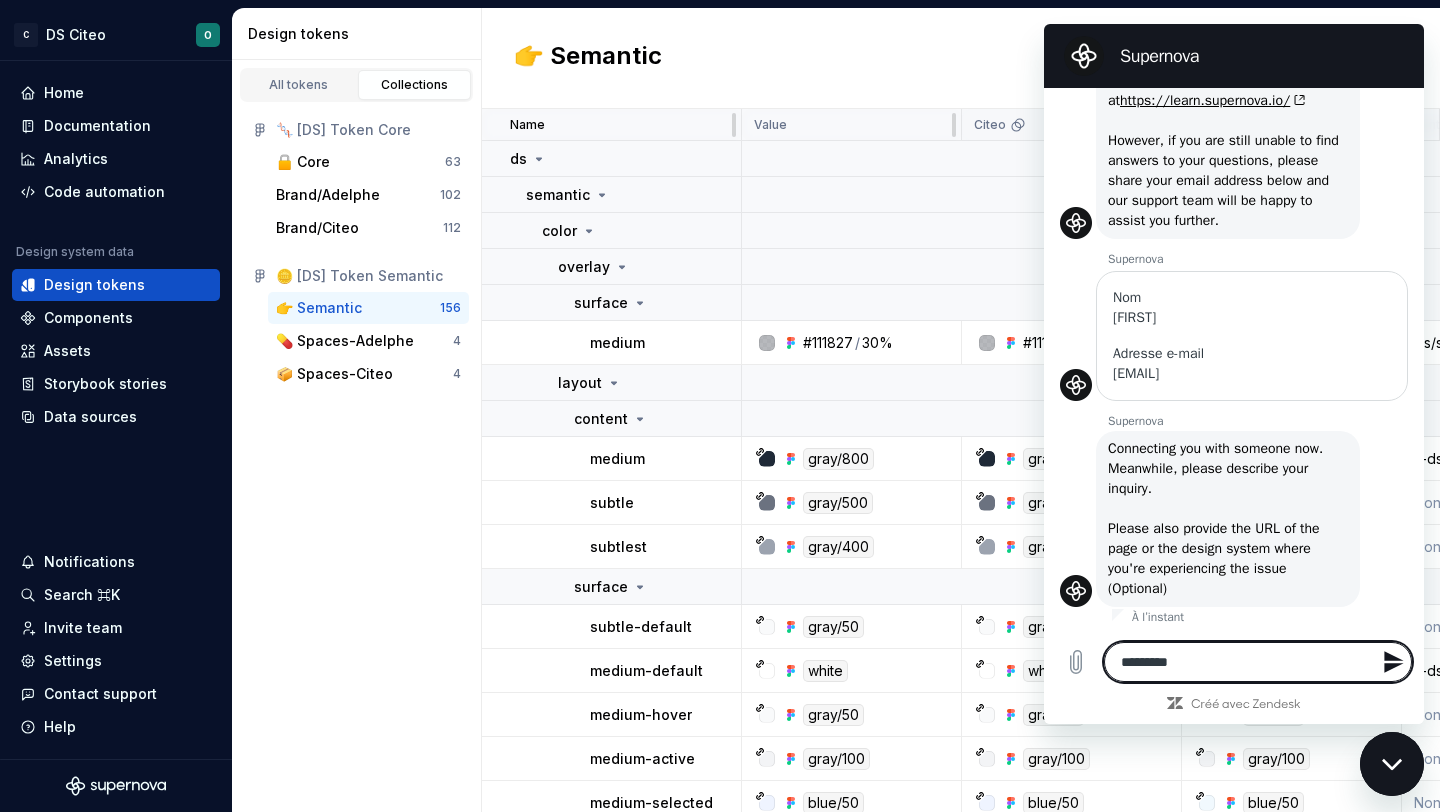 click 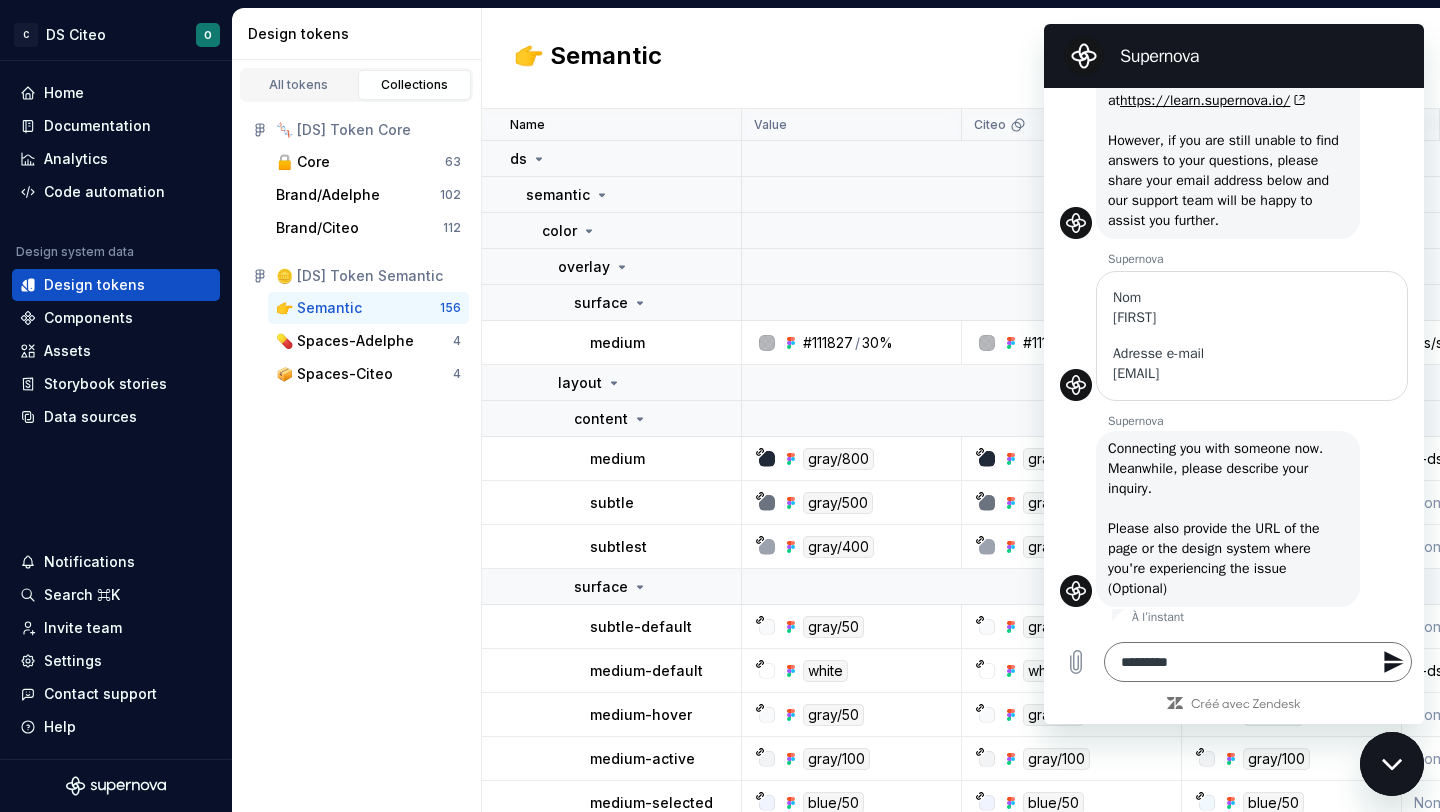 click at bounding box center [1392, 764] 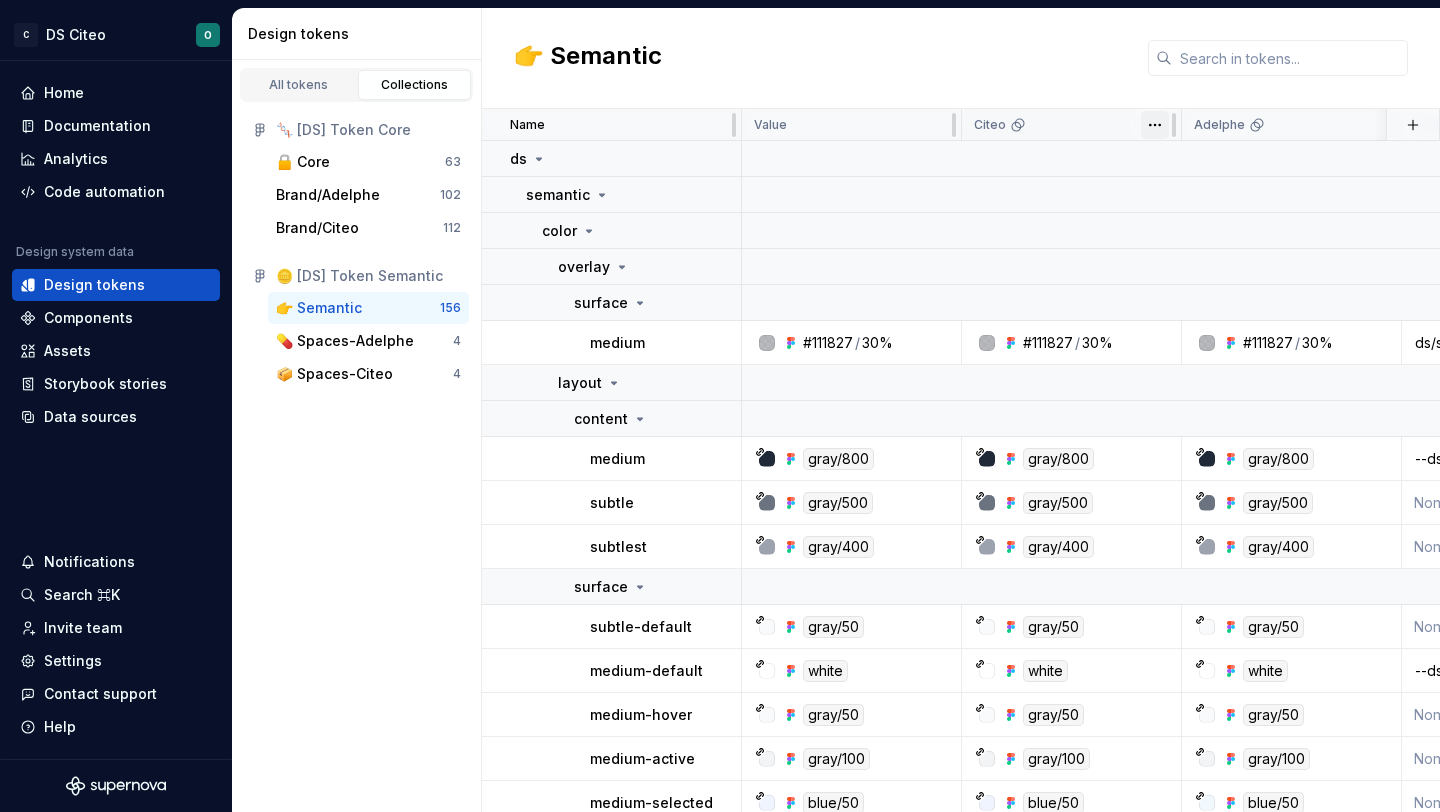 click on "C DS Citeo O Home Documentation Analytics Code automation Design system data Design tokens Components Assets Storybook stories Data sources Notifications Search ⌘K Invite team Settings Contact support Help Design tokens All tokens Collections 🧬 [DS] Token Core 🔒 Core 63 Brand/Adelphe 102 Brand/Citeo 112 🪙 [DS] Token Semantic 👉 Semantic 156 💊 Spaces-Adelphe 4 📦 Spaces-Citeo 4 👉 Semantic Name Value Citeo Adelphe Syntax: Web Collection Token set Description Last updated ds semantic color overlay surface medium #111827 / 30% #111827 / 30% #111827 / 30% ds/semantic/color/overlay 👉 Semantic None 18 minutes ago layout content medium gray/800 gray/800 gray/800 --ds-semantic-color-layout-content-medium 👉 Semantic Semantic Texte primaire 5 minutes ago subtle gray/500 gray/500 gray/500 None 👉 Semantic None Texte secondaire 18 minutes ago subtlest gray/400 gray/400 gray/400 None 👉 Semantic None 18 minutes ago surface subtle-default gray/50 gray/50 gray/50 None 👉 Semantic None white" at bounding box center [720, 406] 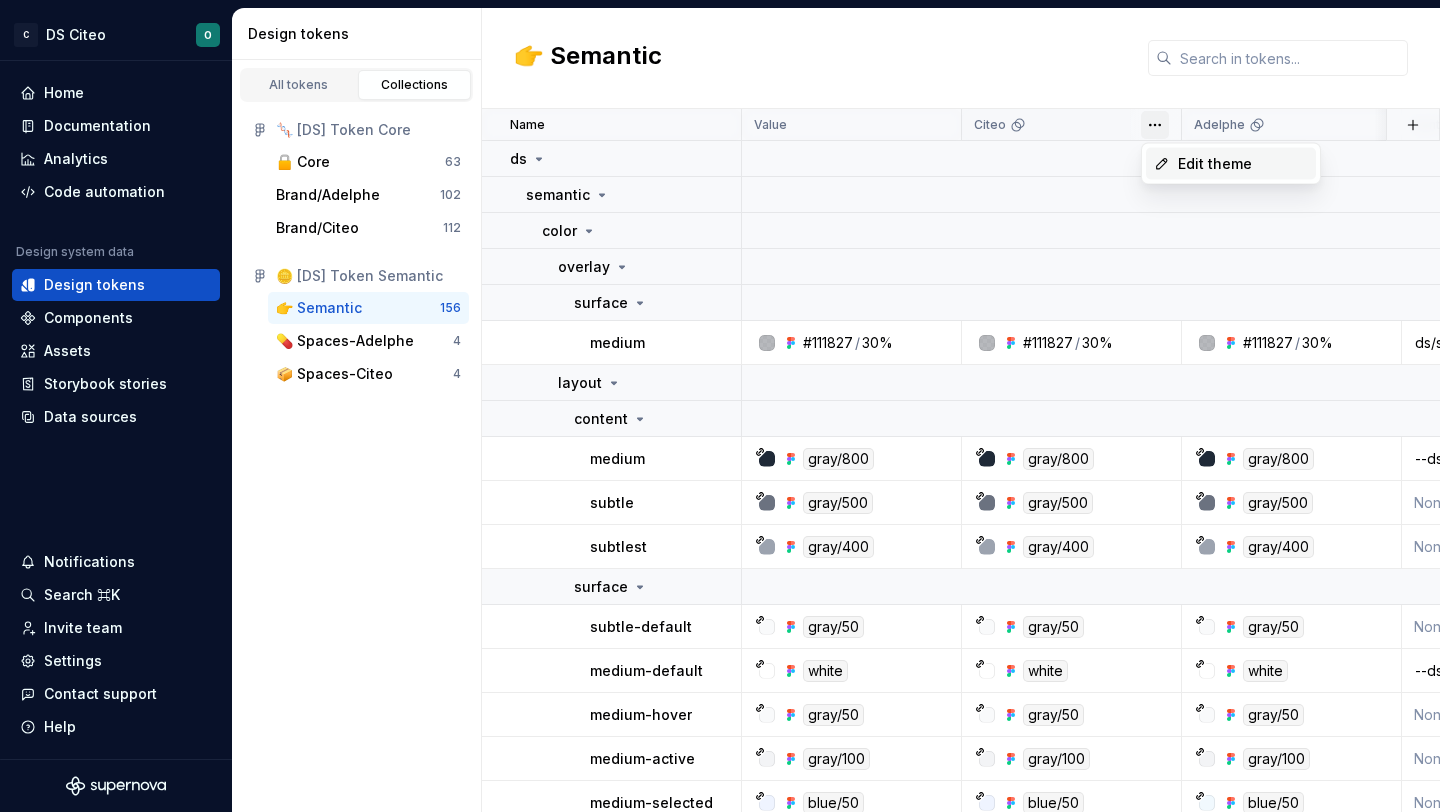 click on "Edit theme" at bounding box center (1231, 164) 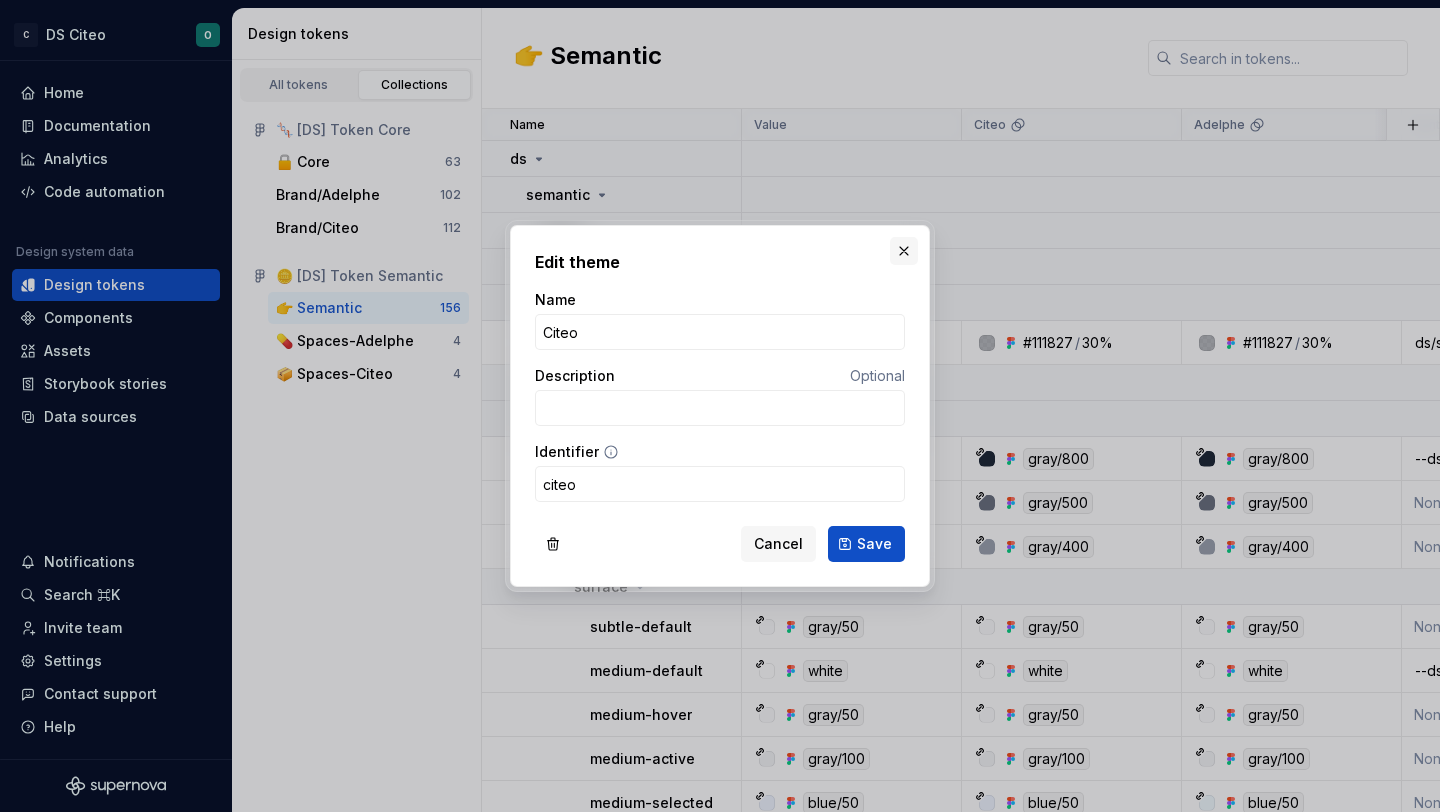 click at bounding box center (904, 251) 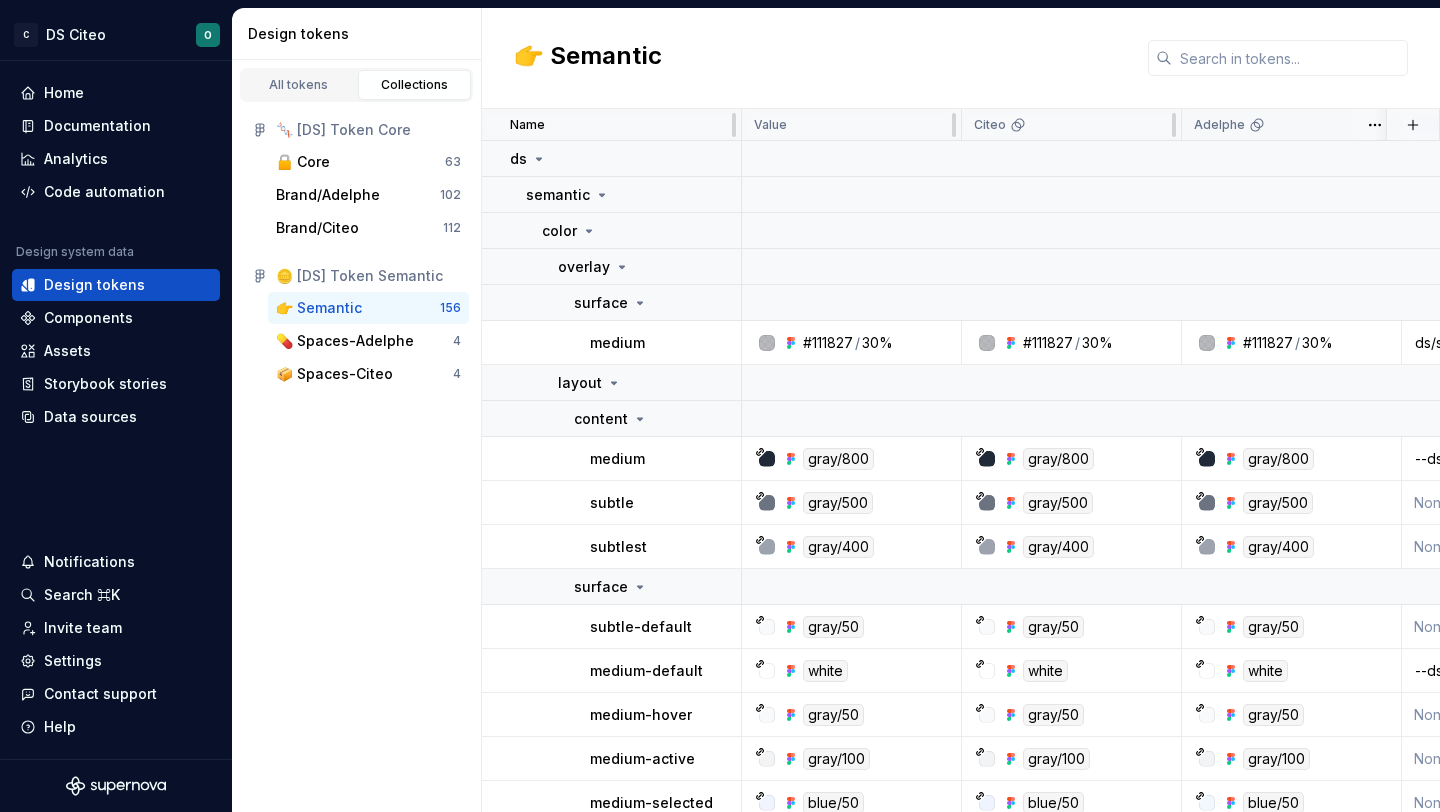 click 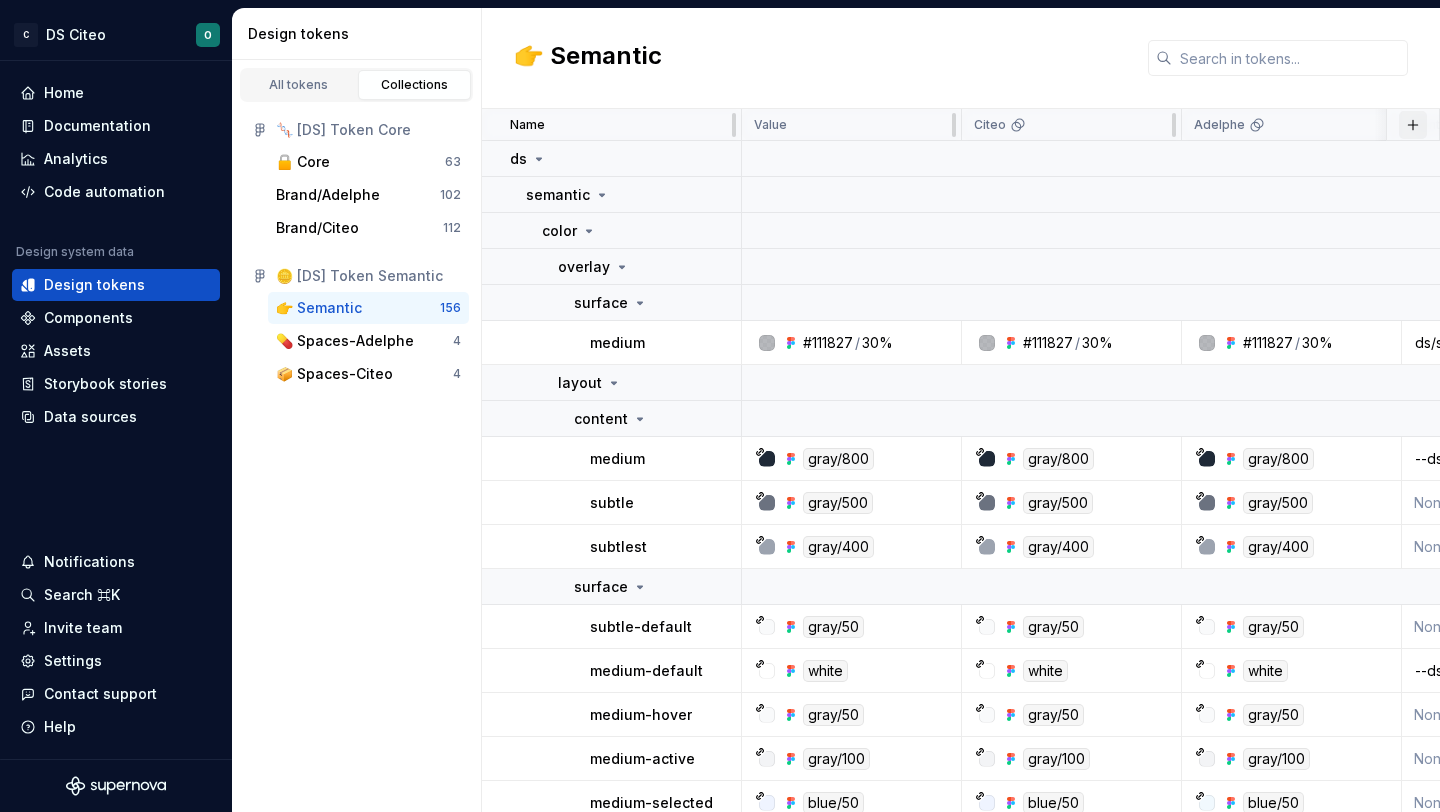 click at bounding box center (1413, 125) 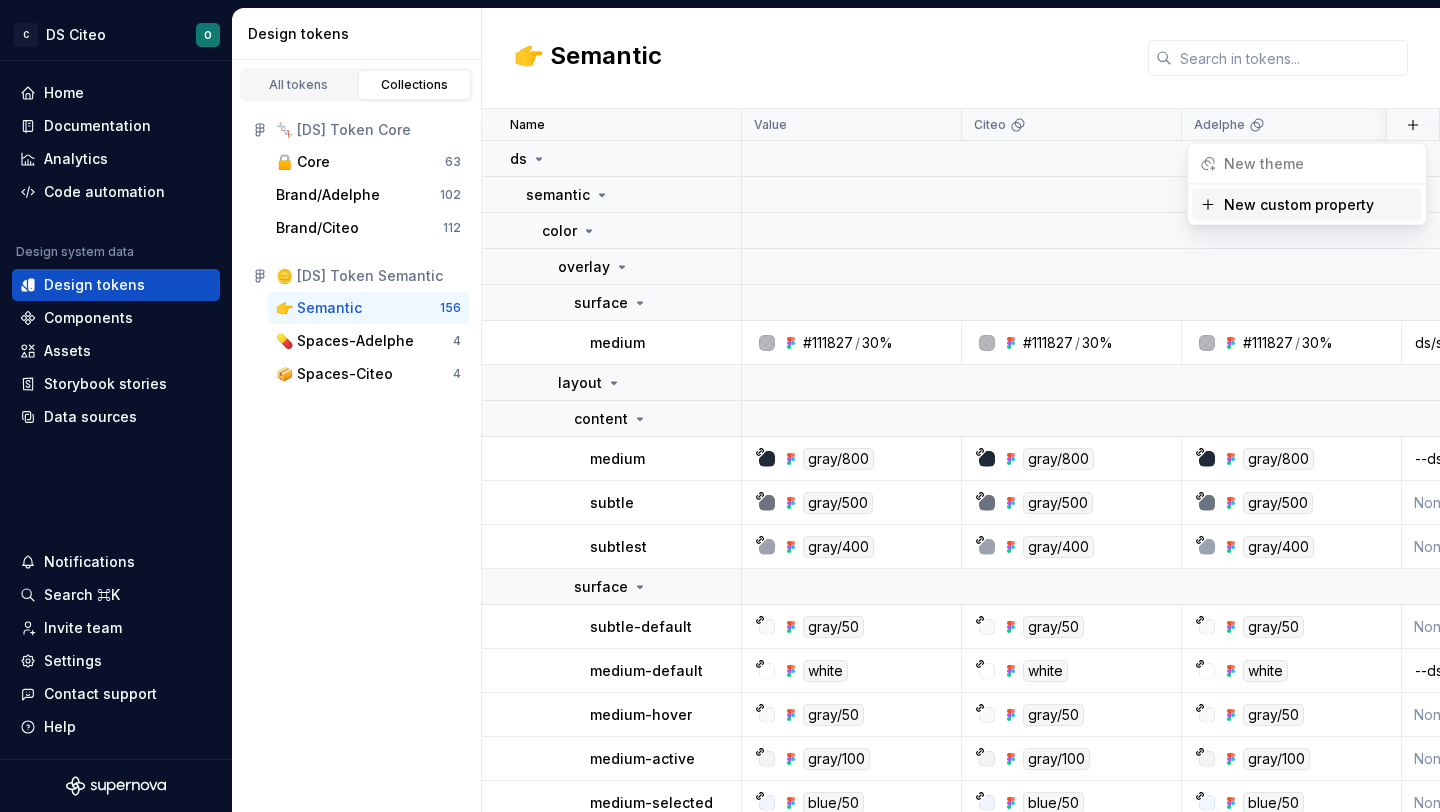 click on "👉 Semantic" at bounding box center (961, 58) 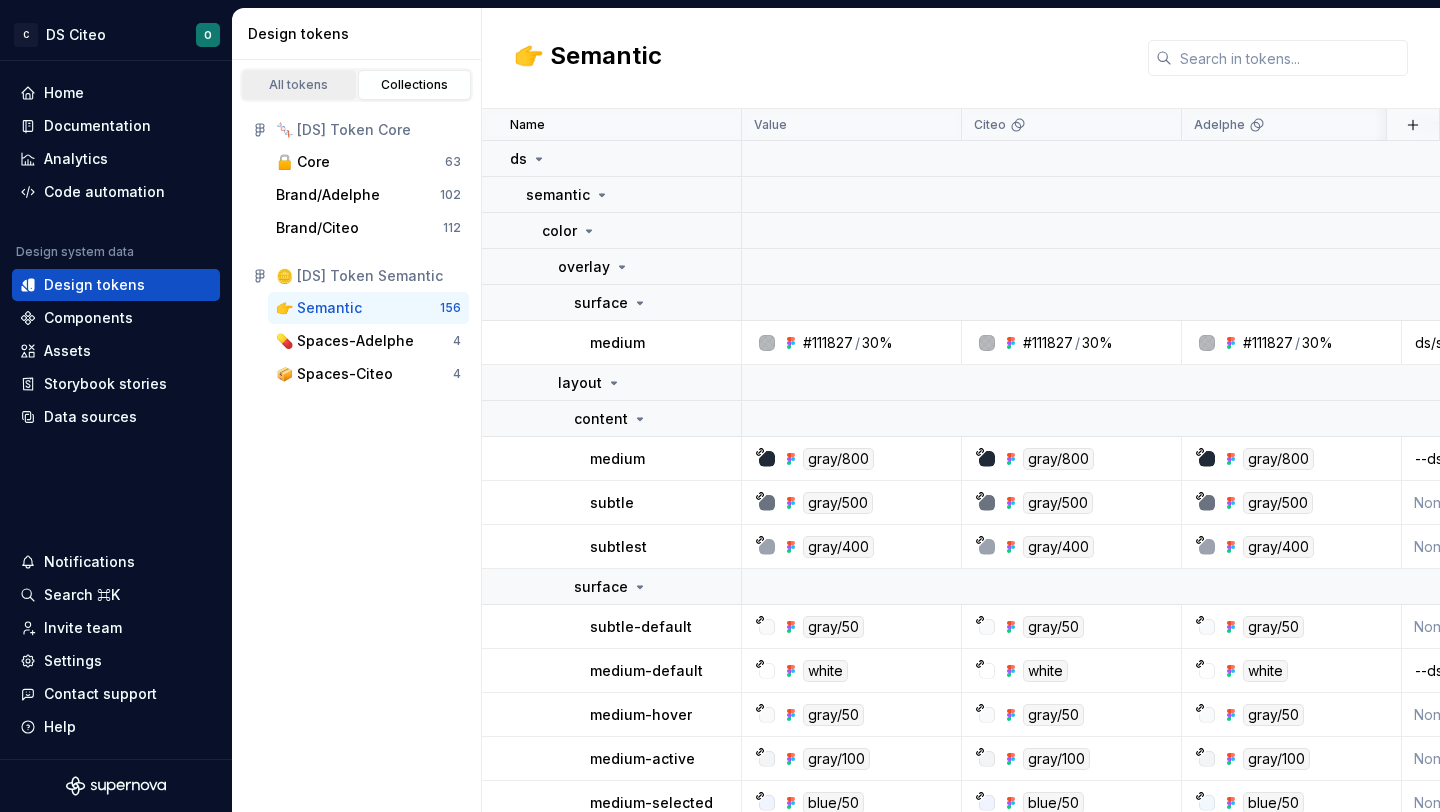 click on "All tokens" at bounding box center [299, 85] 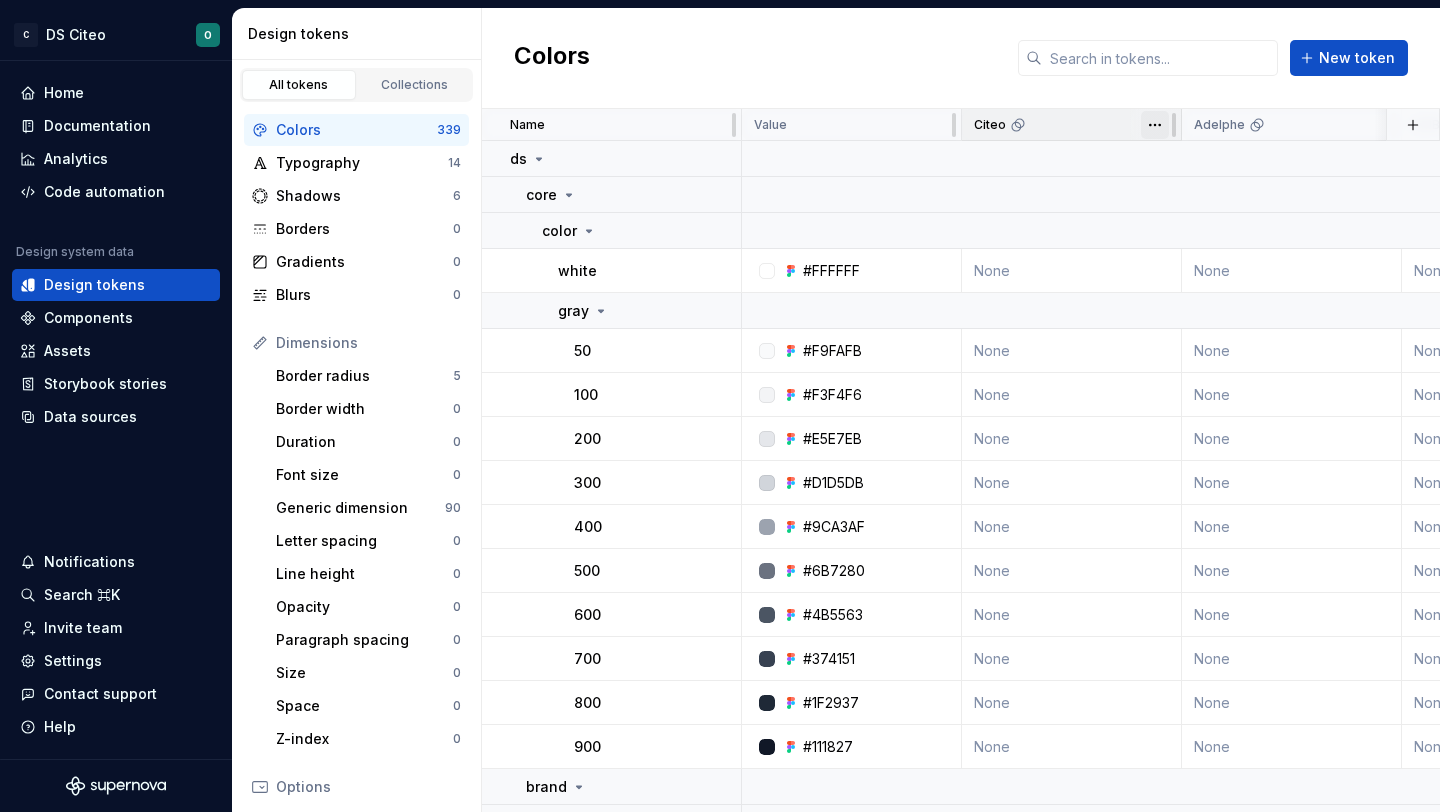 click on "C DS Citeo O Home Documentation Analytics Code automation Design system data Design tokens Components Assets Storybook stories Data sources Notifications Search ⌘K Invite team Settings Contact support Help Design tokens All tokens Collections Colors 339 Typography 14 Shadows 6 Borders 0 Gradients 0 Blurs 0 Dimensions Border radius 5 Border width 0 Duration 0 Font size 0 Generic dimension 90 Letter spacing 0 Line height 0 Opacity 0 Paragraph spacing 0 Size 0 Space 0 Z-index 0 Options Text decoration 0 Text case 0 Visibility 0 Strings Font family 0 Font weight/style 0 Generic string 7 Product copy 0 Colors New token Name Value Citeo Adelphe EMB PAP CHR CS DA OPC OPR TSU Syntax: Web Collection Dark theme Token set Description Last updated ds core color white #FFFFFF None None None None None None None None None None None 🔒 Core None None 14 days ago gray 50 #F9FAFB None None None None None None None None None None None 🔒 Core None None 14 days ago 100 #F3F4F6 None None None None None None None None None" at bounding box center (720, 406) 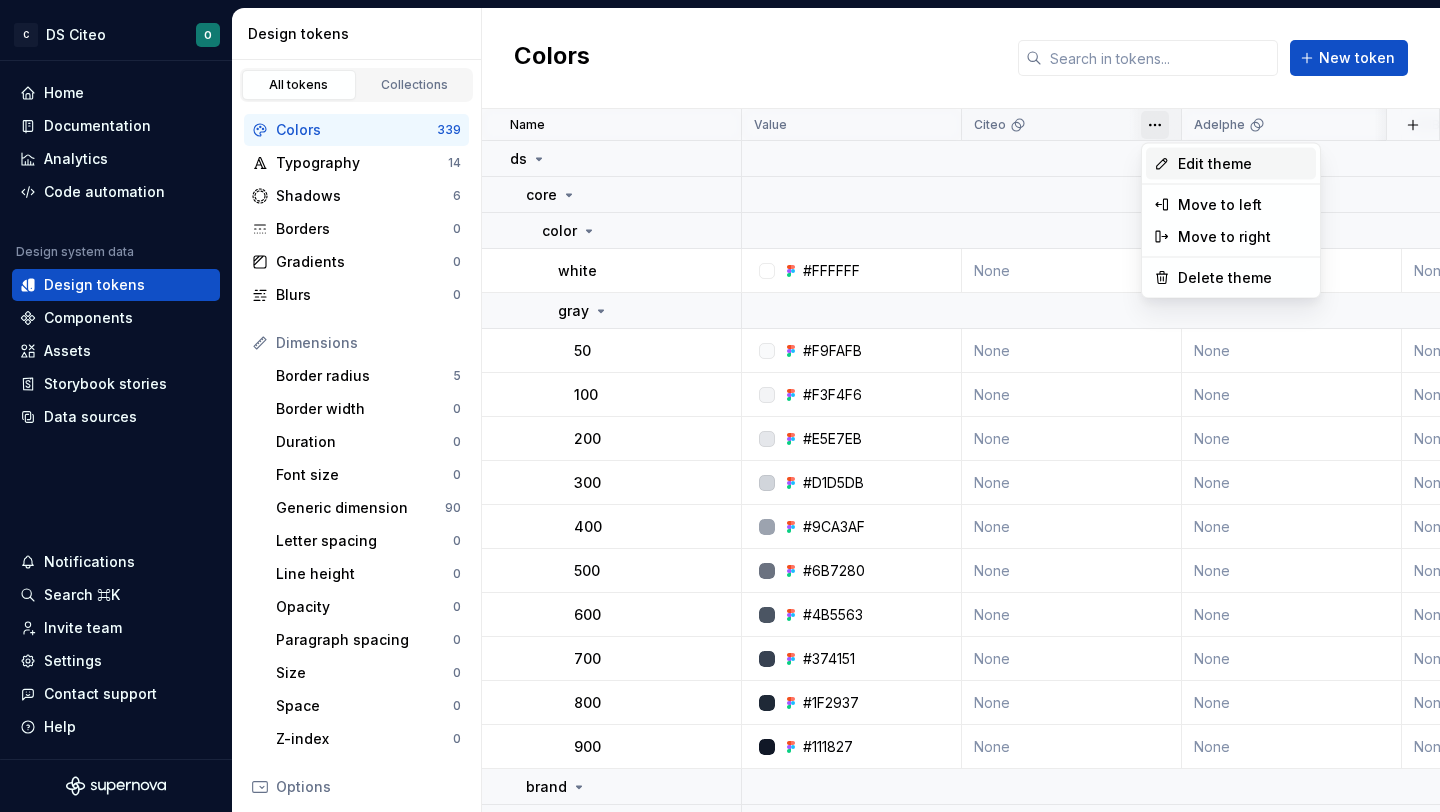 click on "Edit theme" at bounding box center [1243, 164] 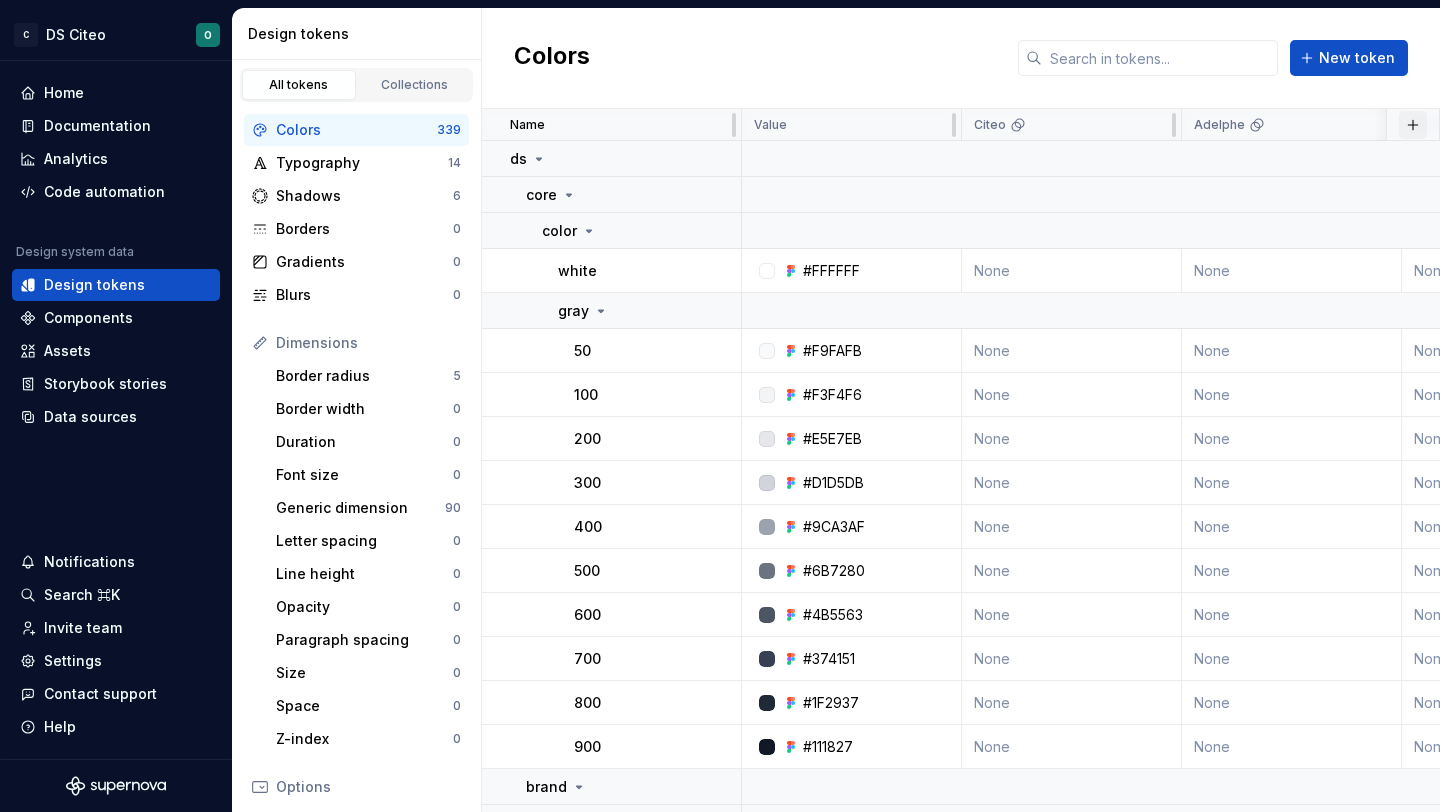 click at bounding box center (1413, 125) 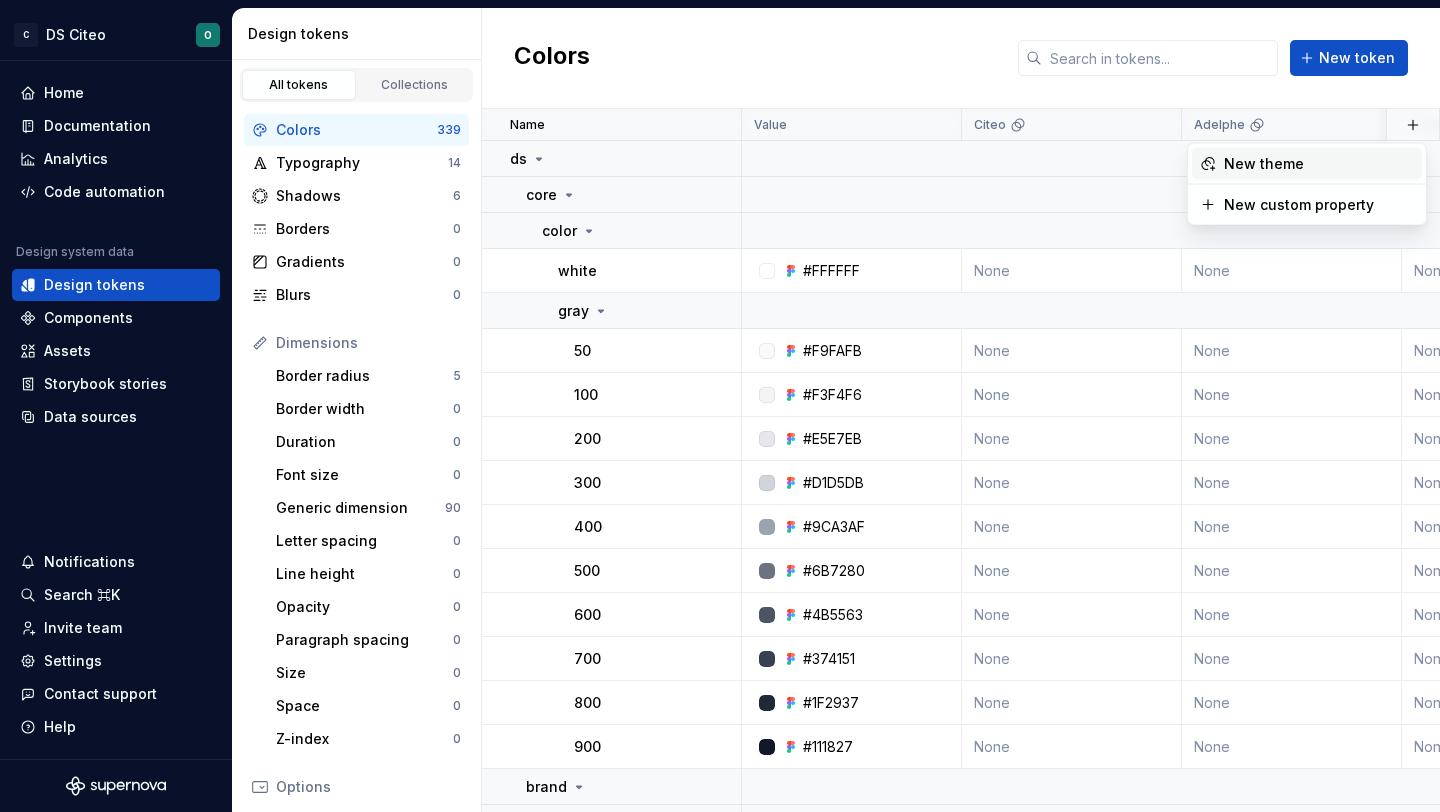 click on "New theme" at bounding box center (1319, 164) 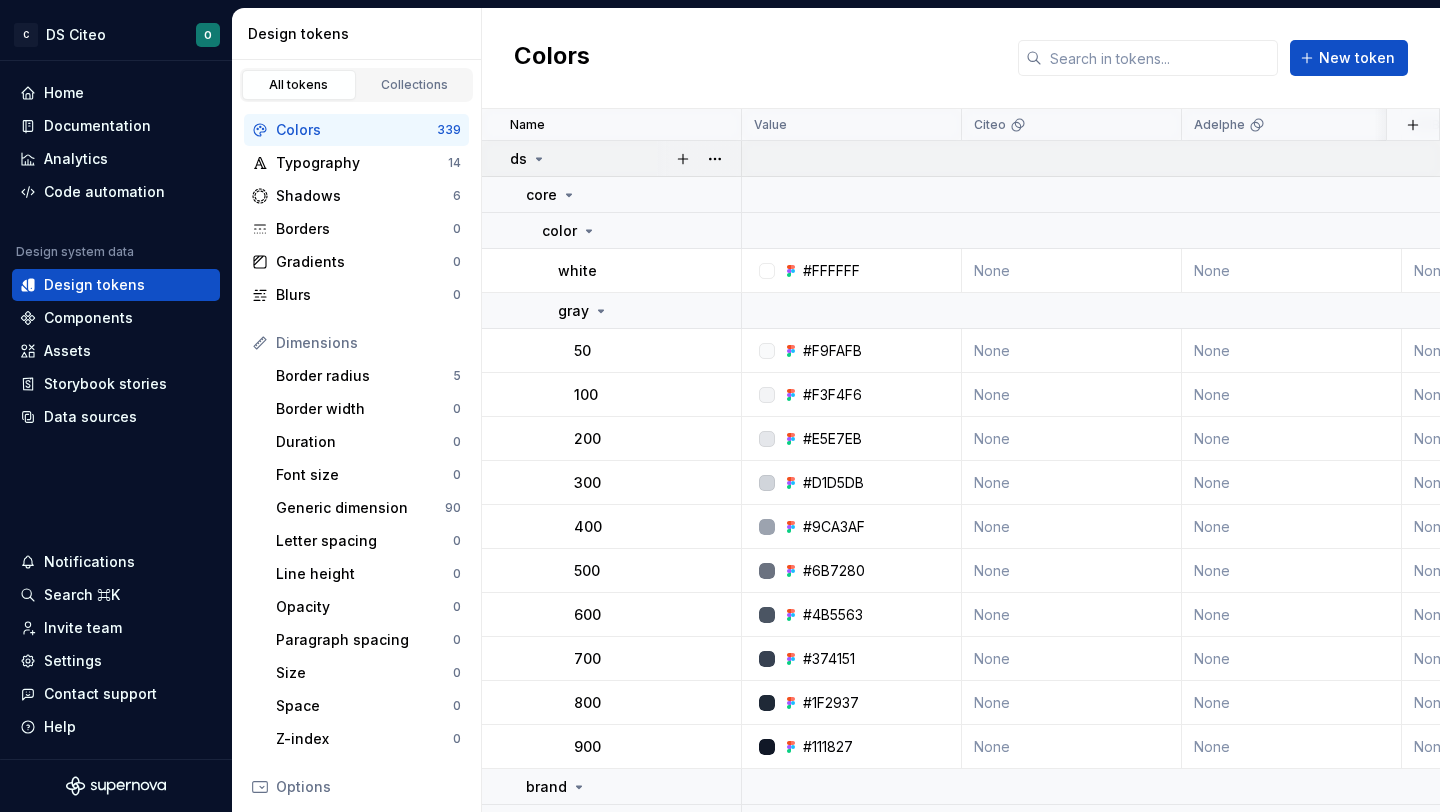 type on "*" 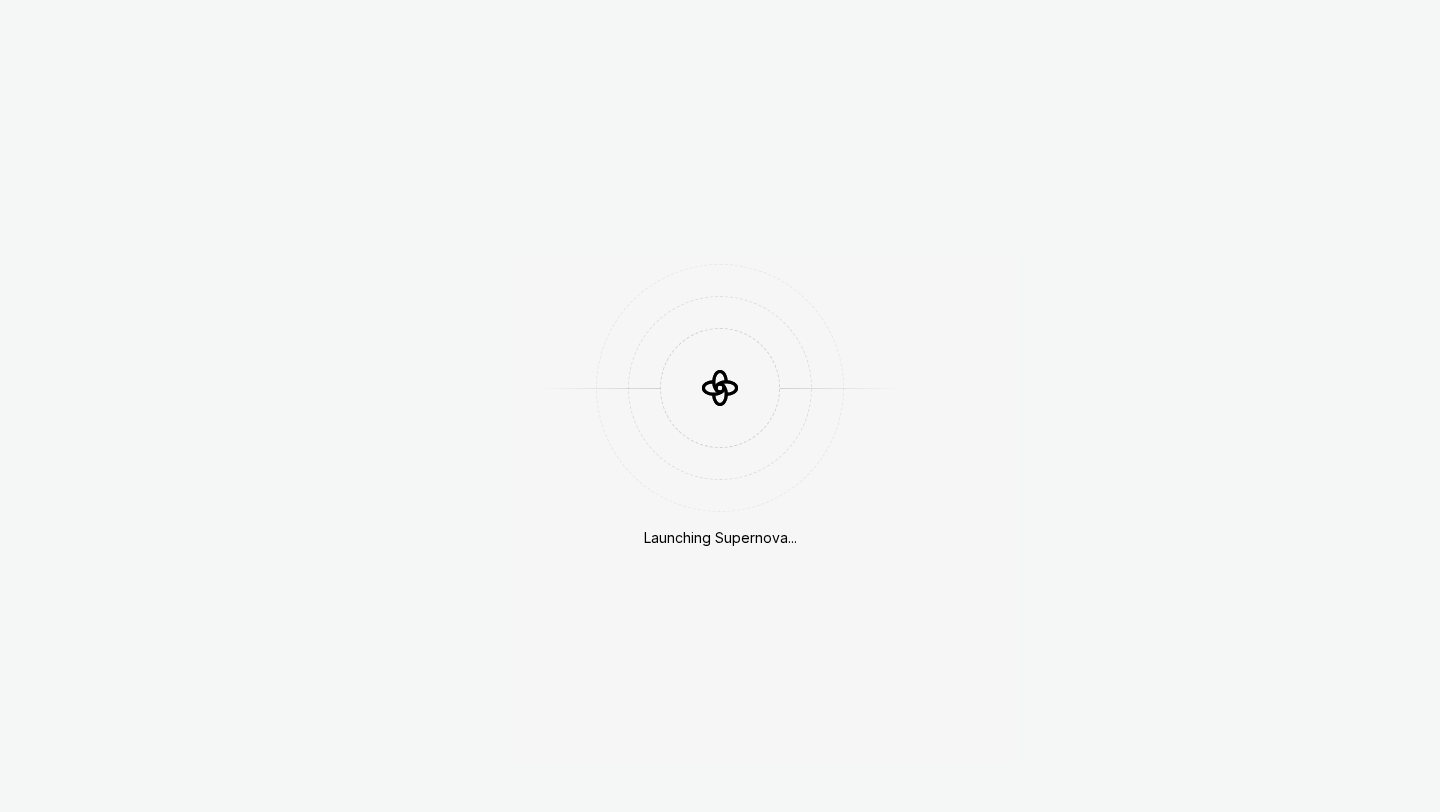 scroll, scrollTop: 0, scrollLeft: 0, axis: both 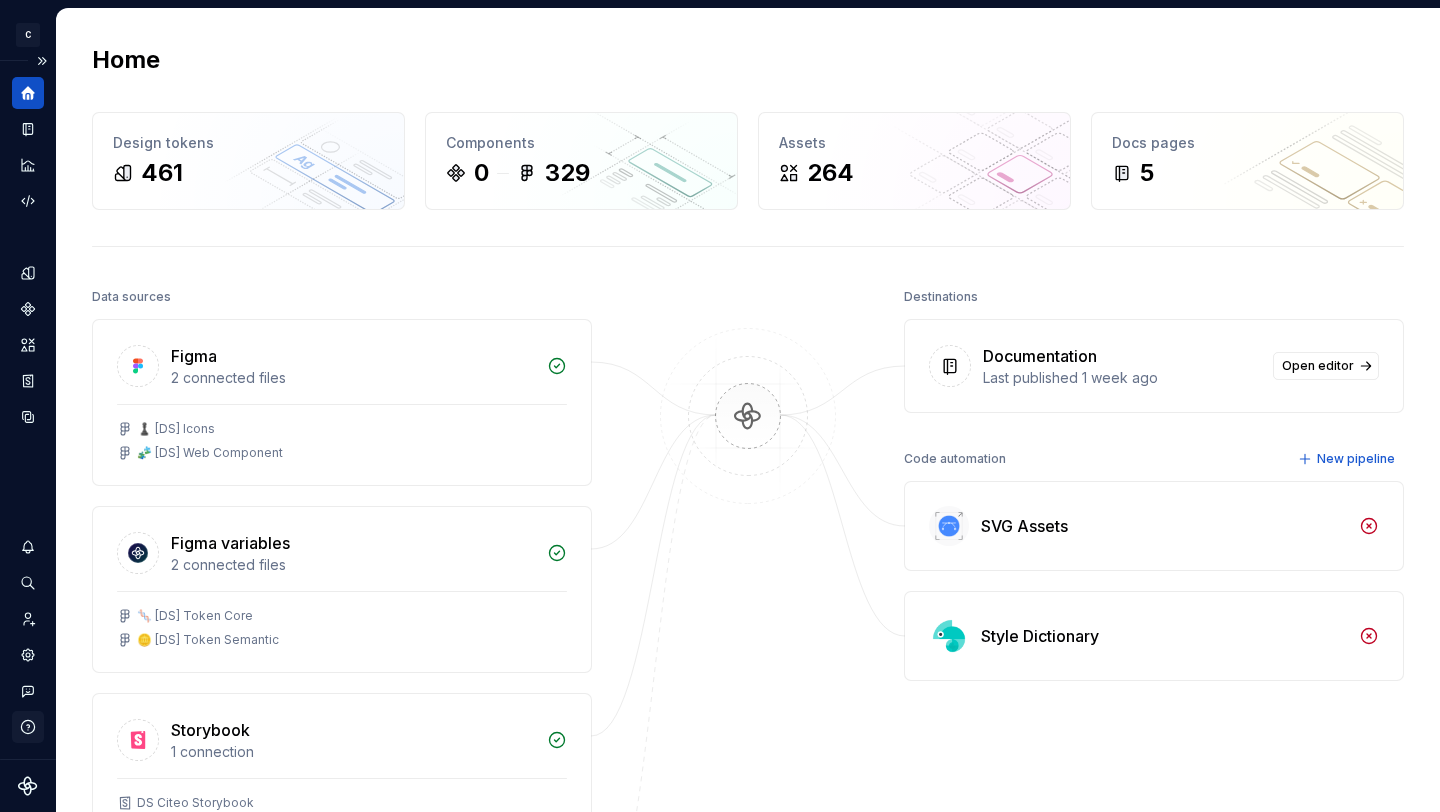 click 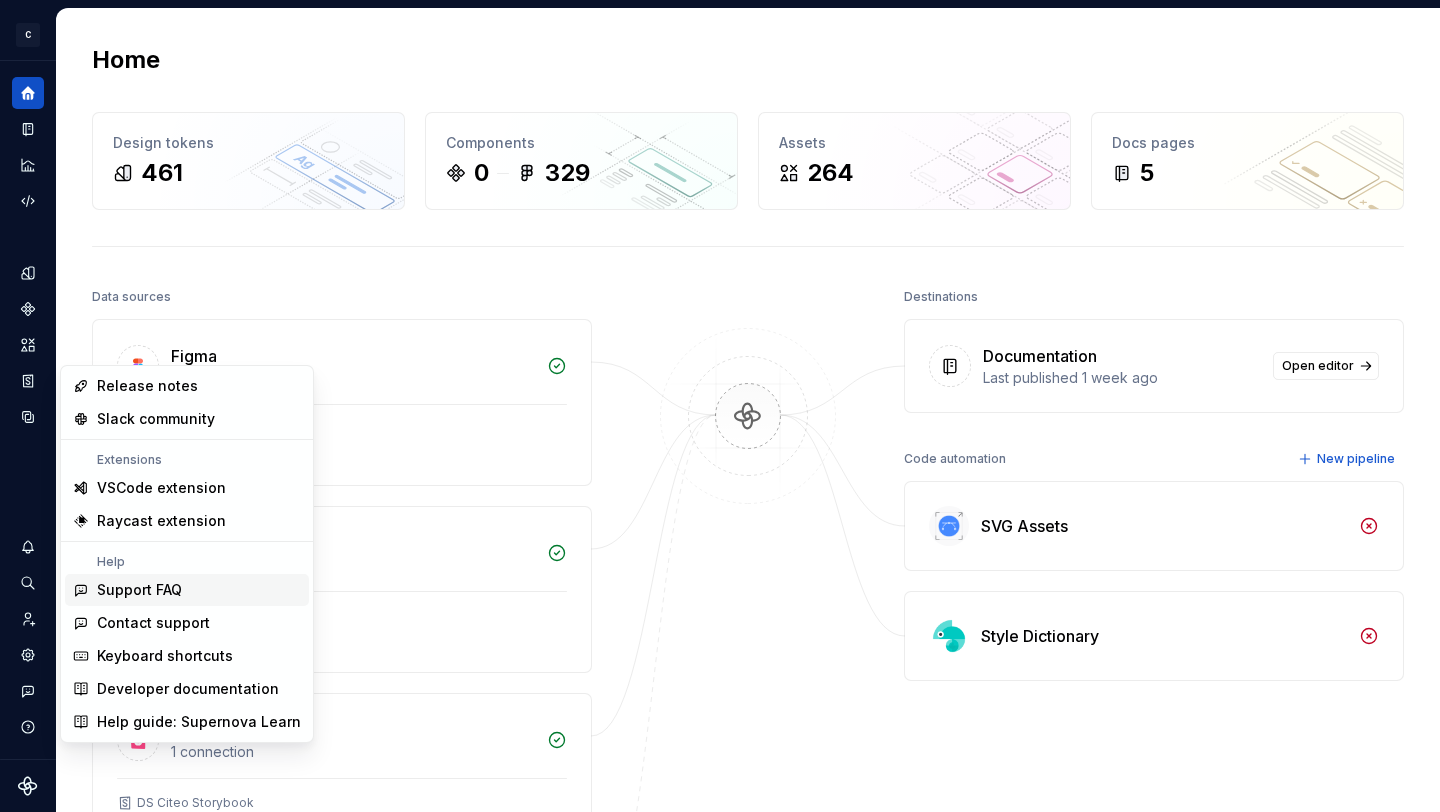 click on "Support FAQ" at bounding box center [199, 590] 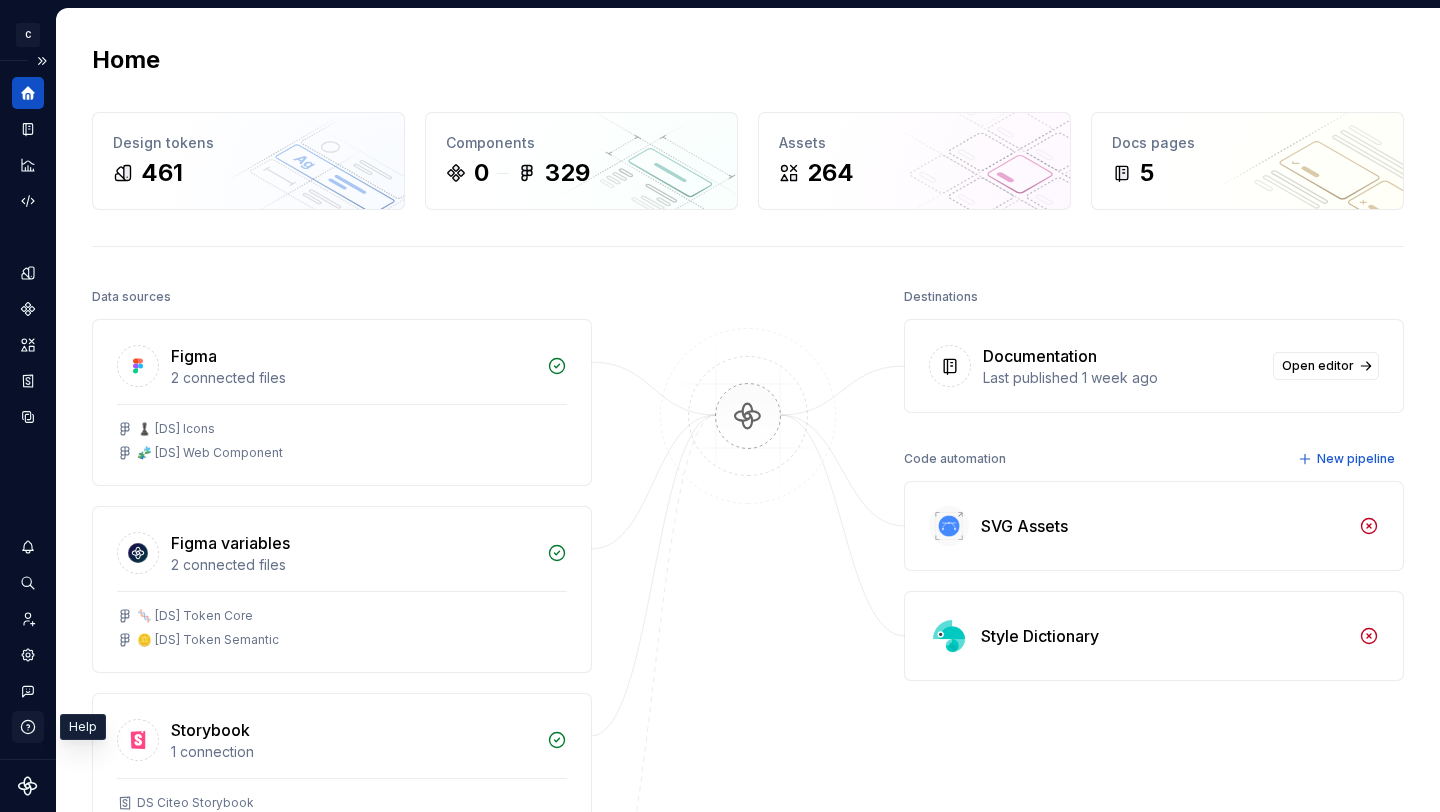 click 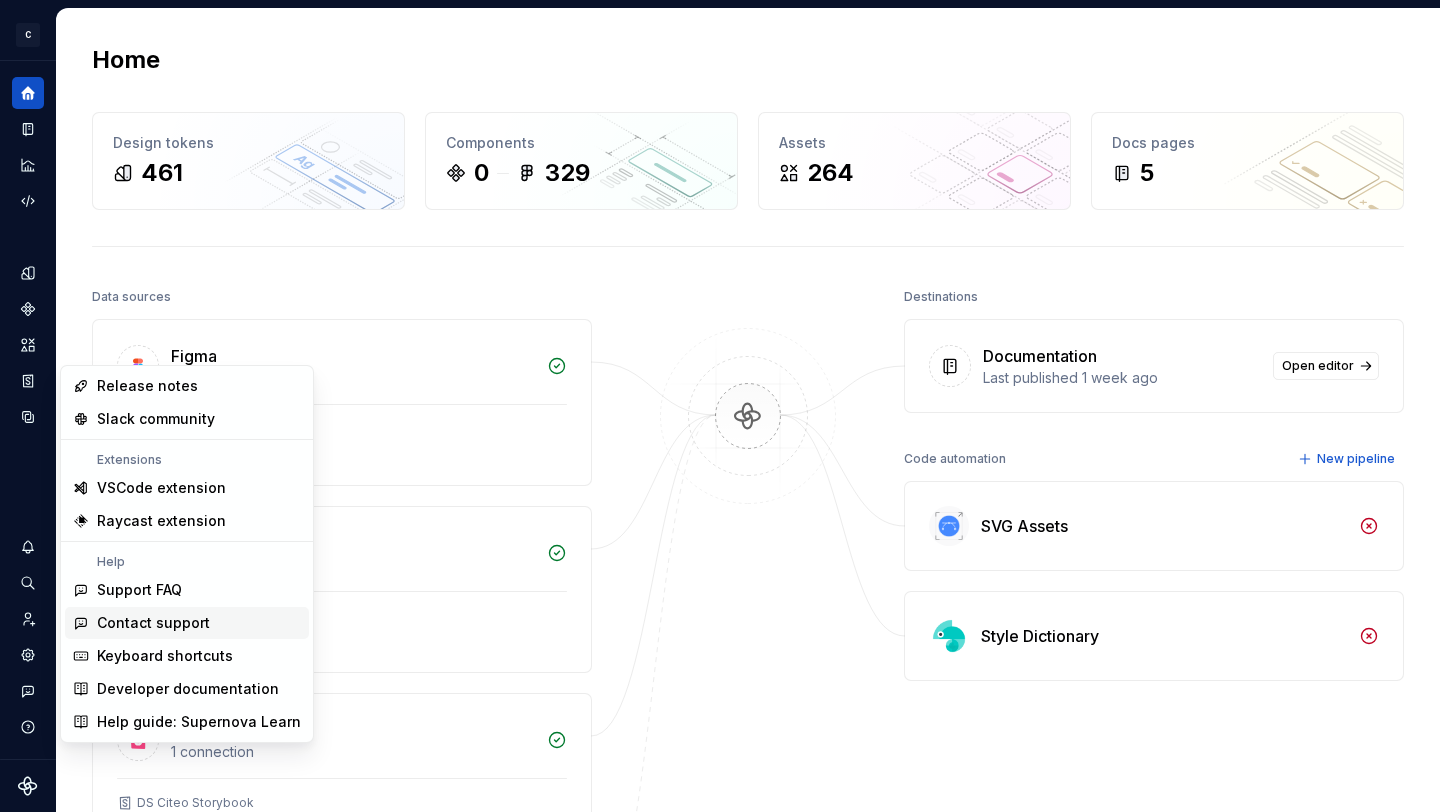 click on "Contact support" at bounding box center [153, 623] 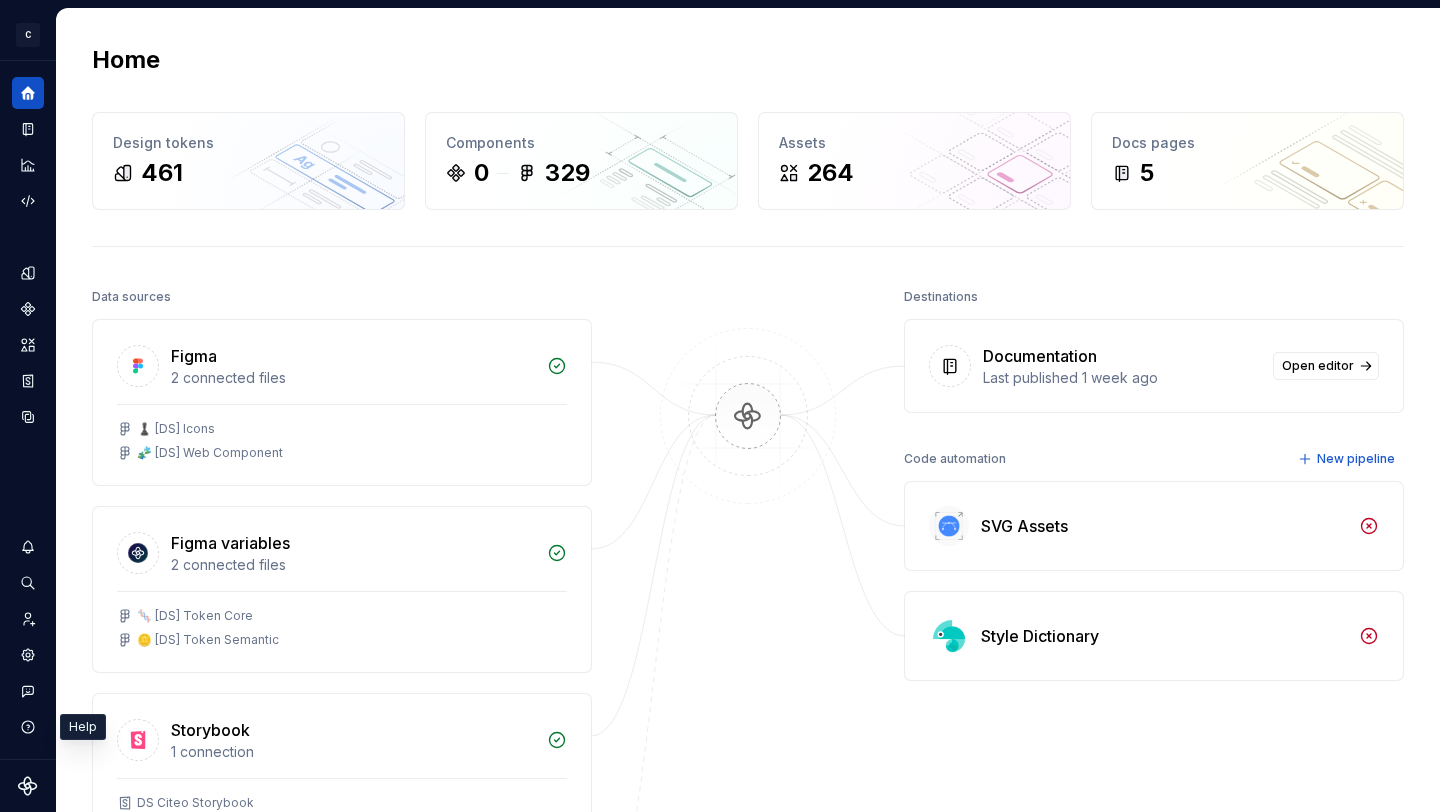 scroll, scrollTop: 0, scrollLeft: 0, axis: both 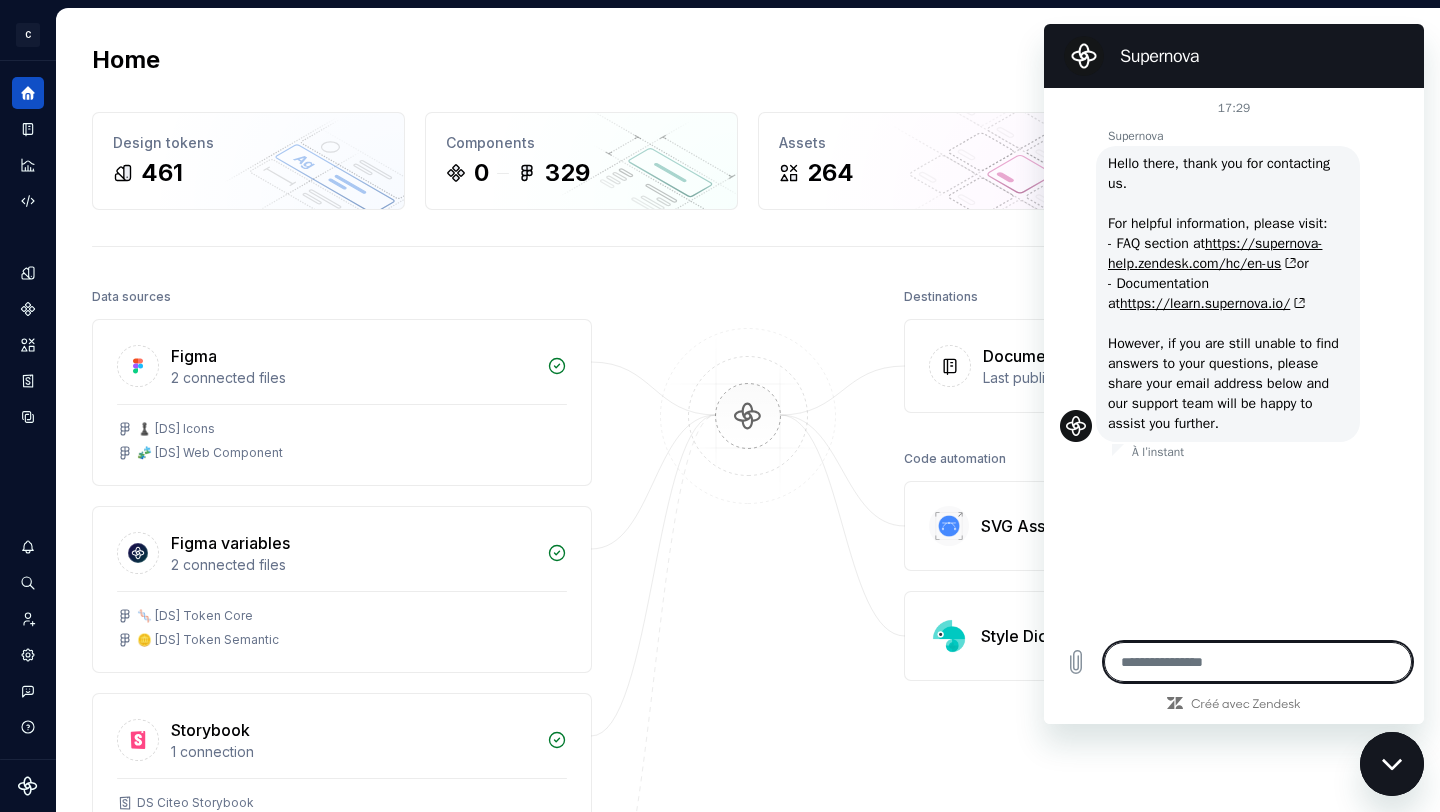 type on "*" 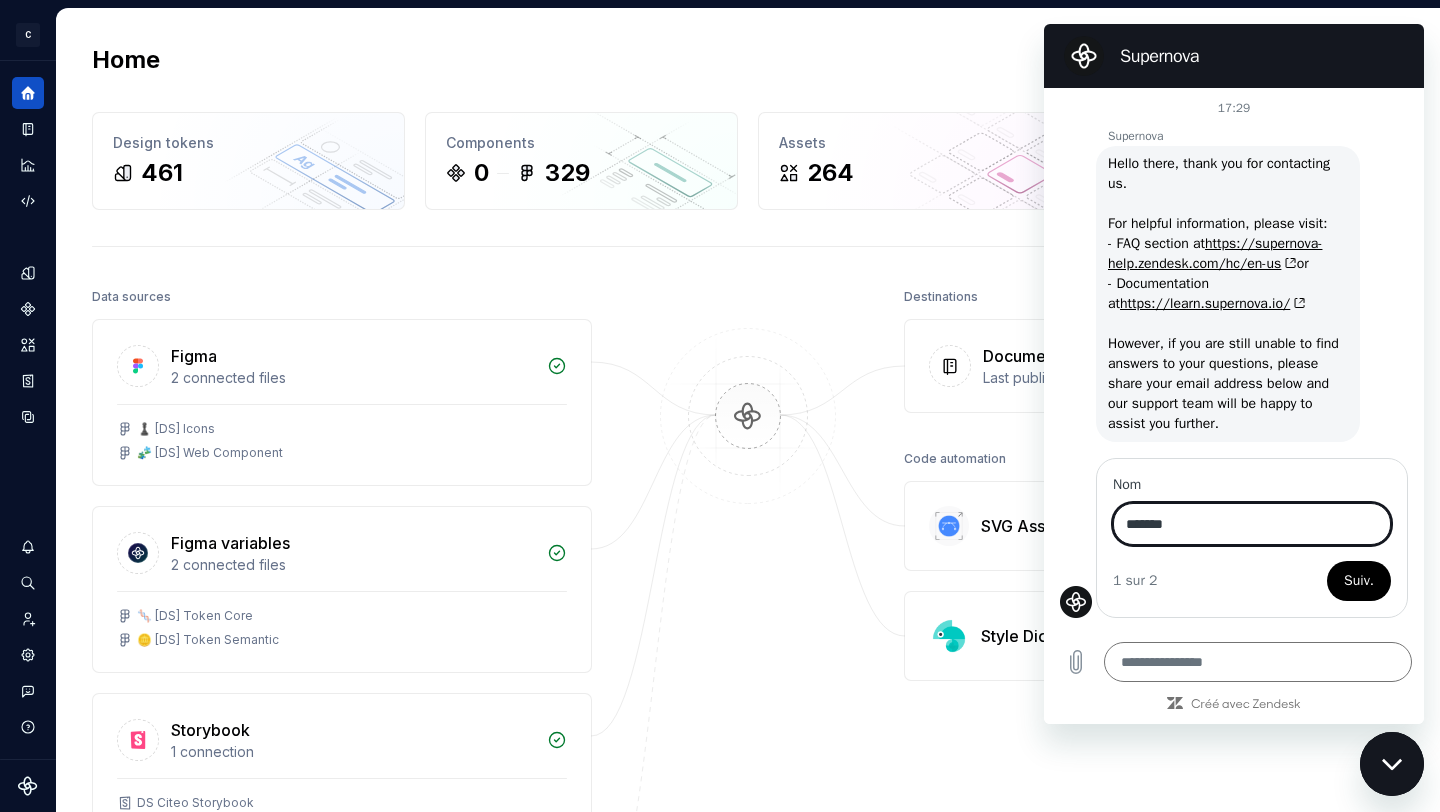 type on "*******" 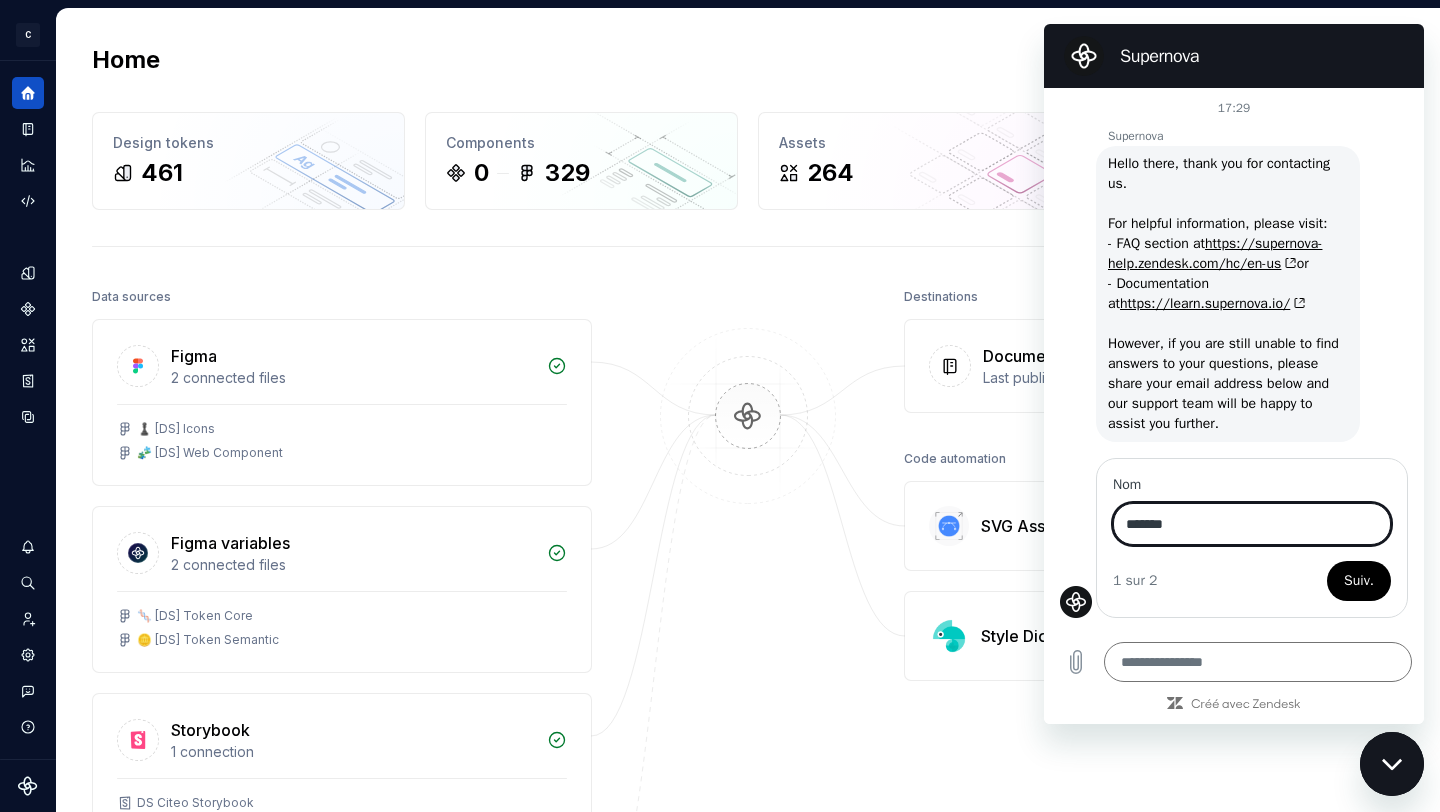 type on "*" 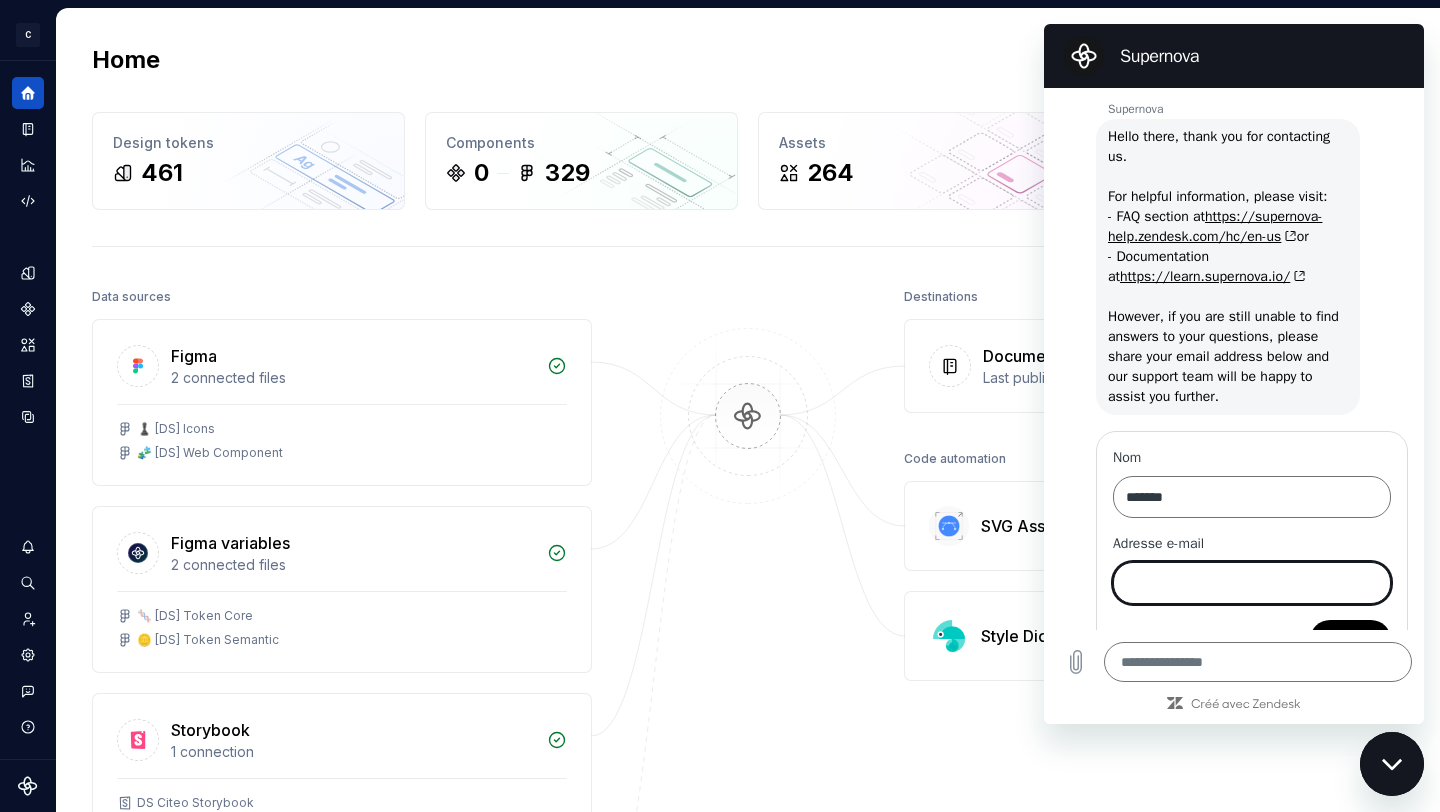 scroll, scrollTop: 75, scrollLeft: 0, axis: vertical 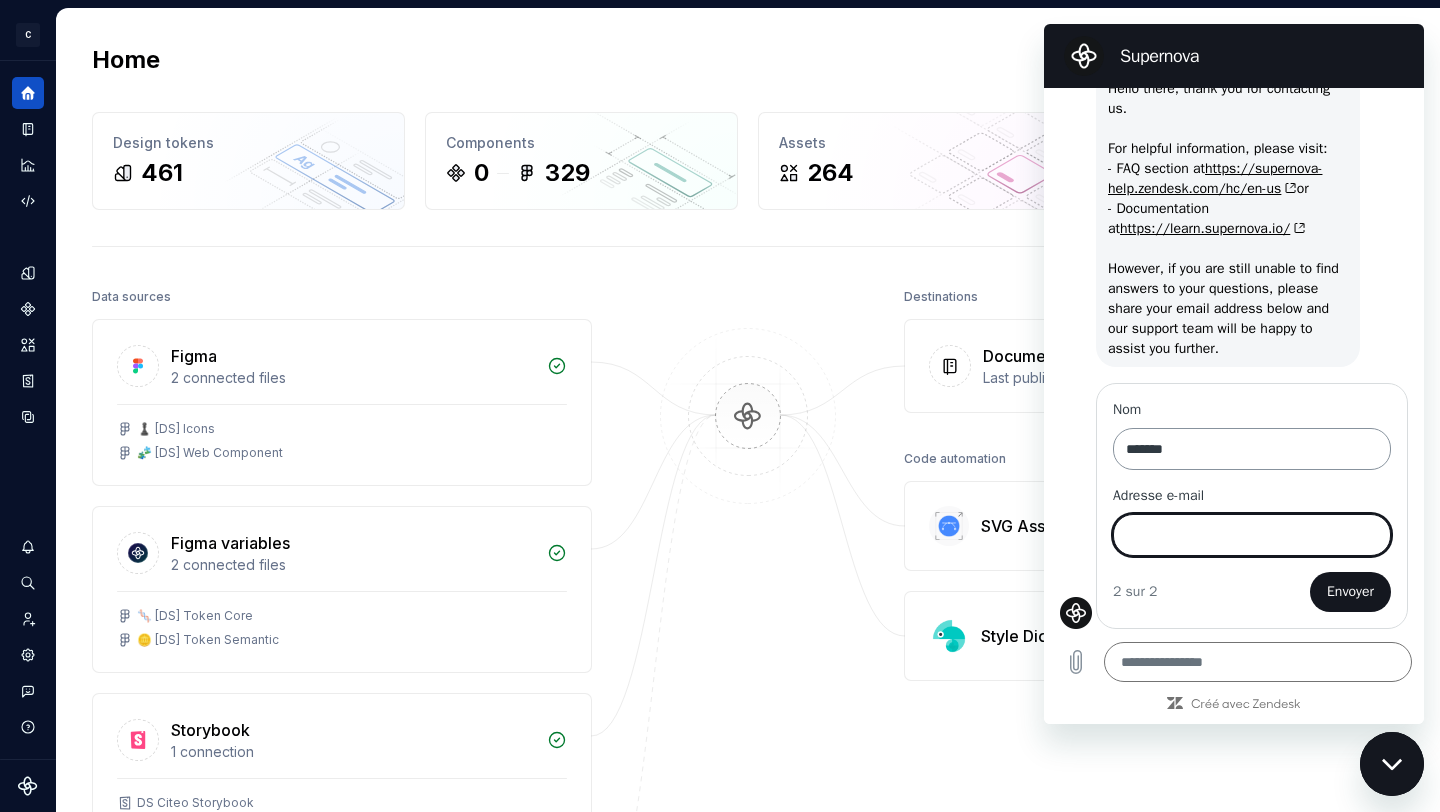 click on "*******" at bounding box center [1252, 449] 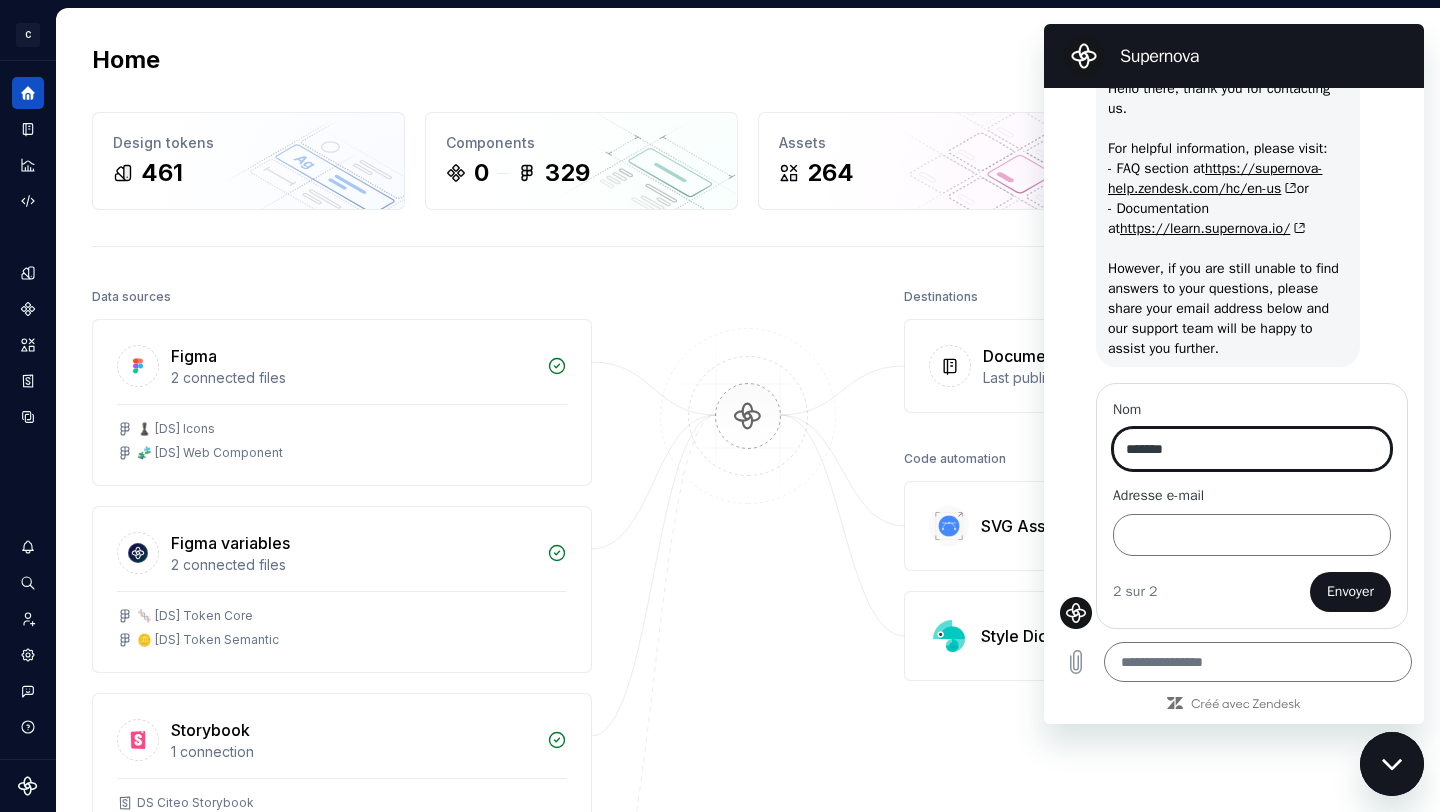 click on "*******" at bounding box center (1252, 449) 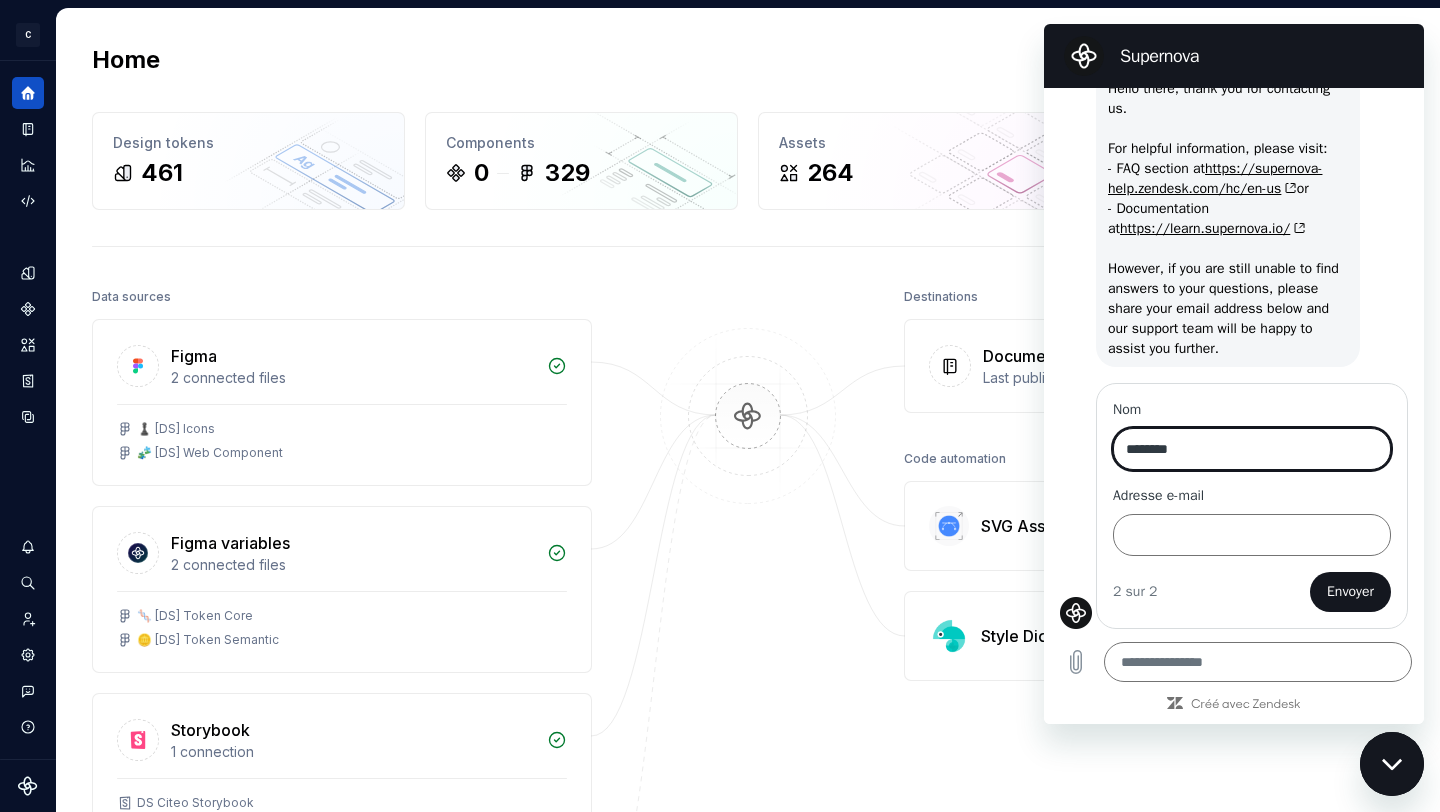 type on "********" 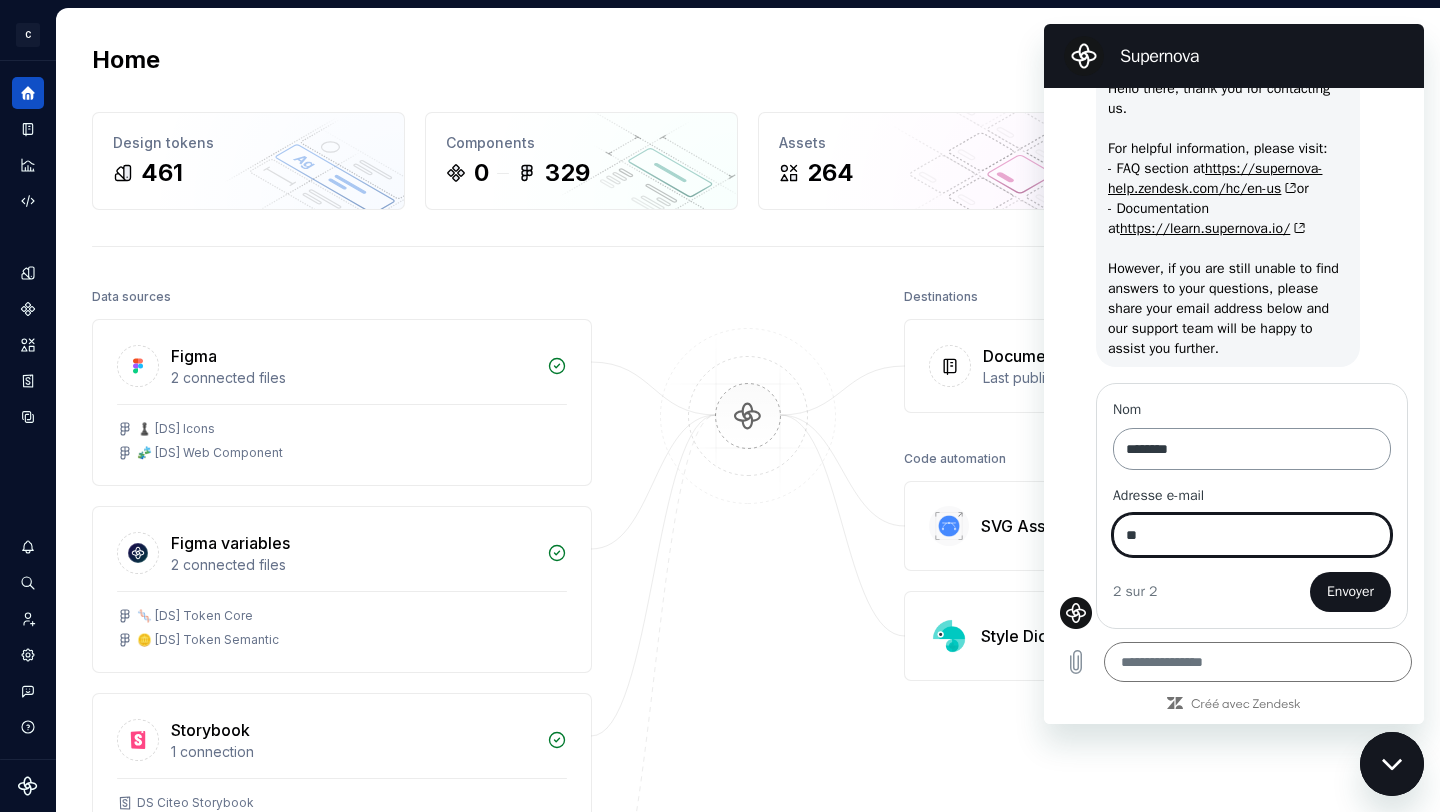 type on "*" 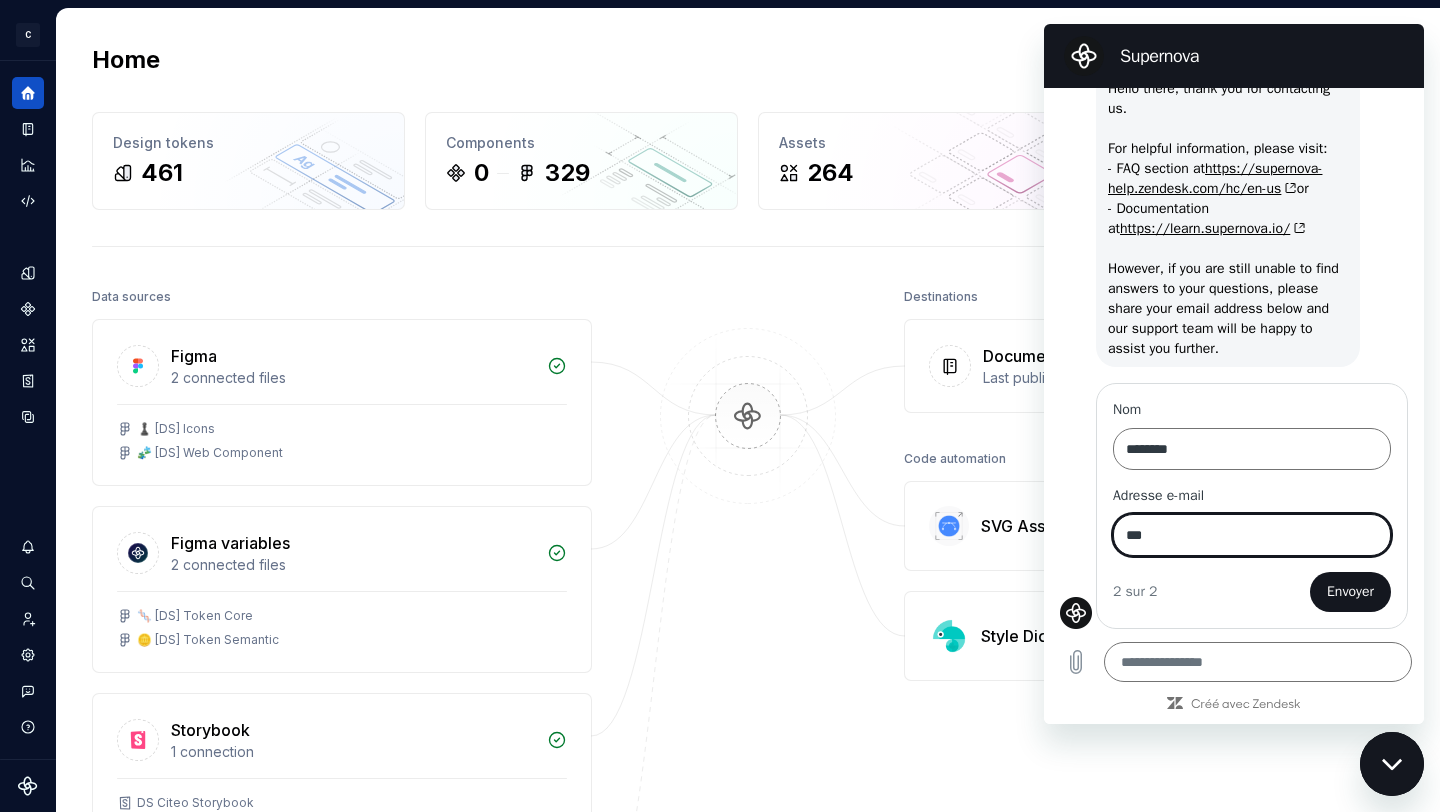 type on "***" 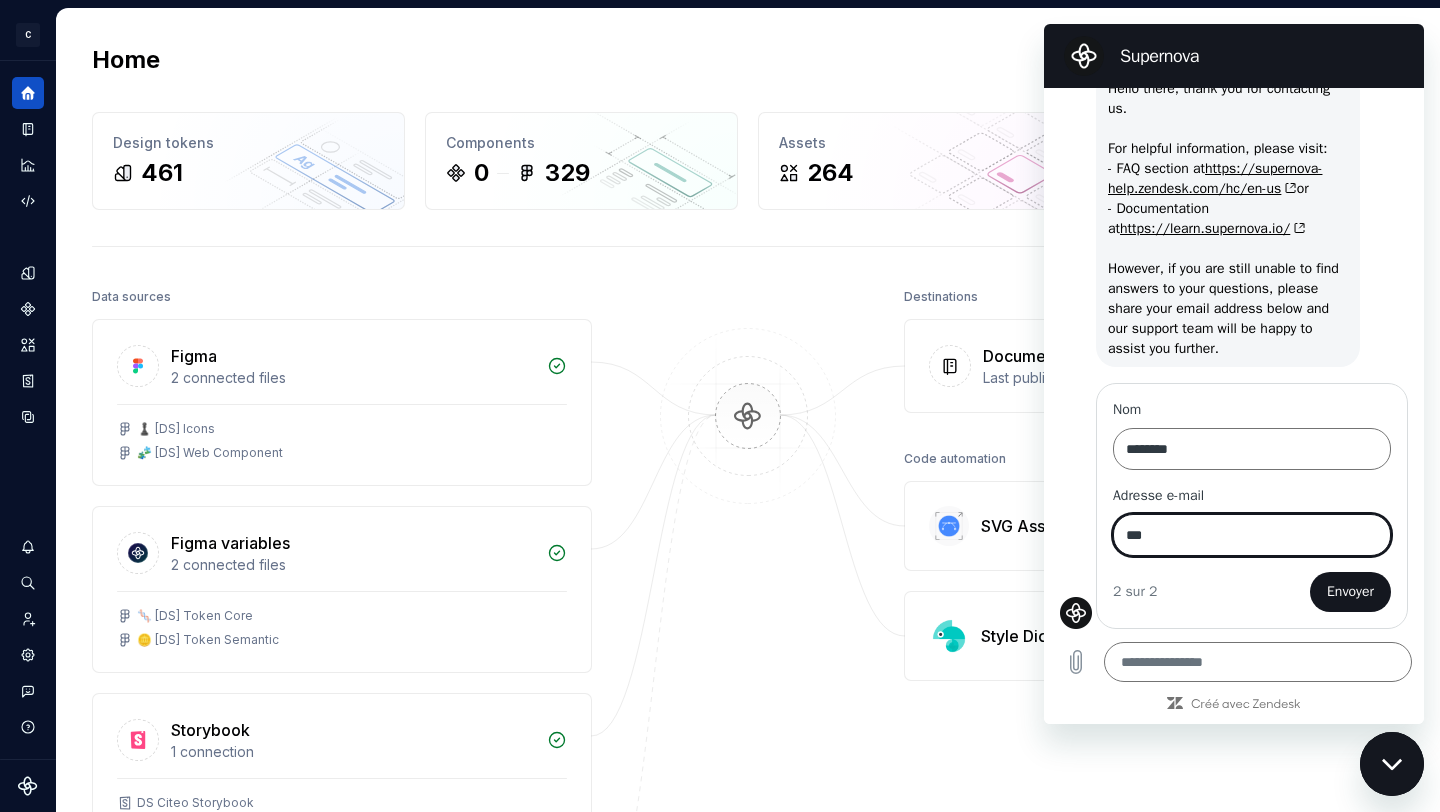type on "*" 